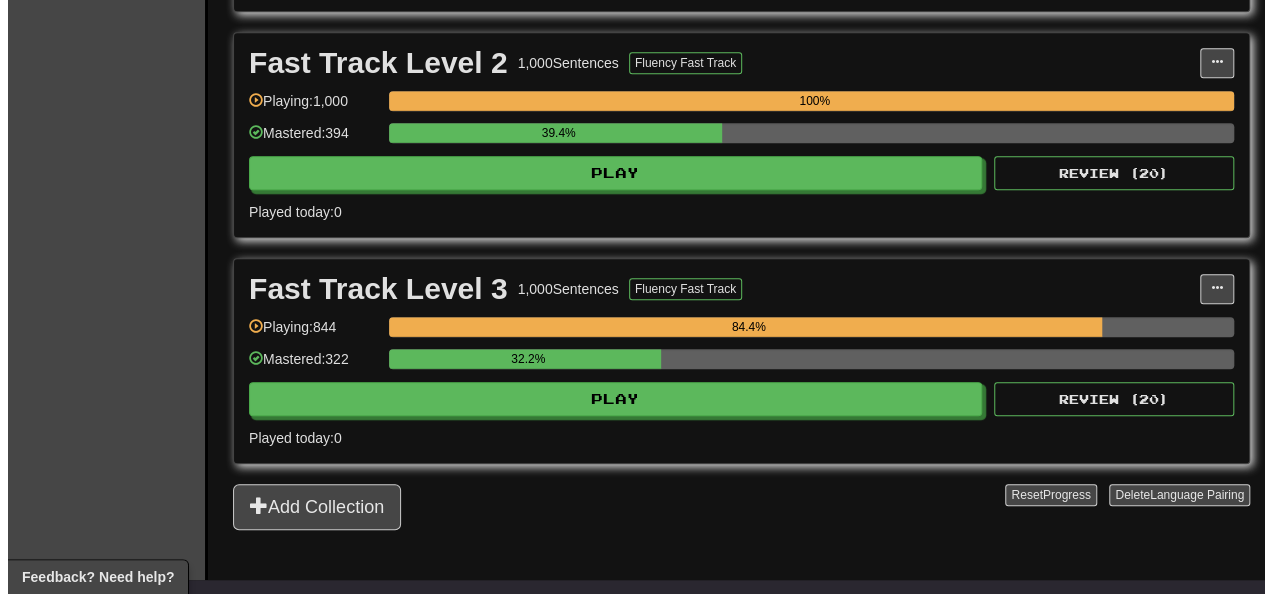scroll, scrollTop: 700, scrollLeft: 0, axis: vertical 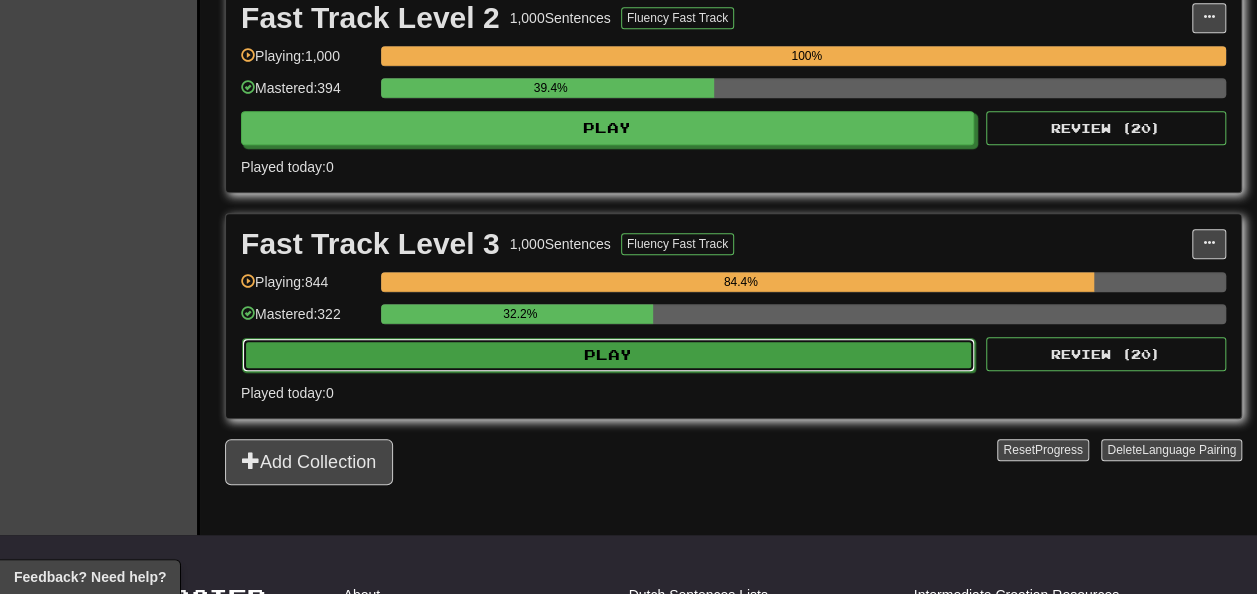 click on "Play" at bounding box center (608, 355) 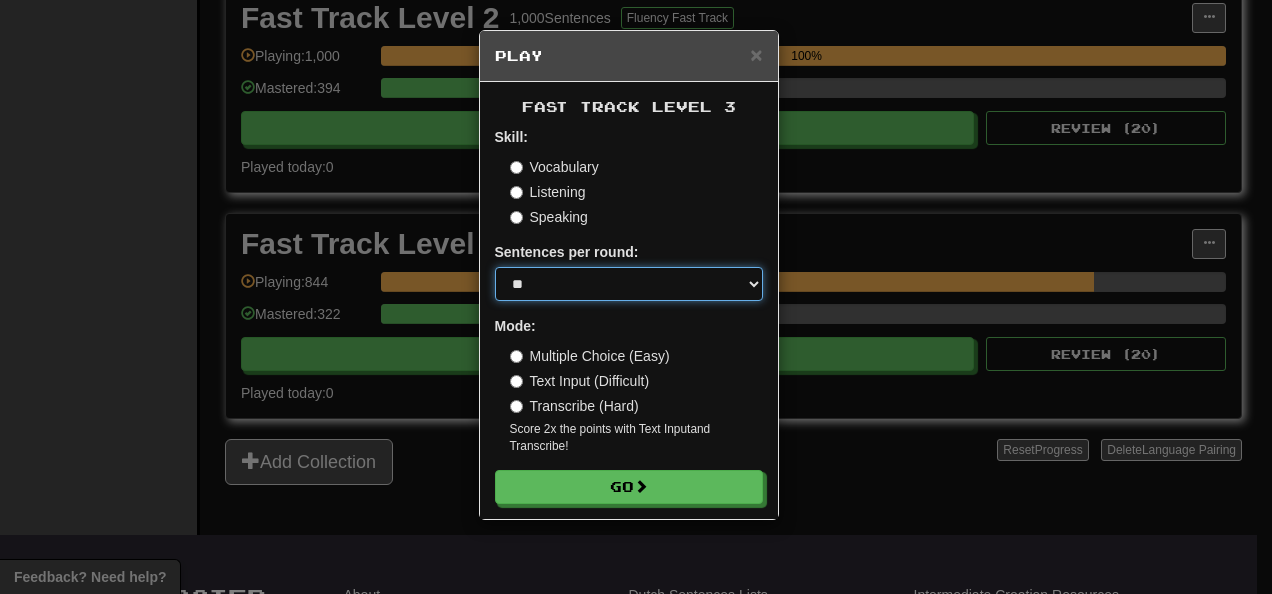 click on "* ** ** ** ** ** *** ********" at bounding box center (629, 284) 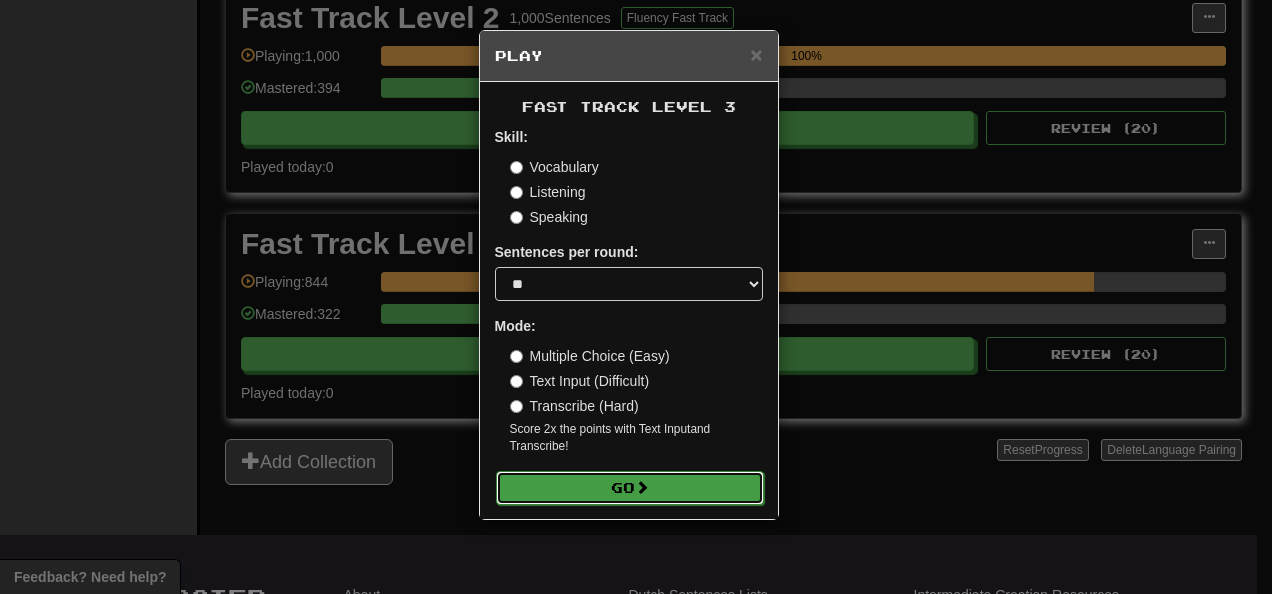 click on "Go" at bounding box center [630, 488] 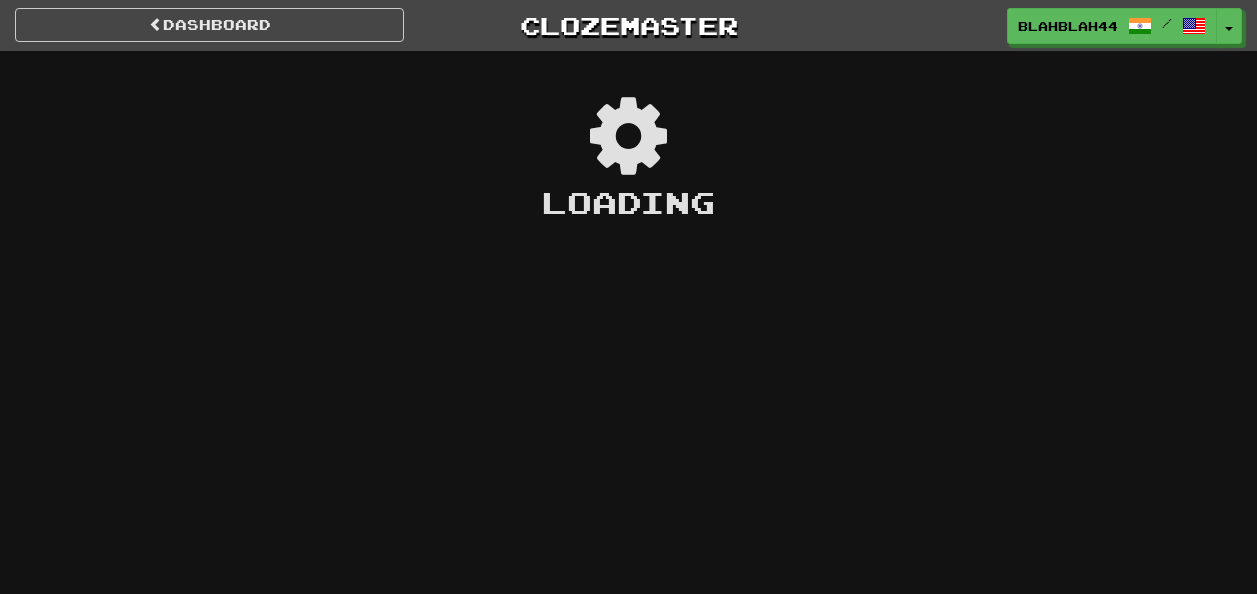 scroll, scrollTop: 0, scrollLeft: 0, axis: both 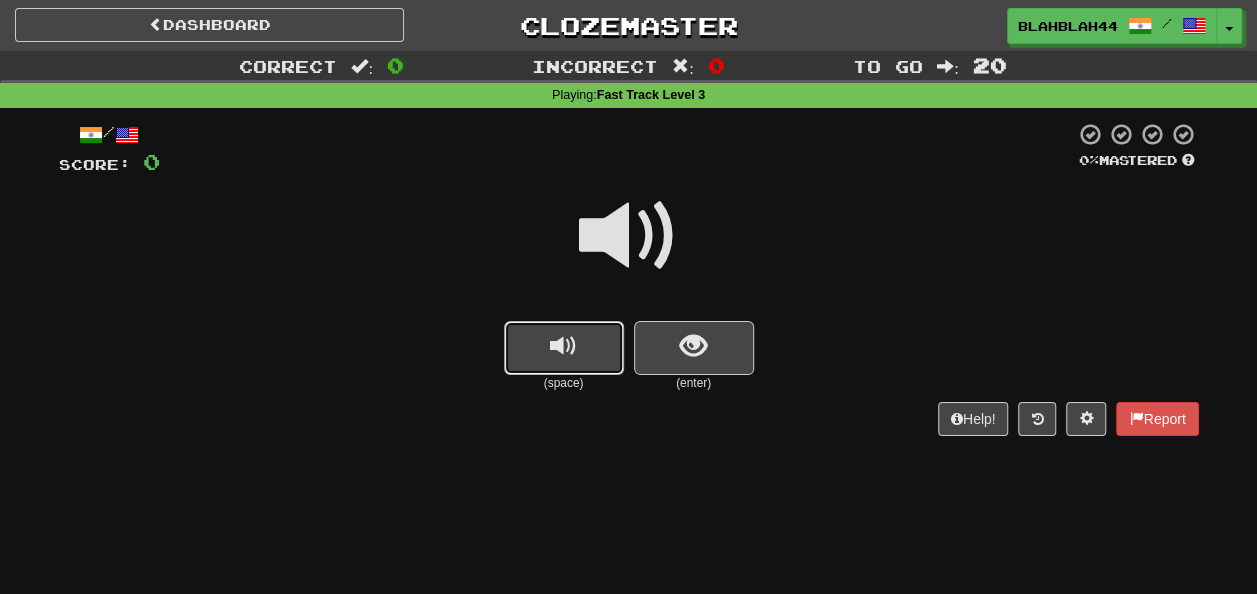 click at bounding box center (564, 348) 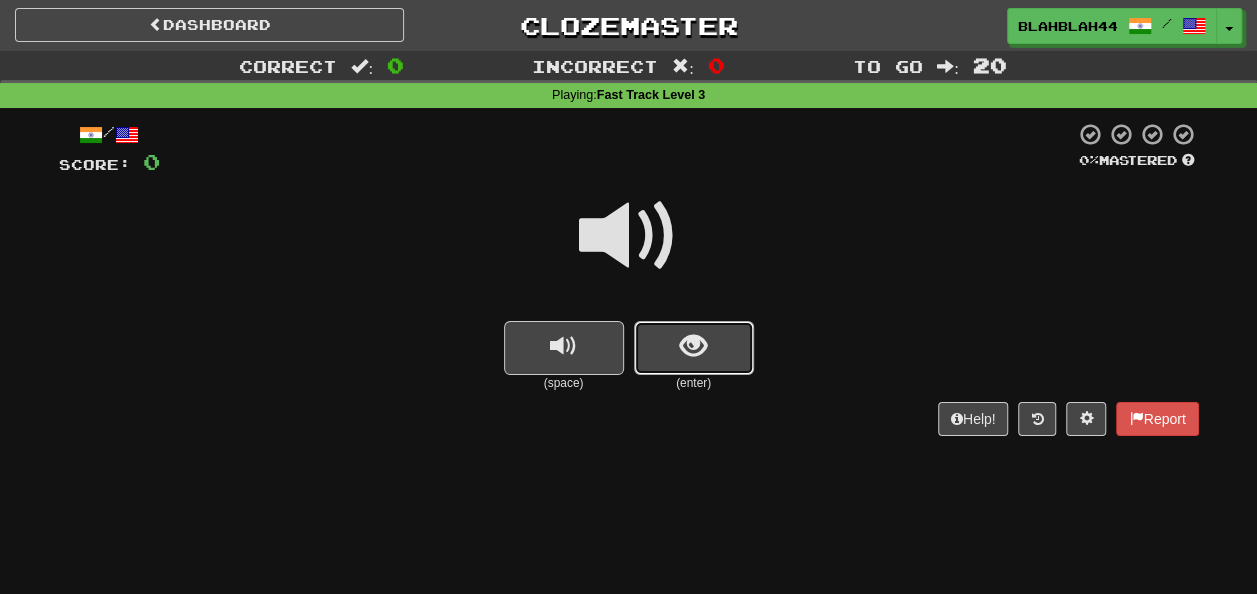 click at bounding box center (693, 346) 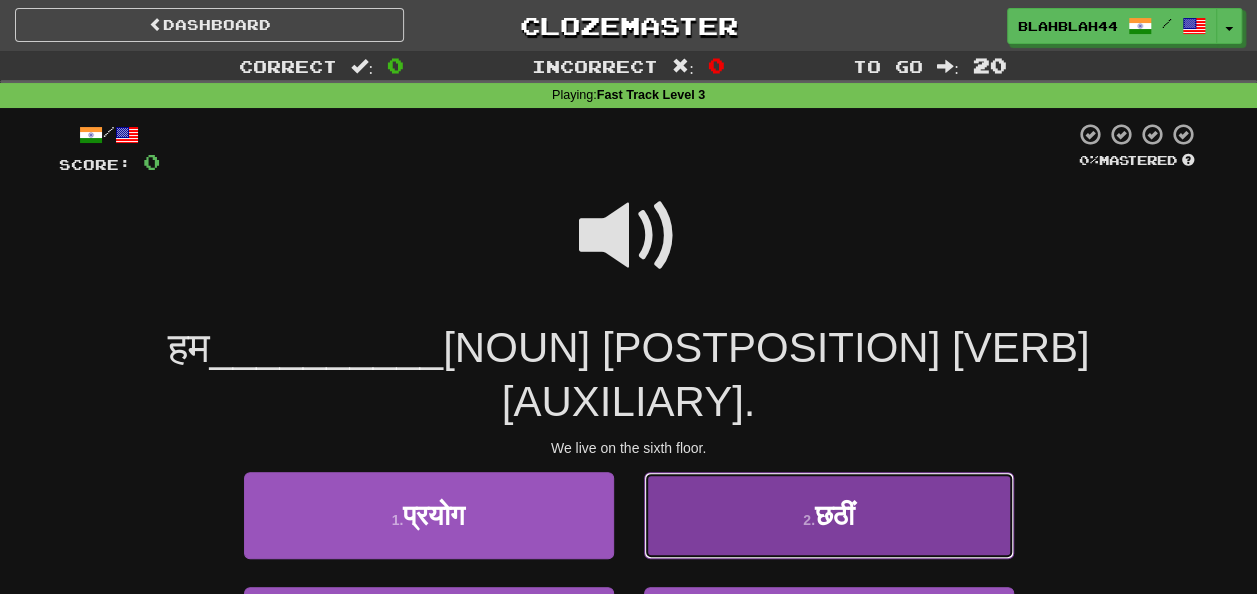 click on "2 .  छठीं" at bounding box center (829, 515) 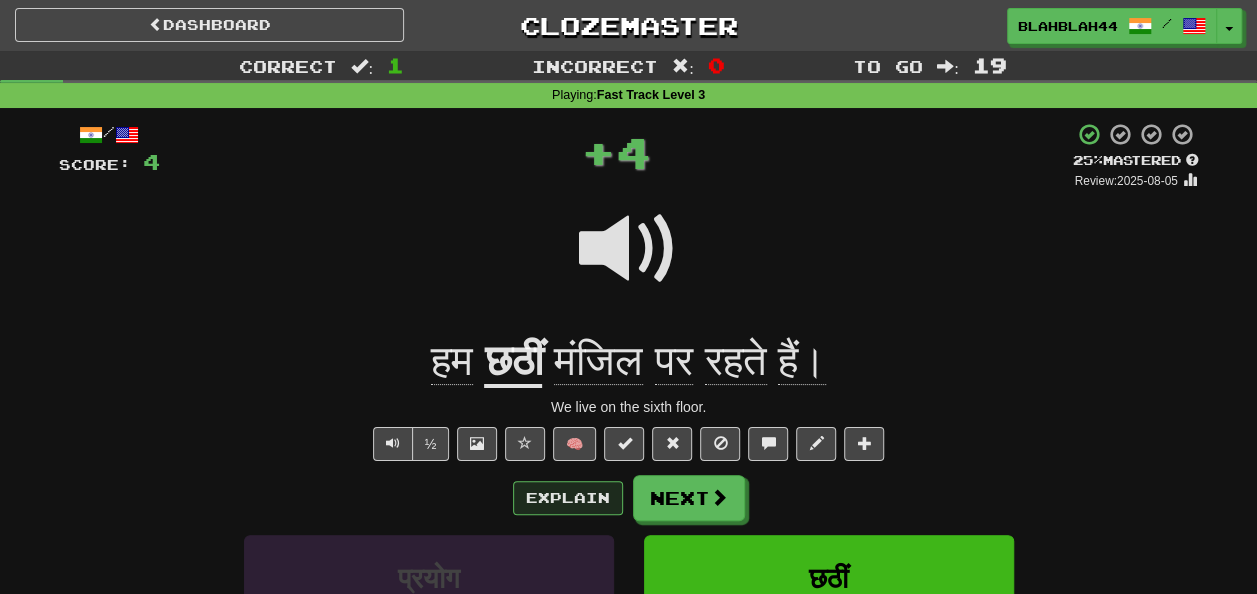 click on "Explain Next" at bounding box center (629, 498) 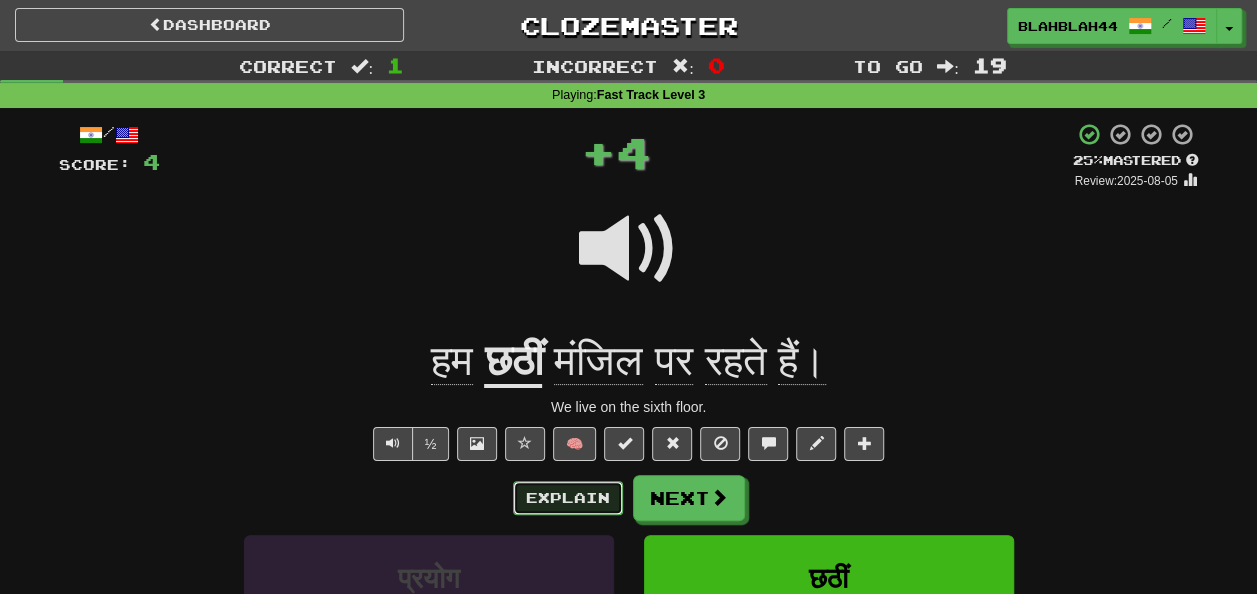 click on "Explain" at bounding box center [568, 498] 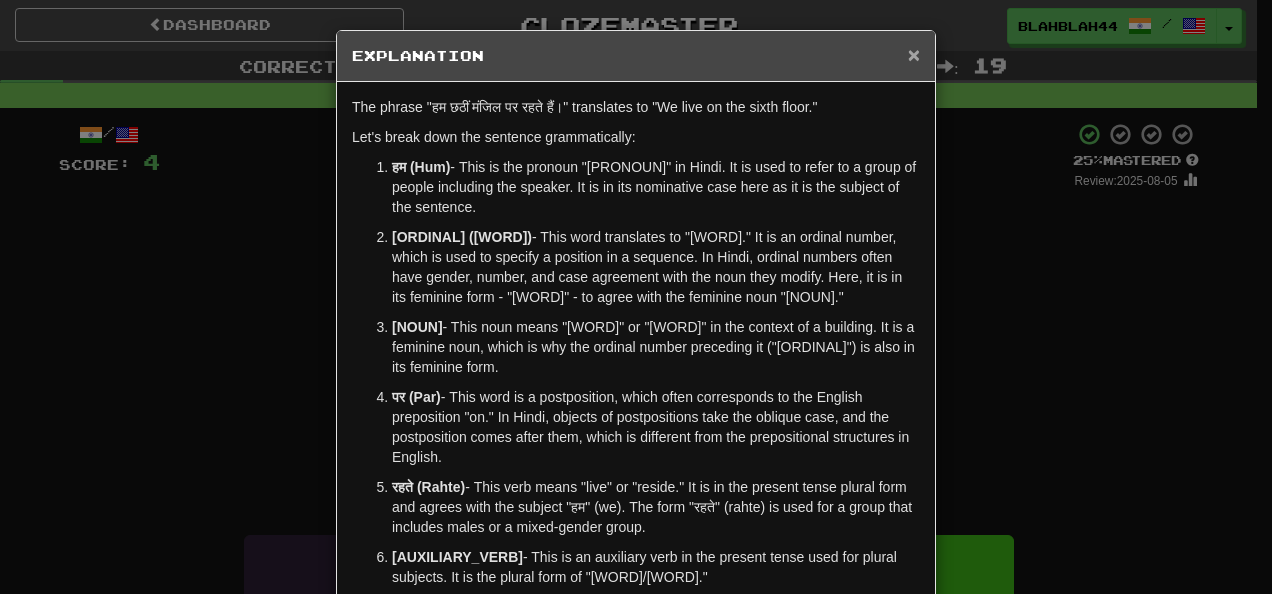click on "×" at bounding box center [914, 54] 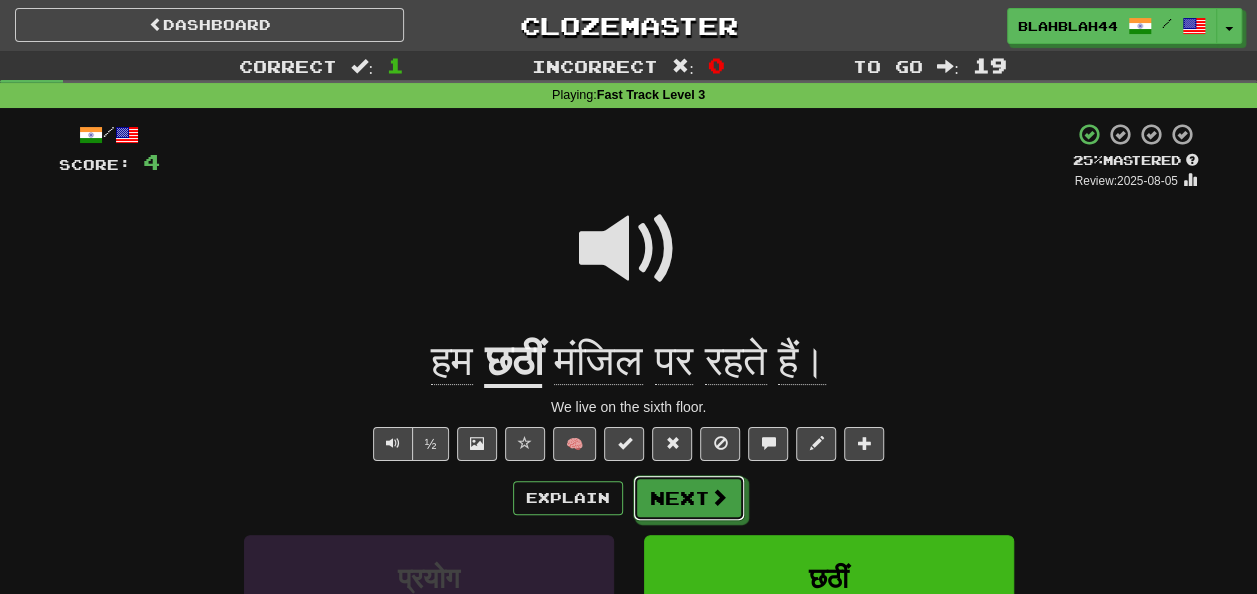 click on "Next" at bounding box center (689, 498) 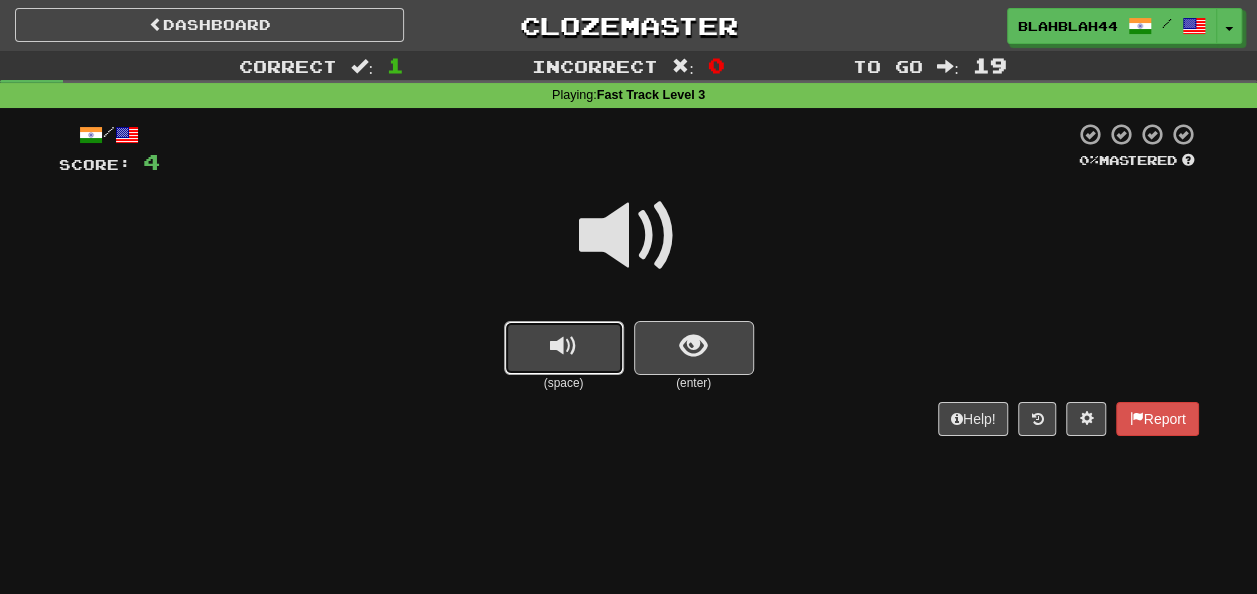 click at bounding box center [563, 346] 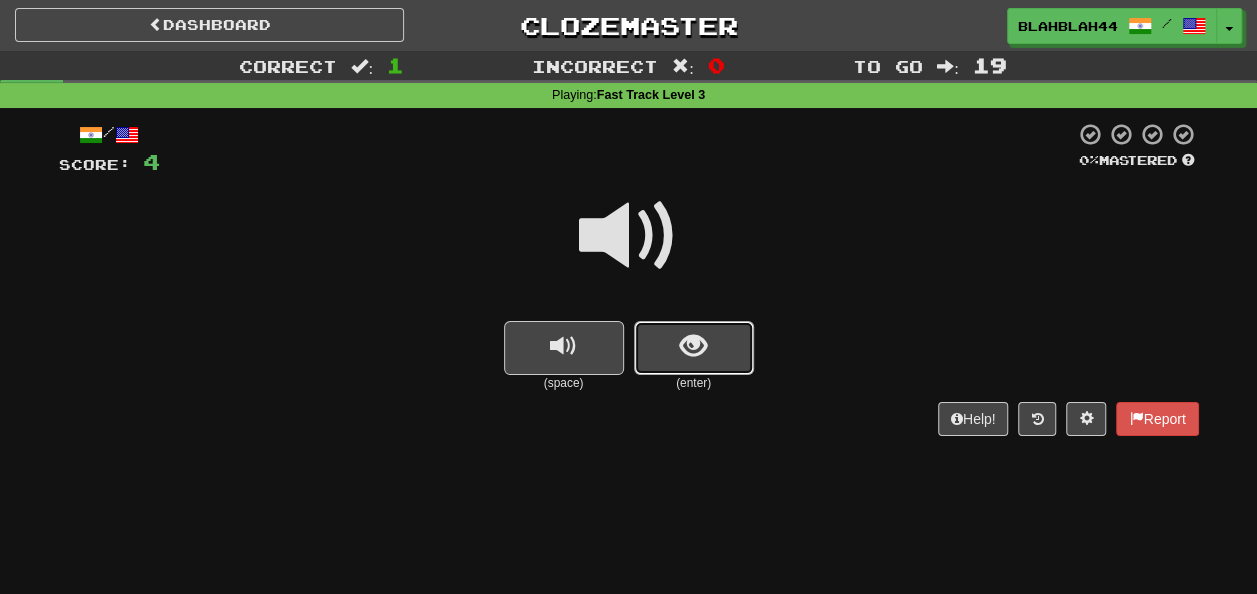 click at bounding box center (694, 348) 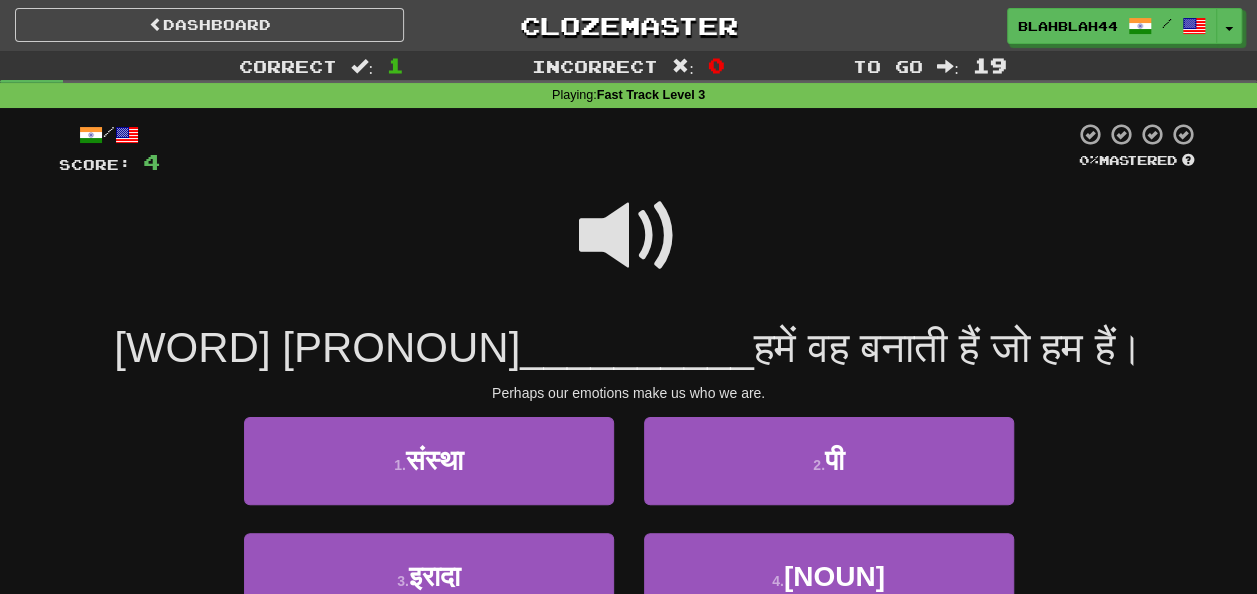 click at bounding box center [629, 236] 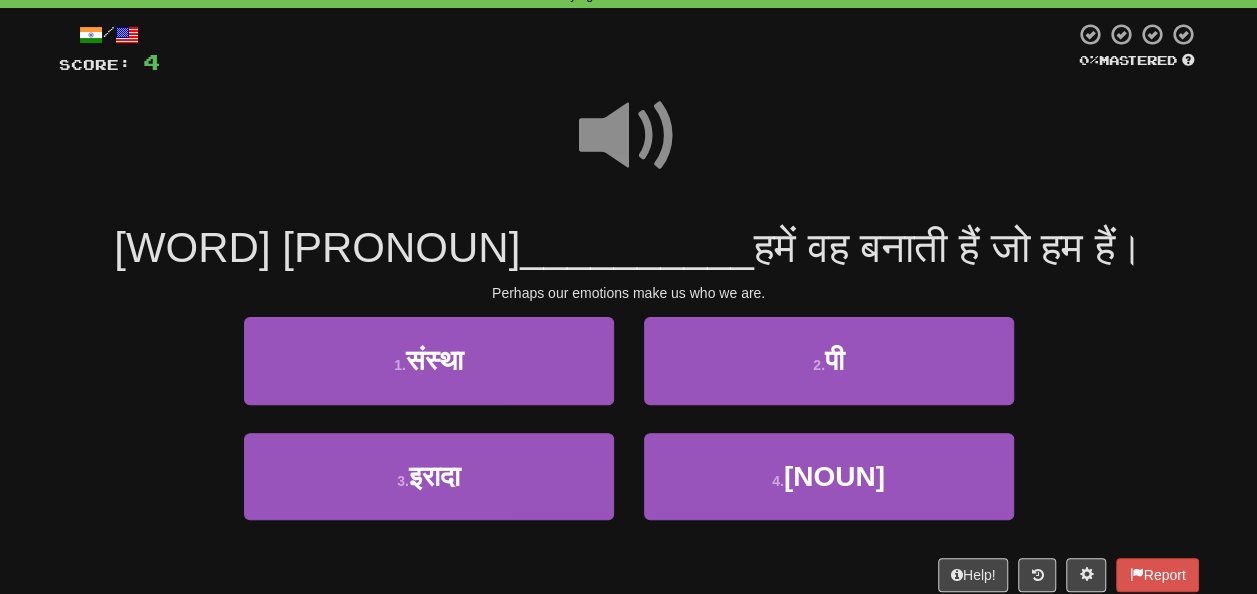 scroll, scrollTop: 200, scrollLeft: 0, axis: vertical 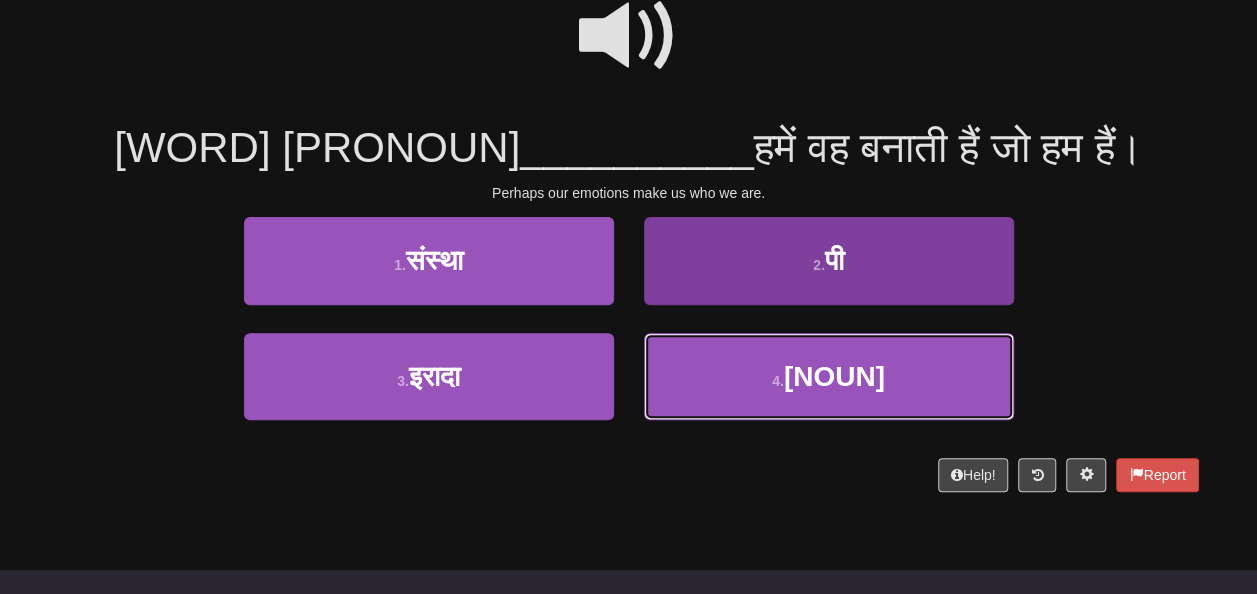 click on "4 .  भावनाएँ" at bounding box center [829, 376] 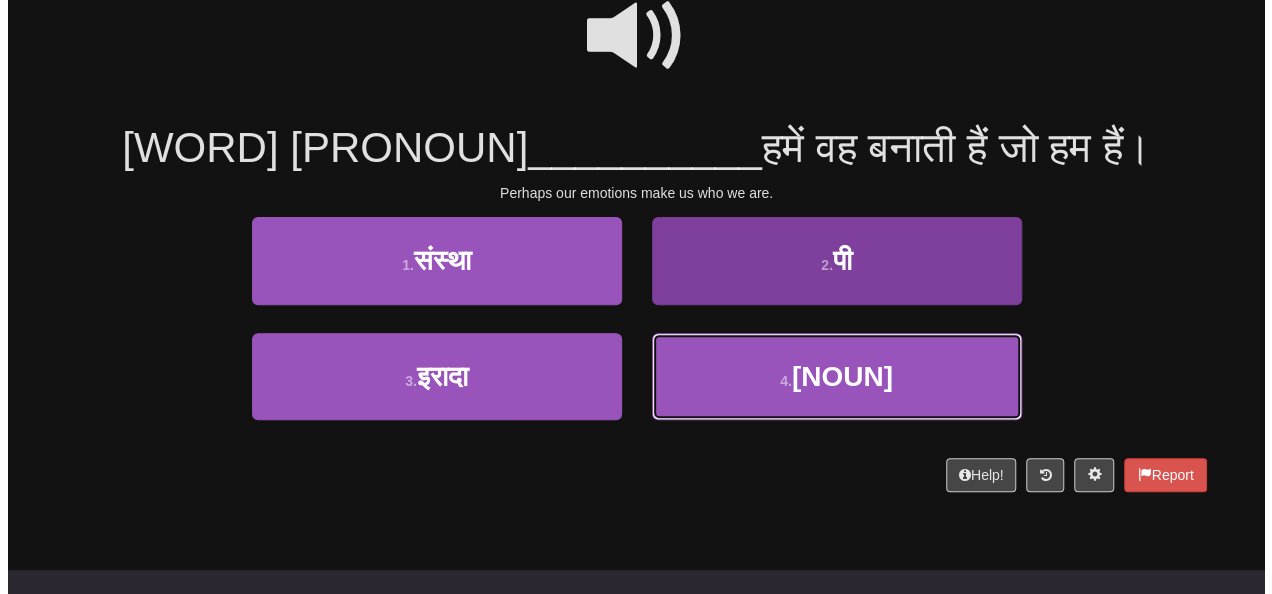 scroll, scrollTop: 213, scrollLeft: 0, axis: vertical 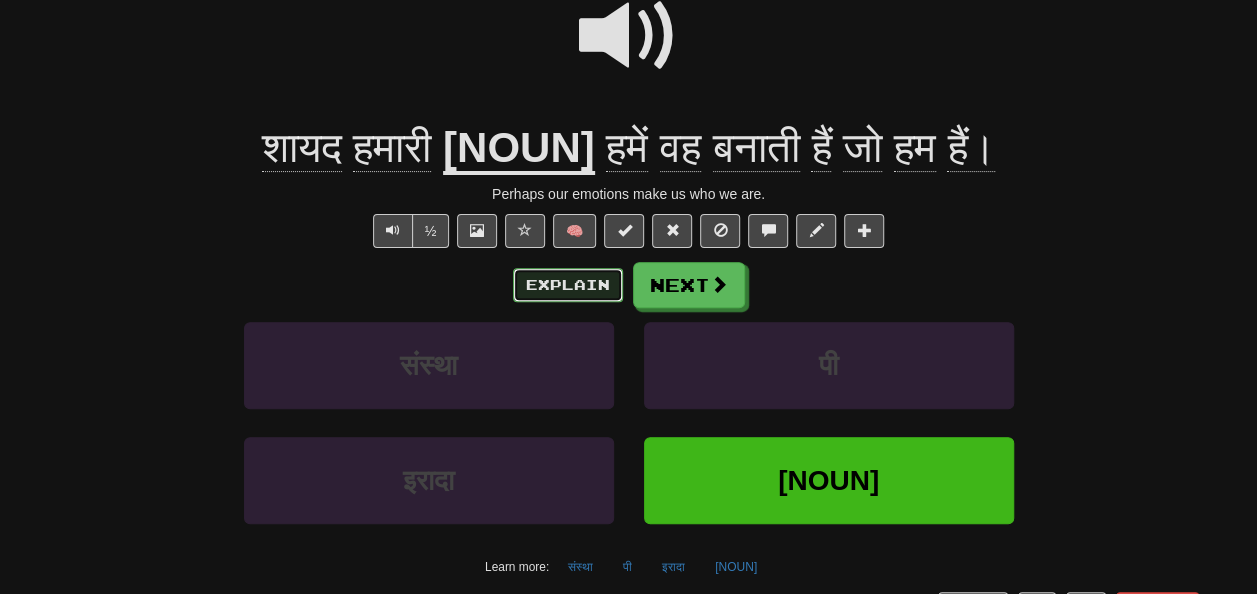 click on "Explain" at bounding box center [568, 285] 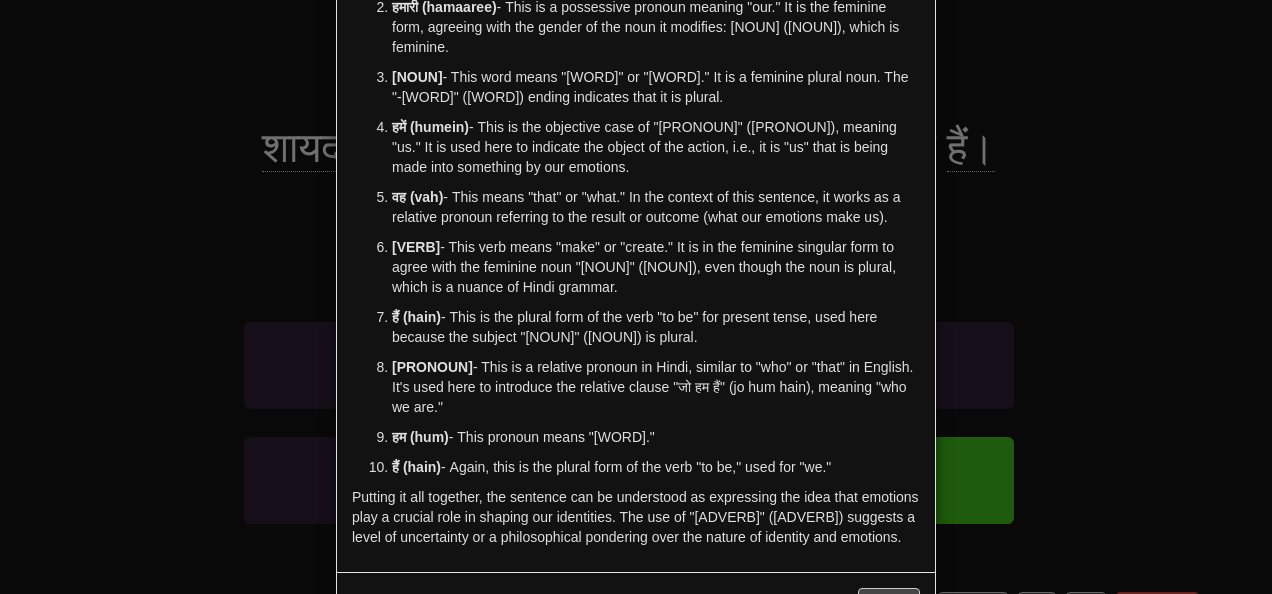 scroll, scrollTop: 0, scrollLeft: 0, axis: both 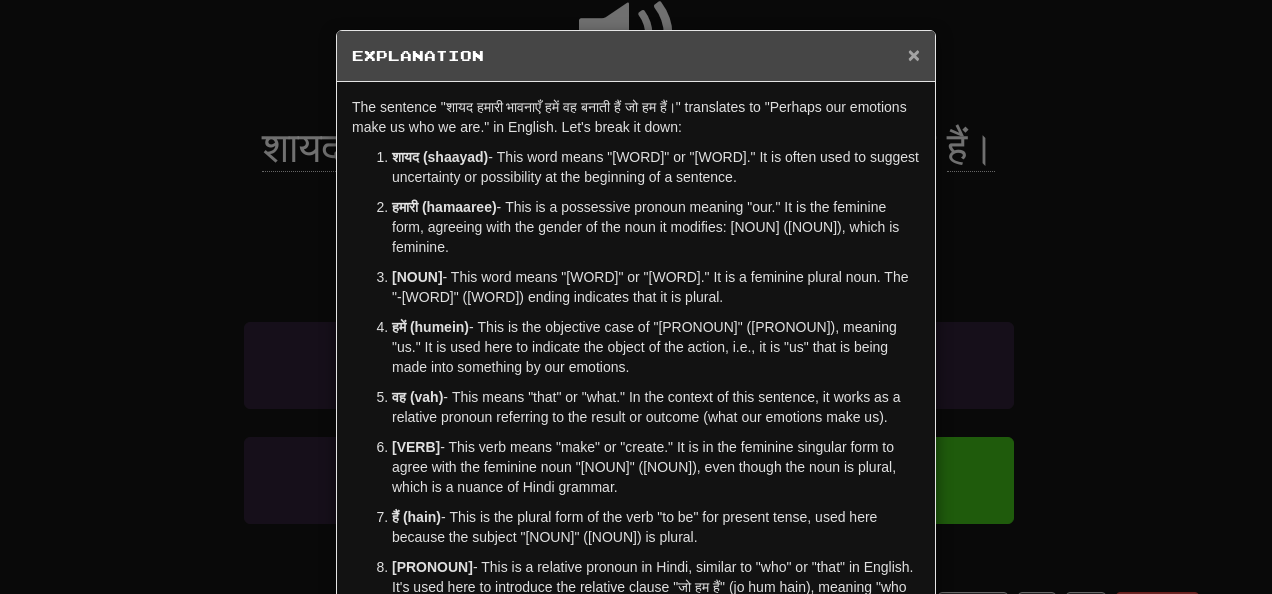 click on "×" at bounding box center [914, 54] 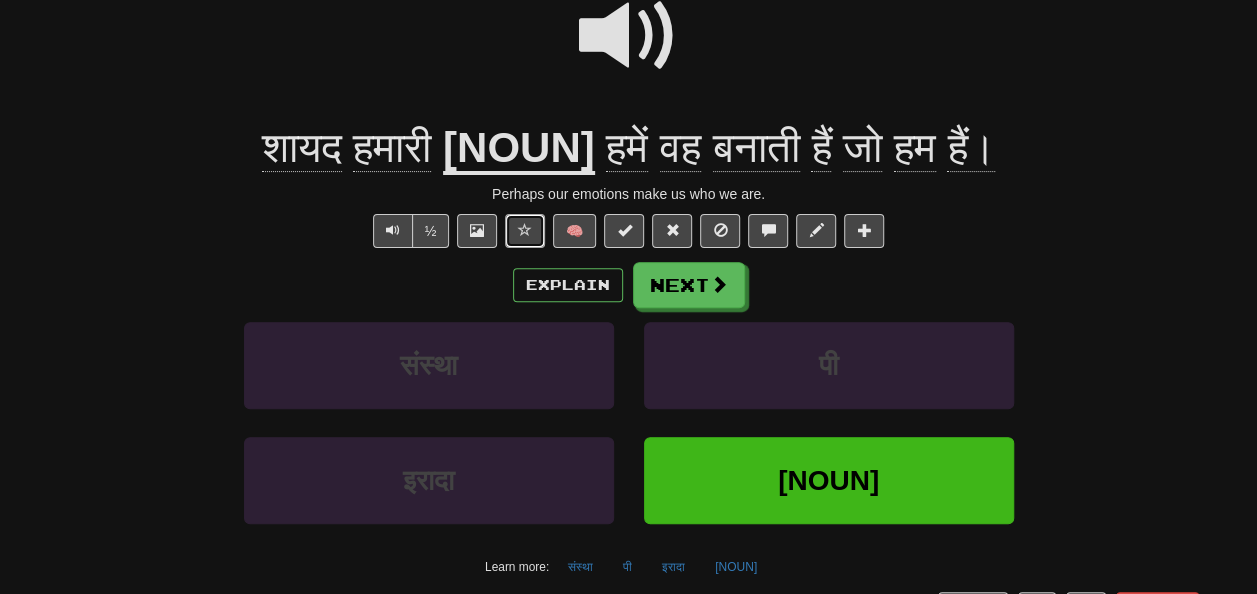 click at bounding box center [525, 231] 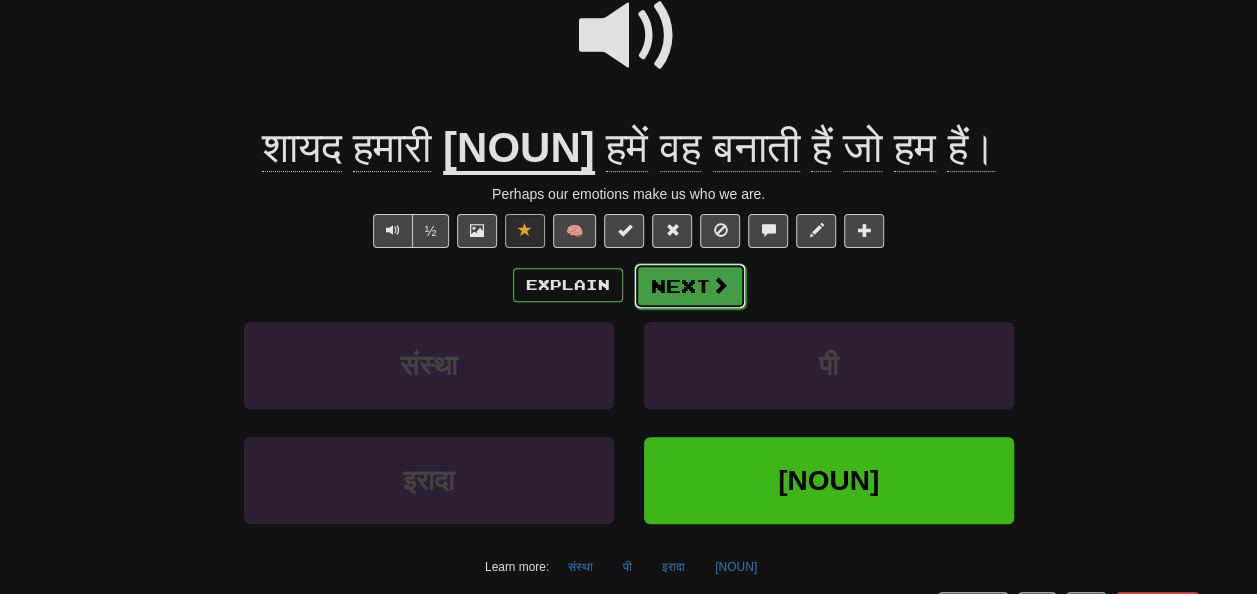 click on "Next" at bounding box center [690, 286] 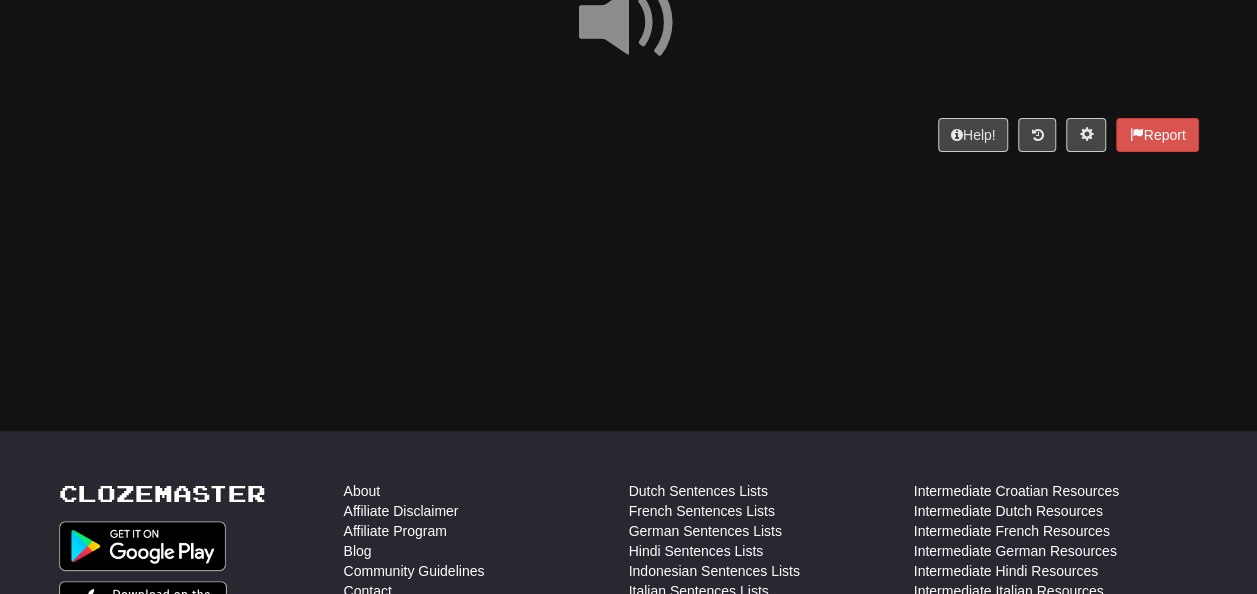 scroll, scrollTop: 0, scrollLeft: 0, axis: both 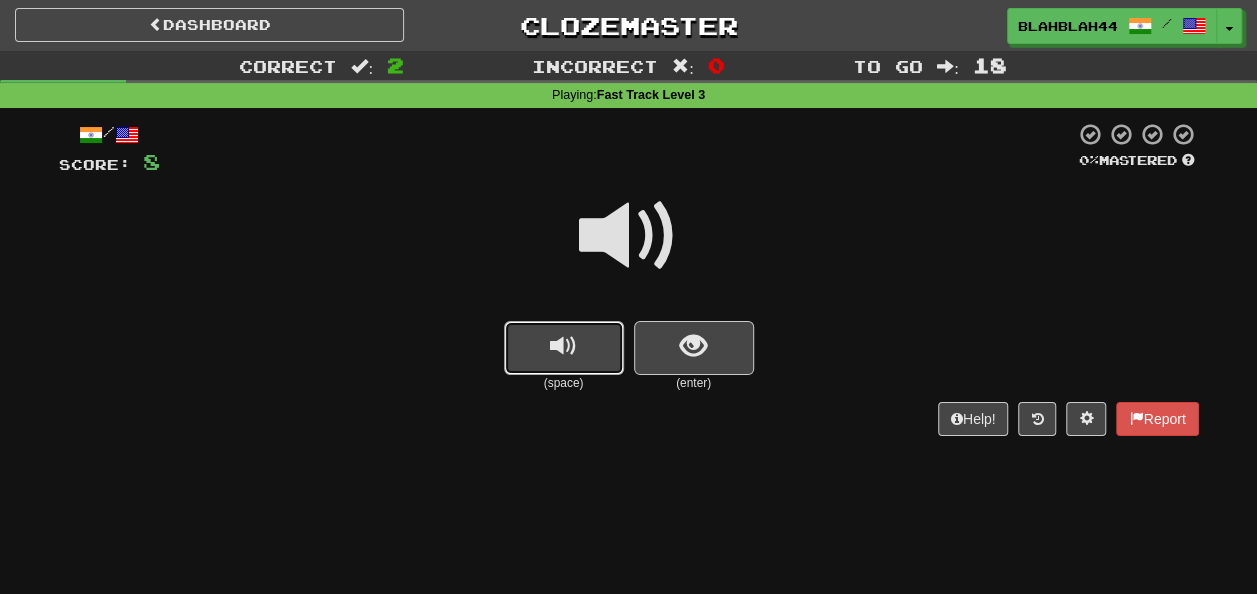 click at bounding box center (564, 348) 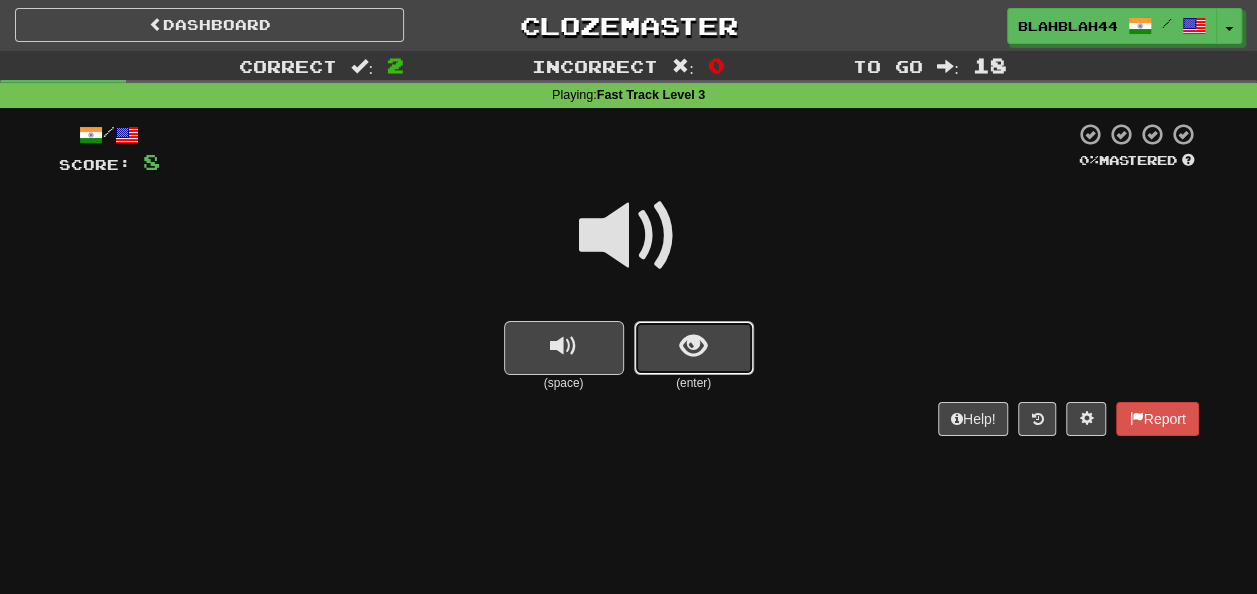 click at bounding box center [693, 346] 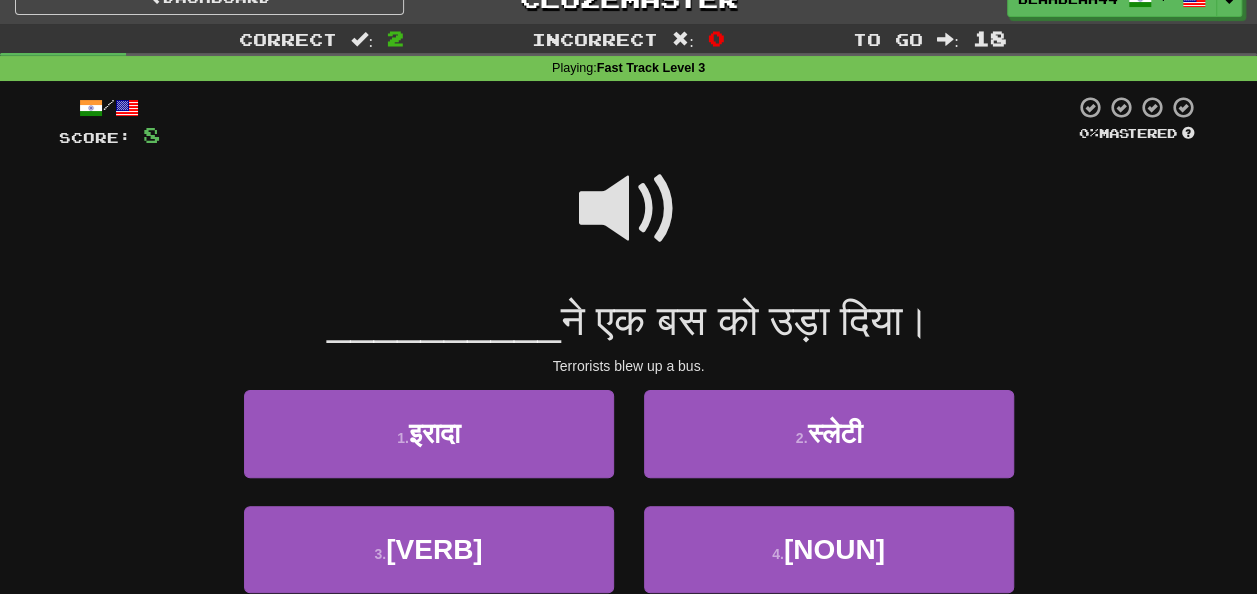 scroll, scrollTop: 100, scrollLeft: 0, axis: vertical 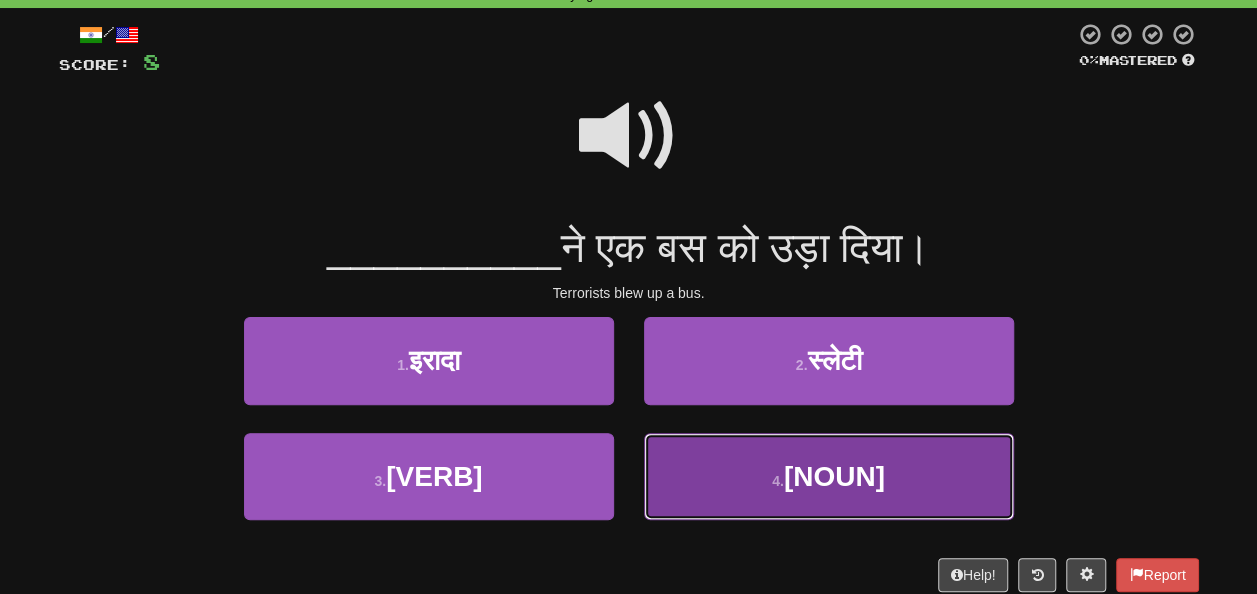 click on "[NOUN]" at bounding box center [834, 476] 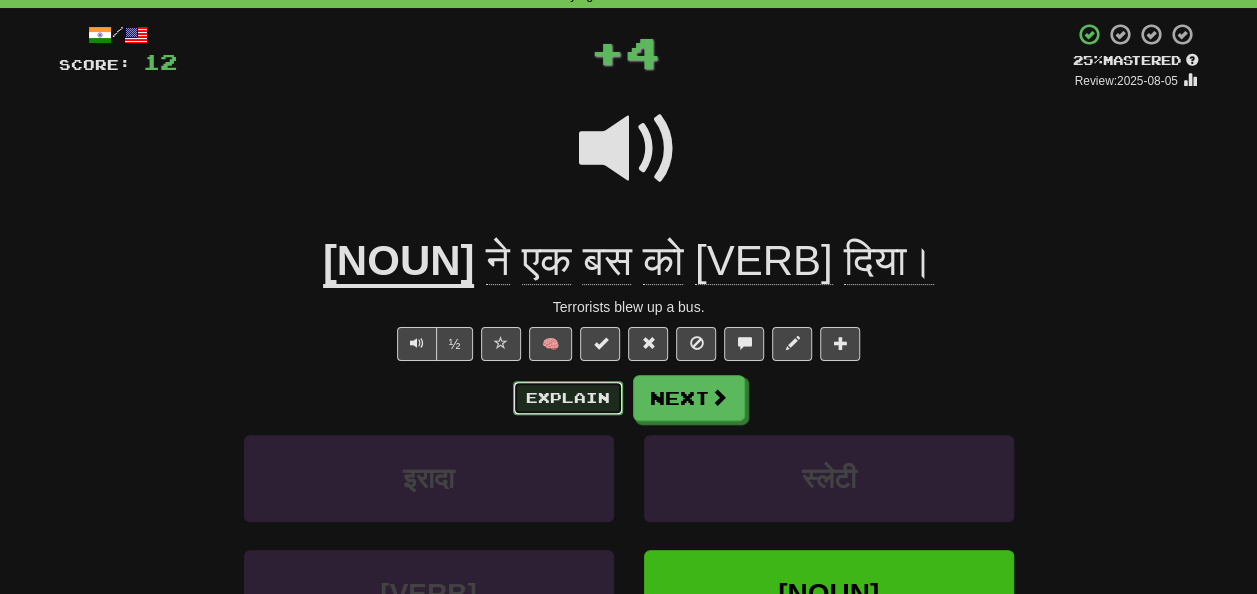 click on "Explain" at bounding box center (568, 398) 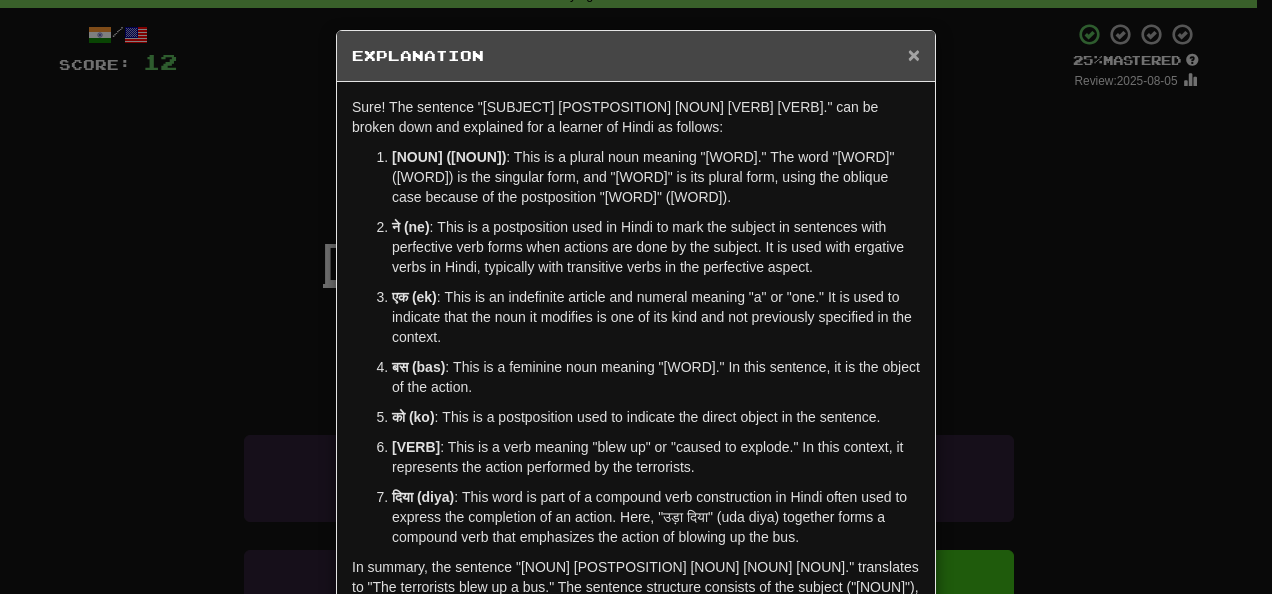 click on "×" at bounding box center (914, 54) 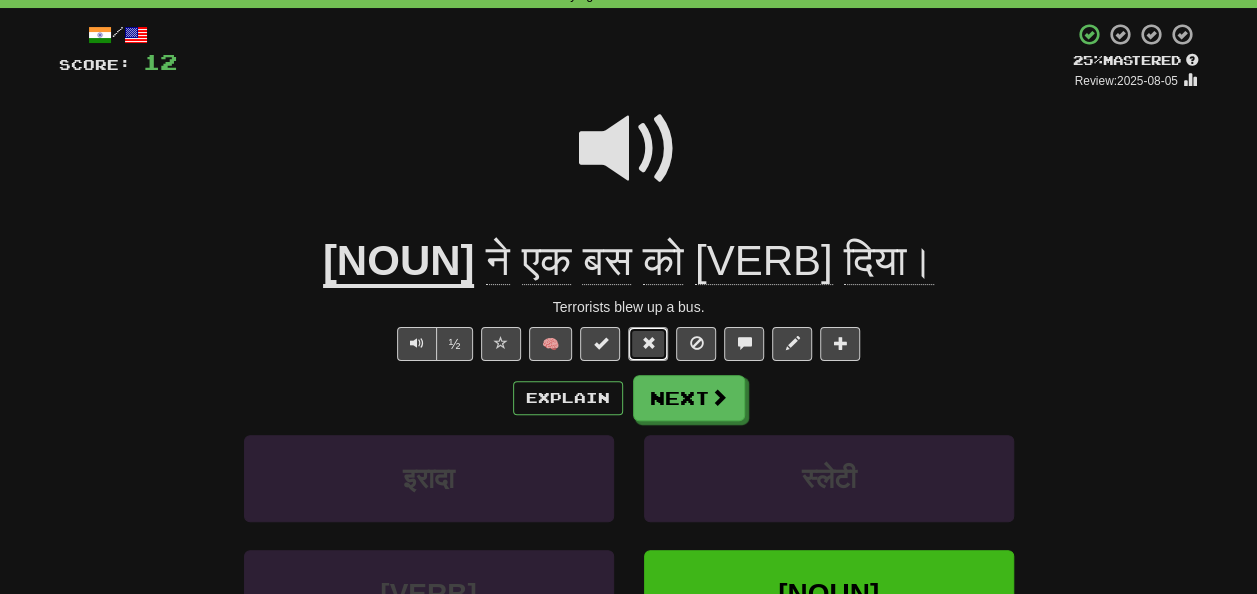 click at bounding box center (648, 343) 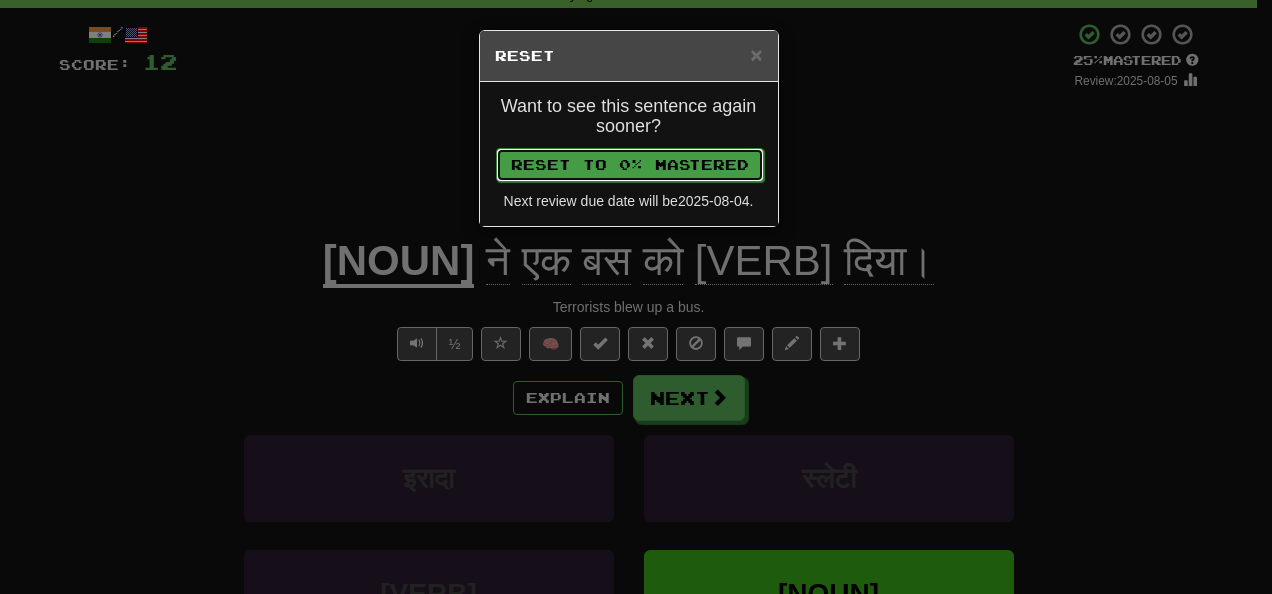 click on "Reset to 0% Mastered" at bounding box center (630, 165) 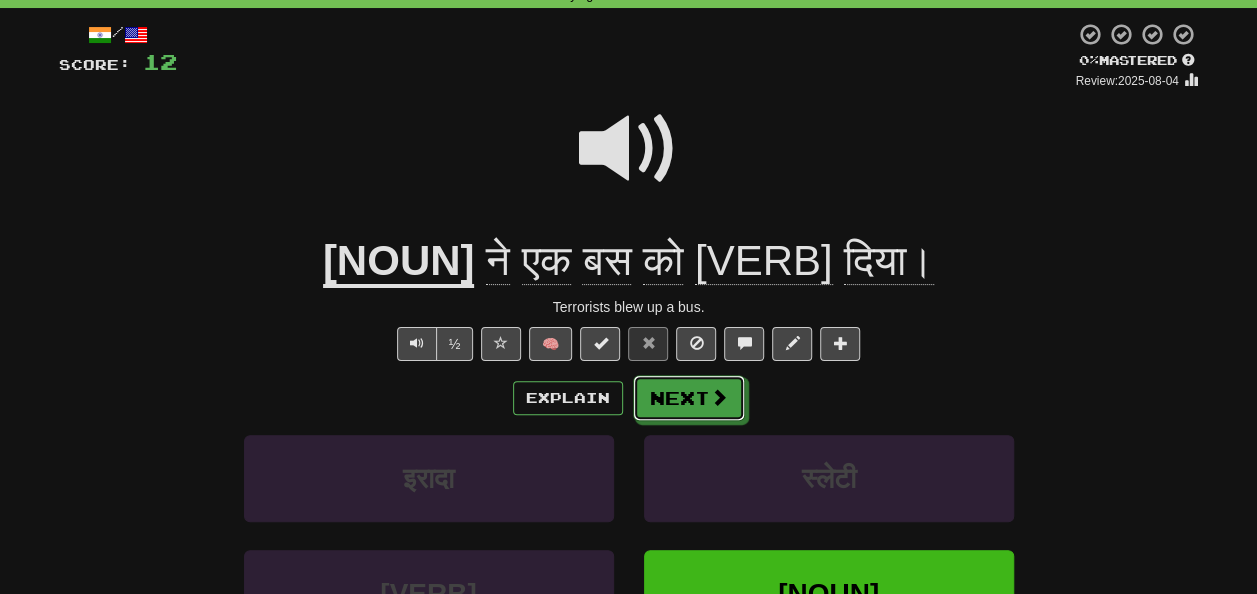 click on "Next" at bounding box center (689, 398) 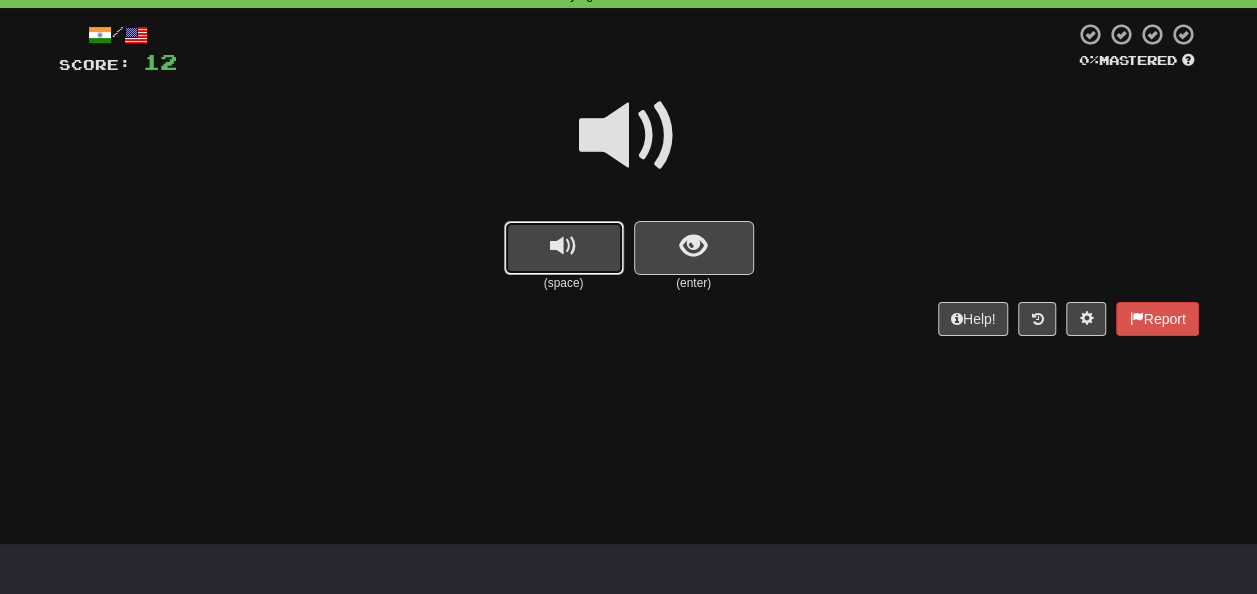 click at bounding box center [563, 246] 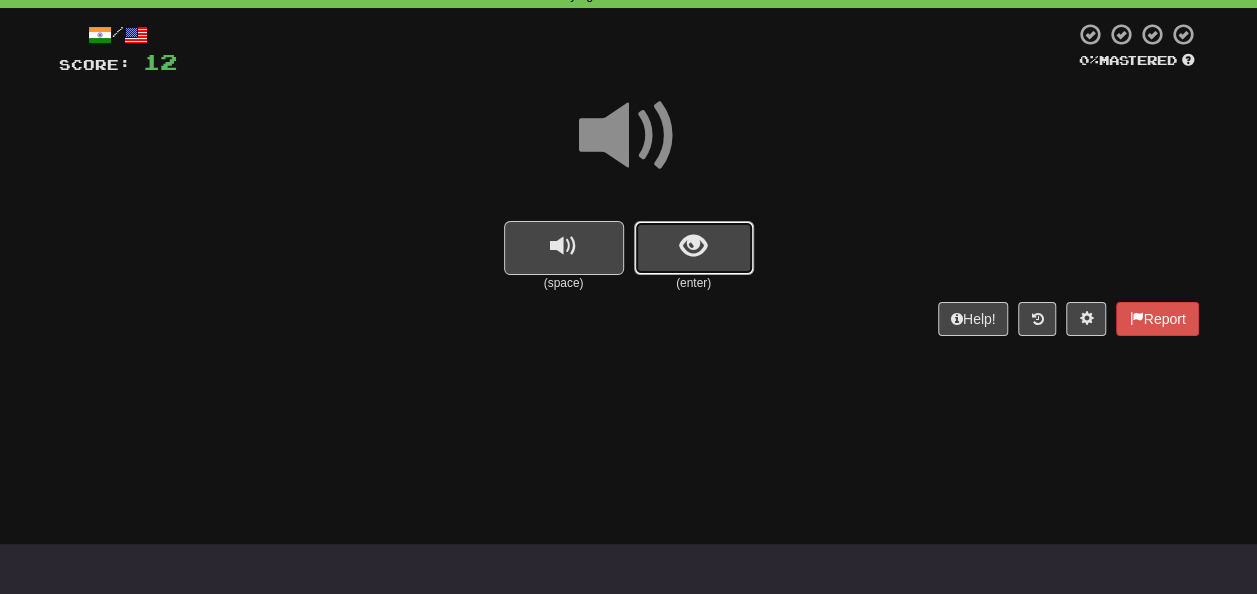 click at bounding box center (693, 246) 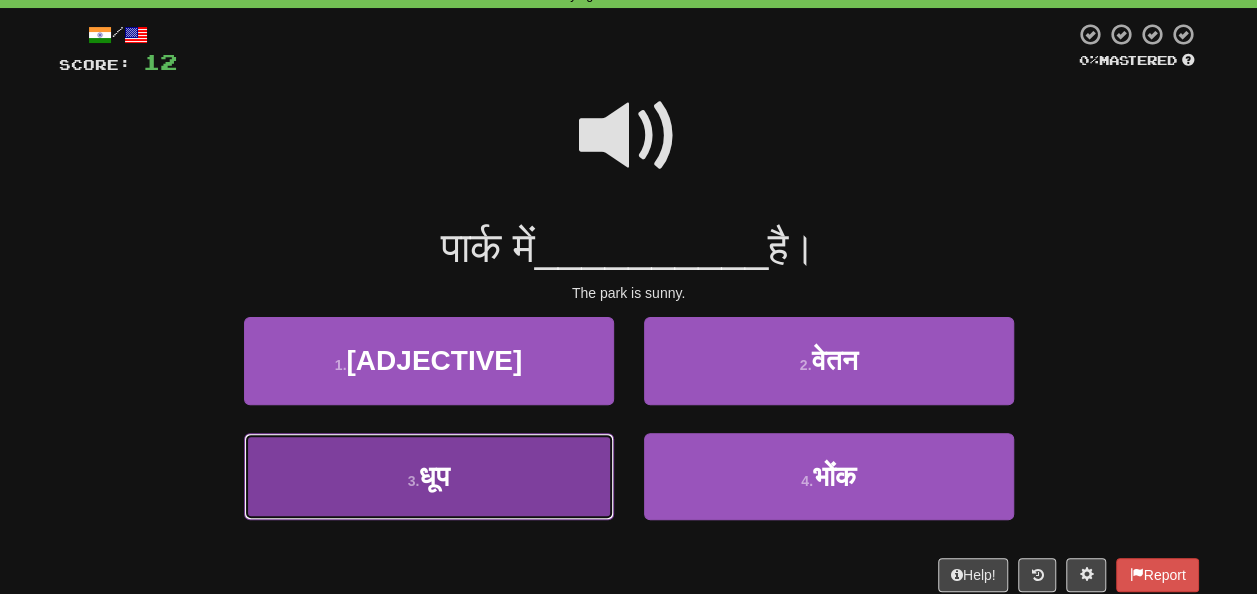 click on "[NUMBER] . [WORD]" at bounding box center [429, 476] 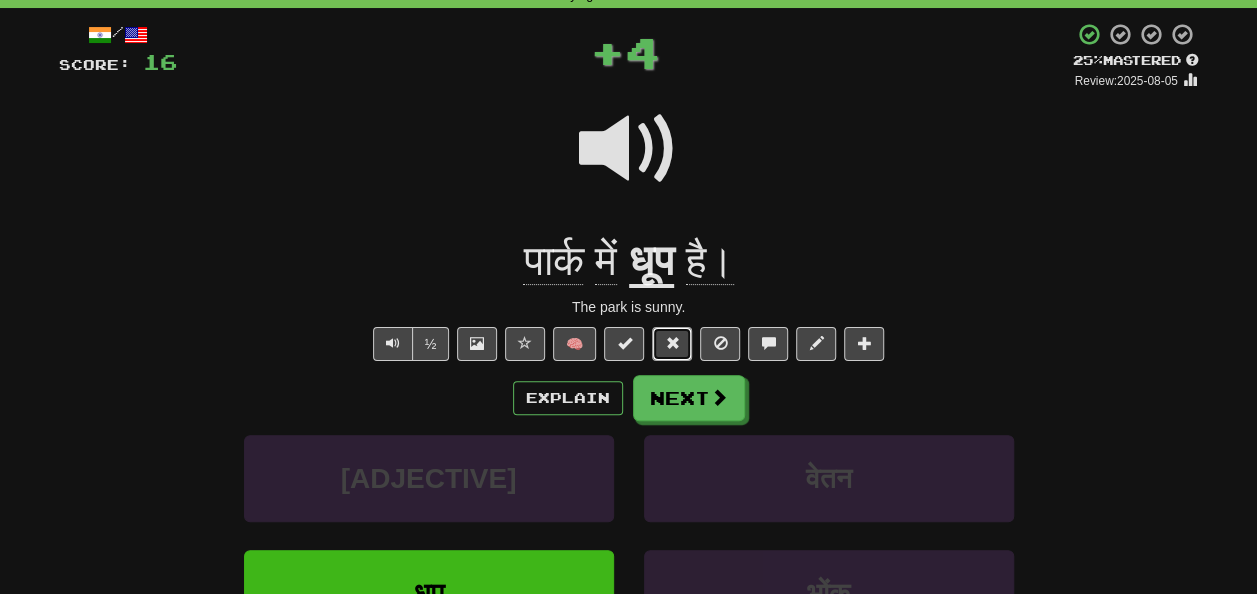 click at bounding box center (672, 343) 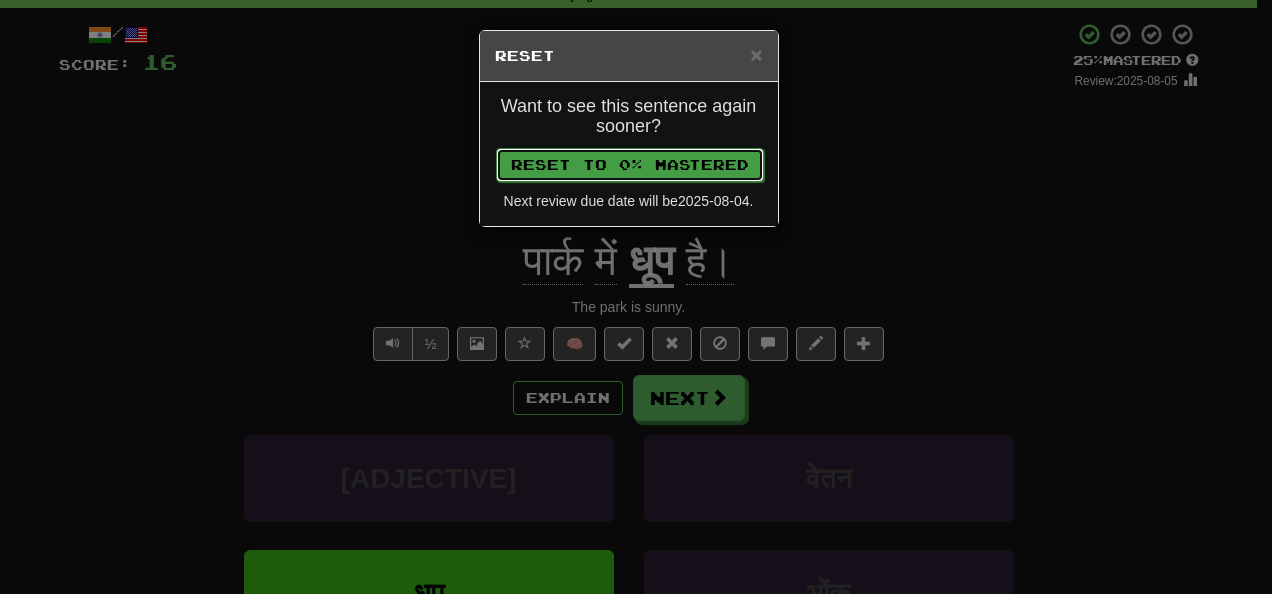 click on "Reset to 0% Mastered" at bounding box center [630, 165] 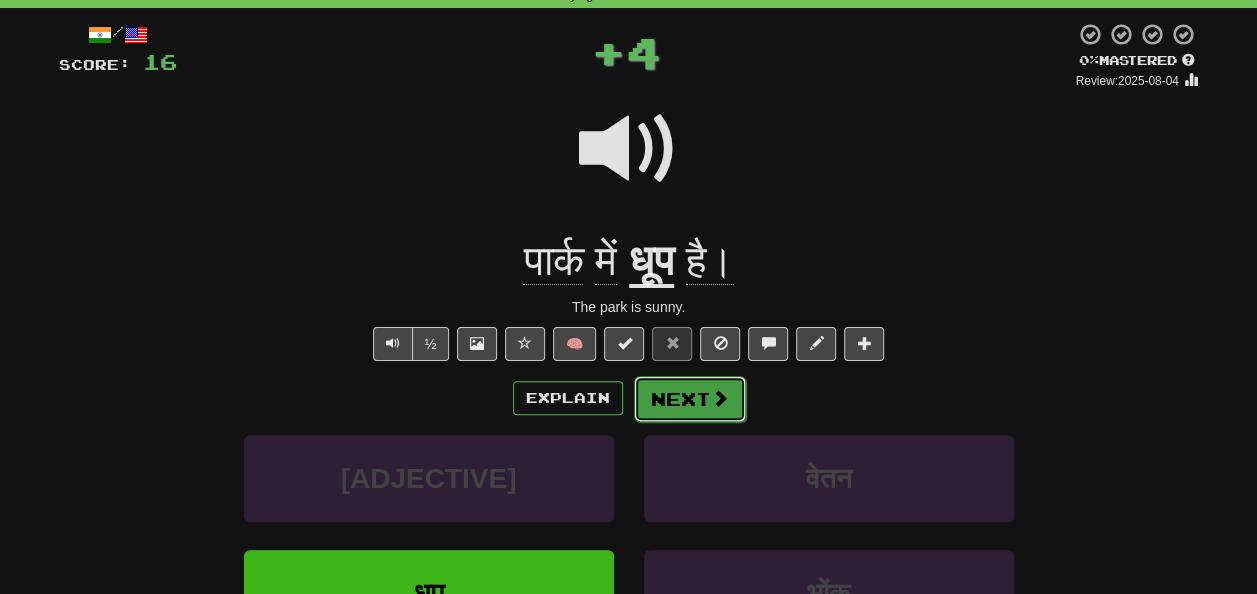 click on "Next" at bounding box center (690, 399) 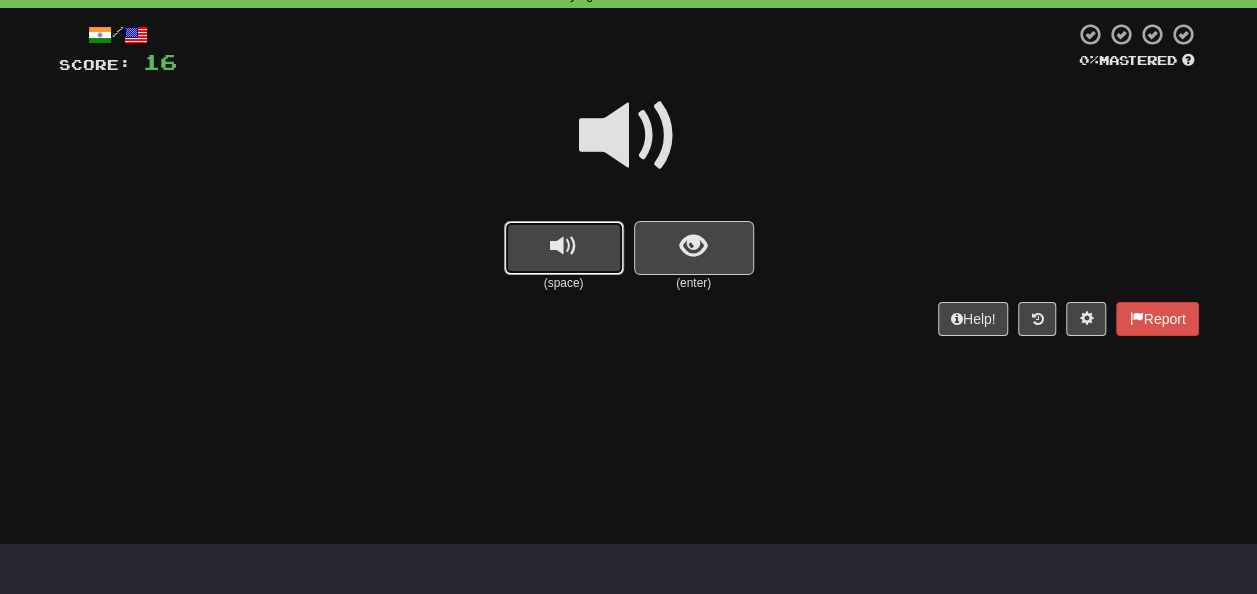 click at bounding box center (564, 248) 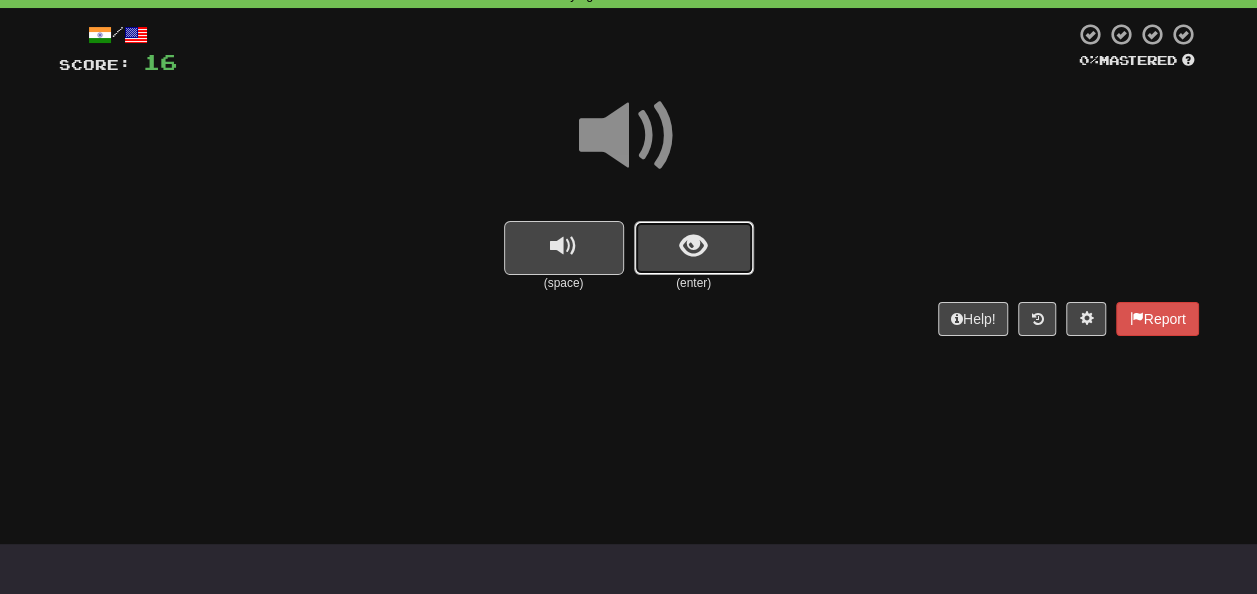 click at bounding box center (694, 248) 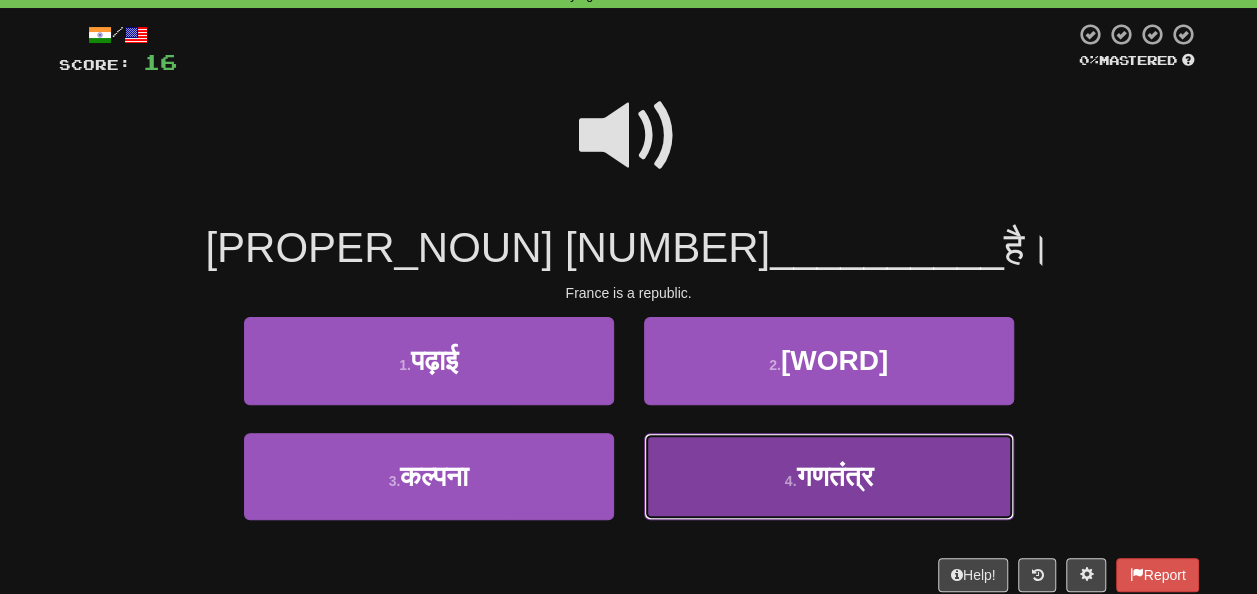 click on "[NUMBER] . [WORD]" at bounding box center [829, 476] 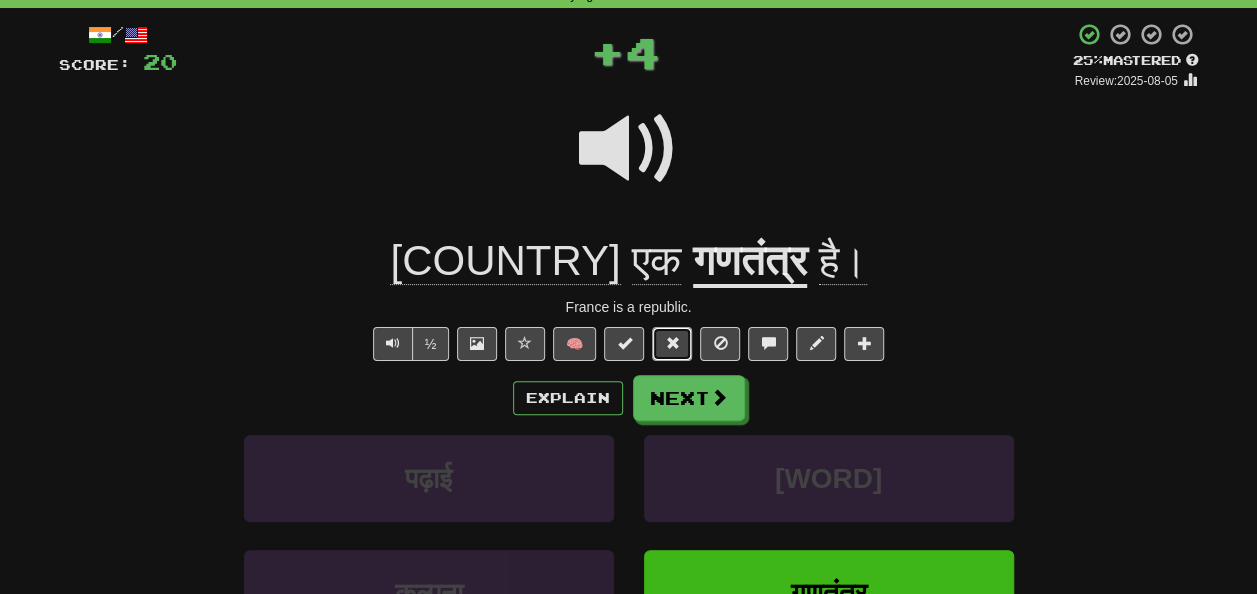click at bounding box center [672, 343] 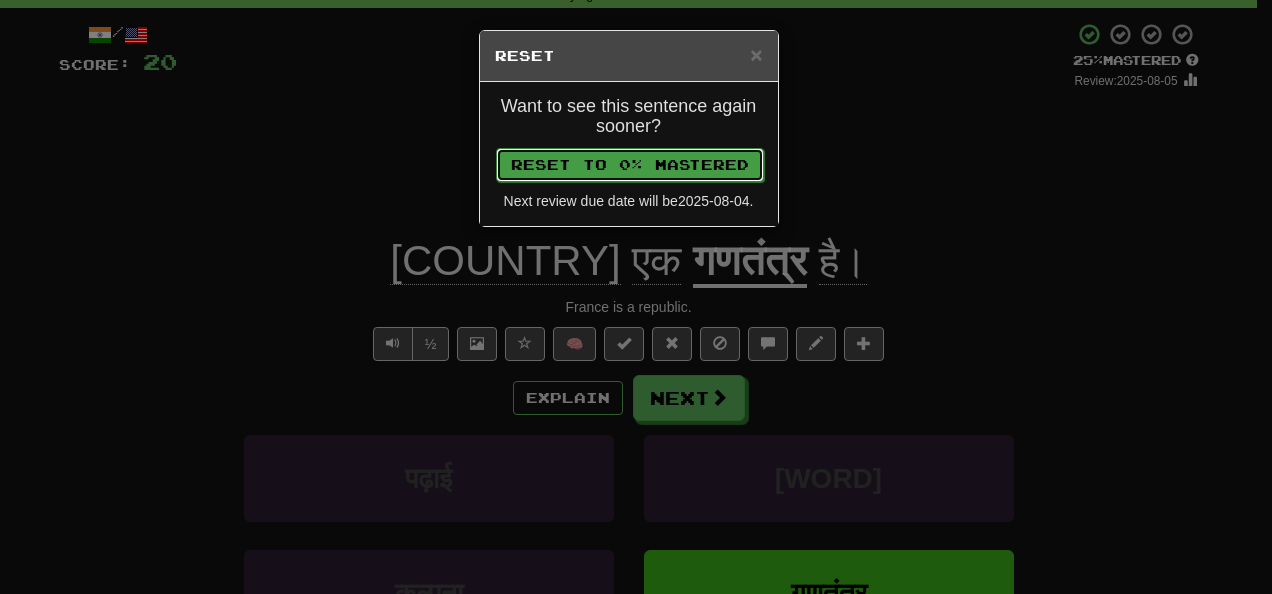 click on "Reset to 0% Mastered" at bounding box center (630, 165) 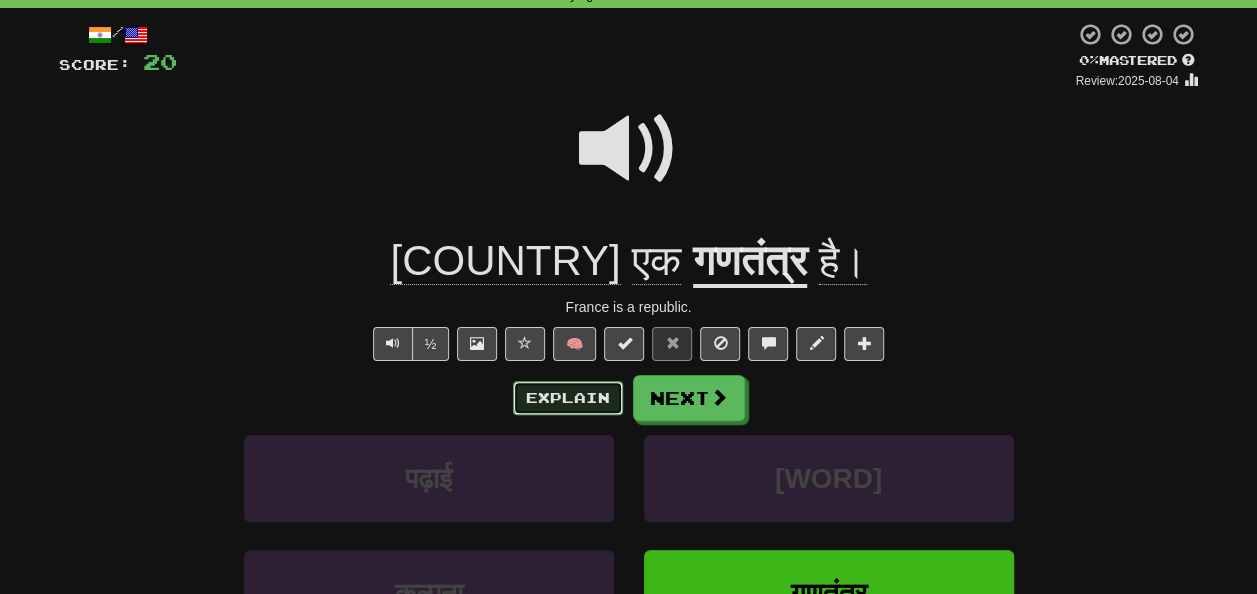 click on "Explain" at bounding box center [568, 398] 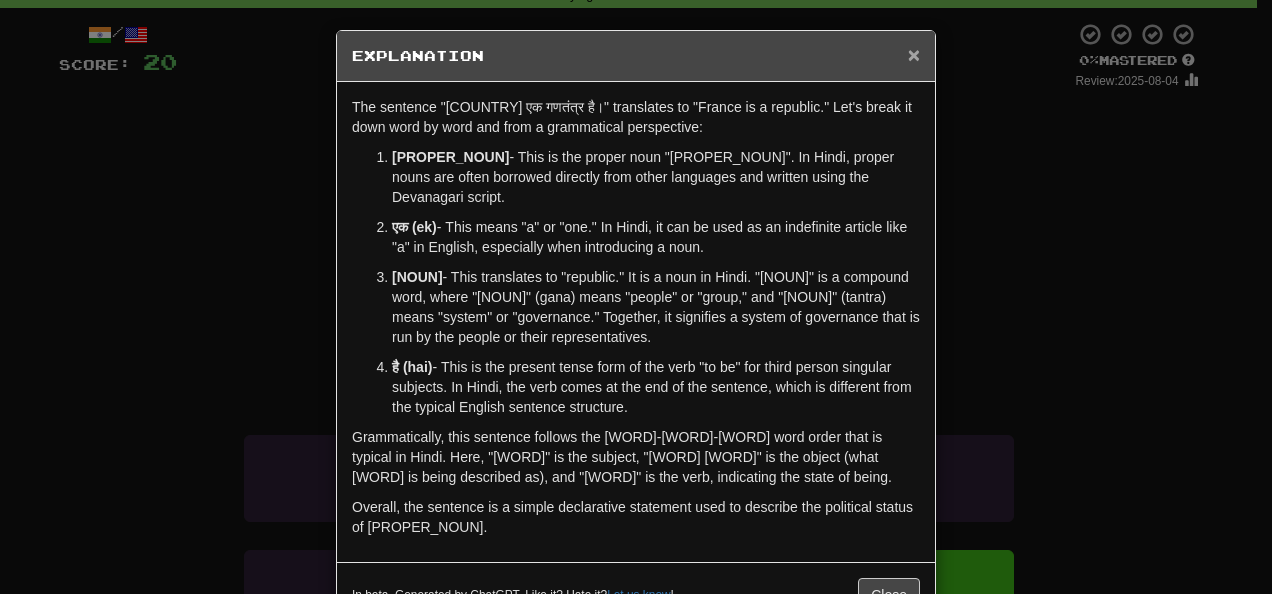 click on "×" at bounding box center [914, 54] 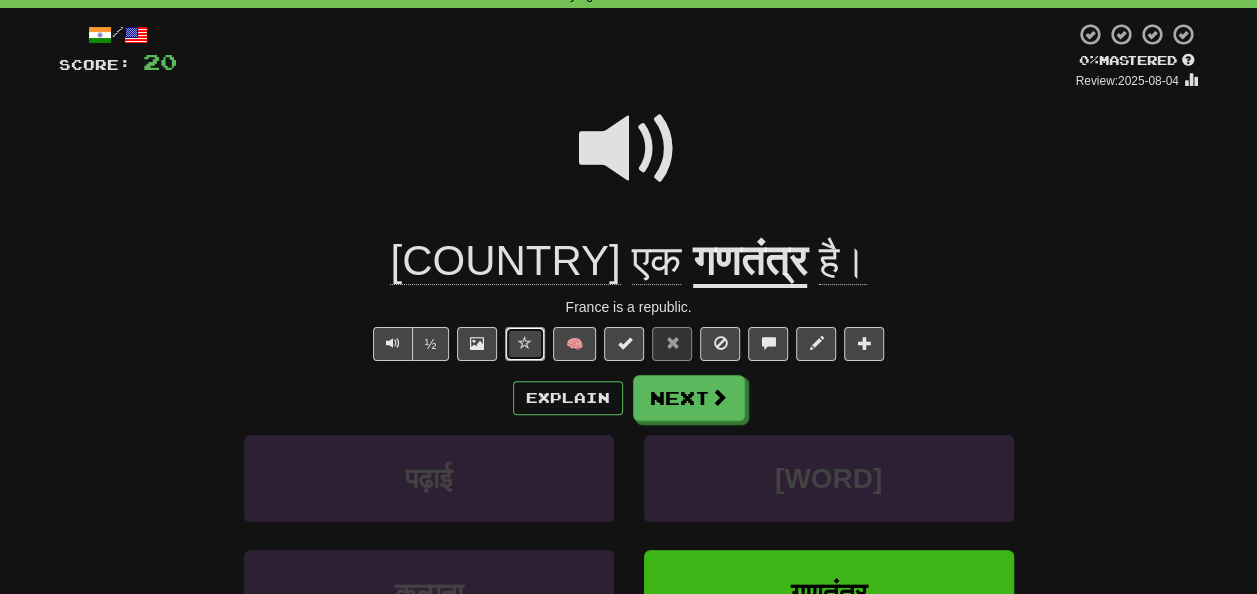 click at bounding box center (525, 343) 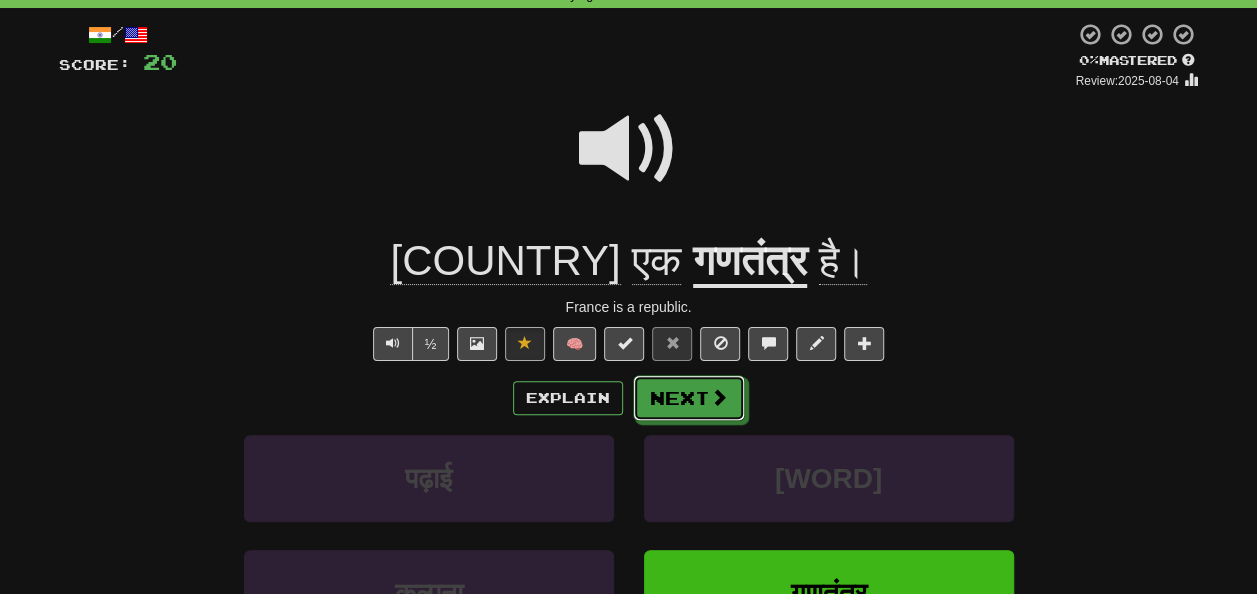 click at bounding box center [719, 397] 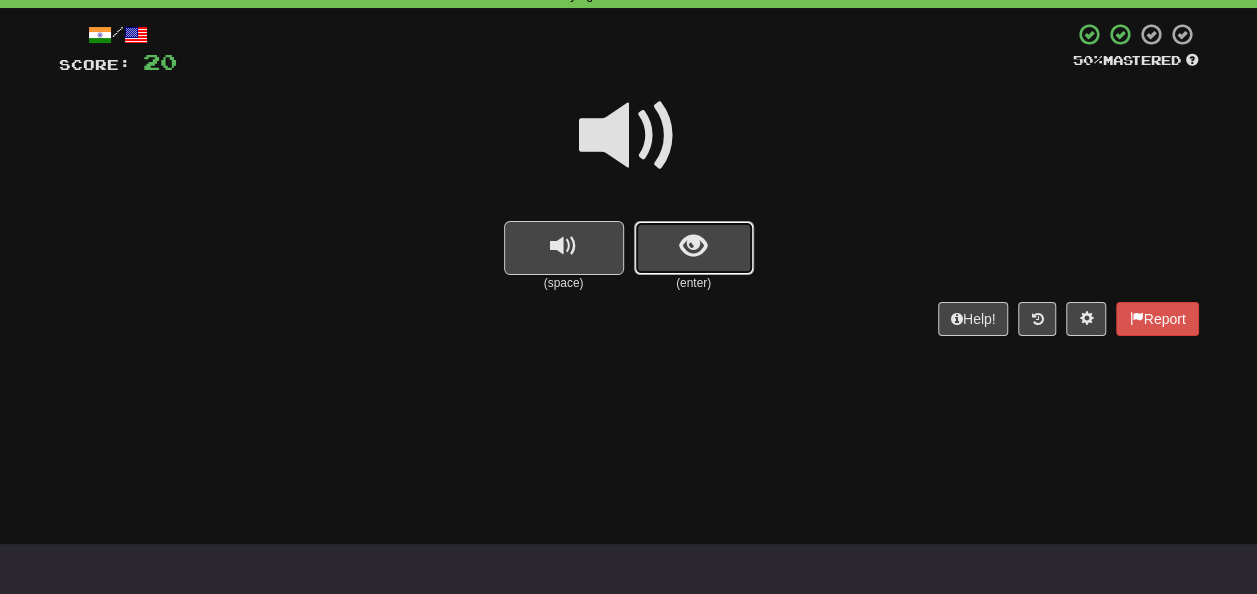 click at bounding box center (693, 246) 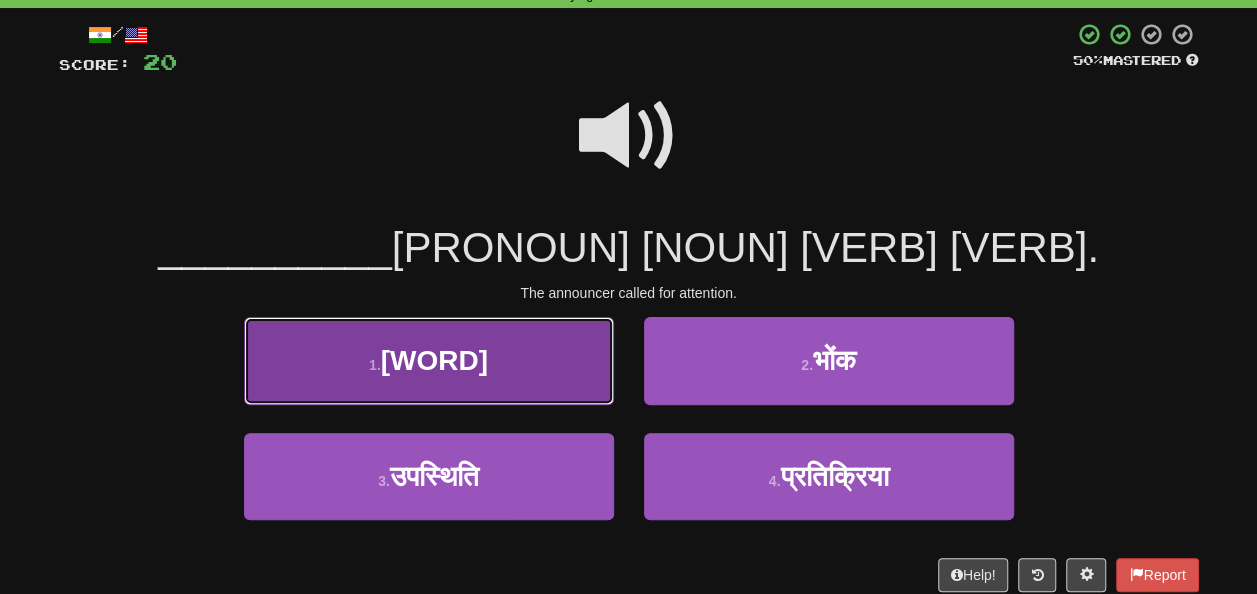 click on "[WORD]" at bounding box center [434, 360] 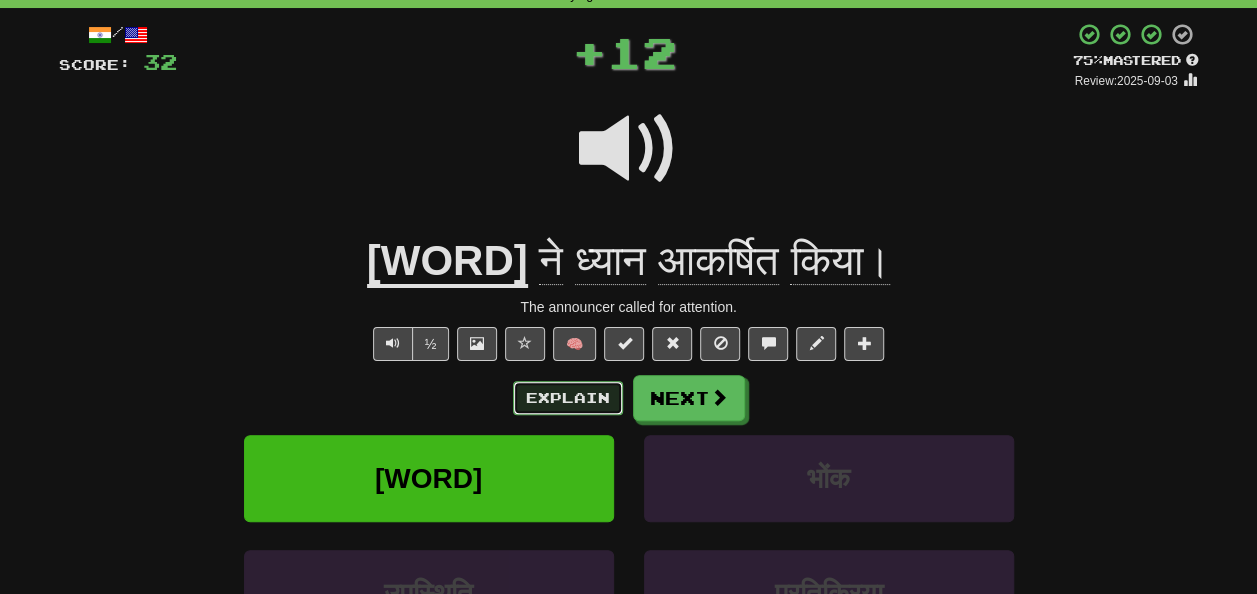 click on "Explain" at bounding box center [568, 398] 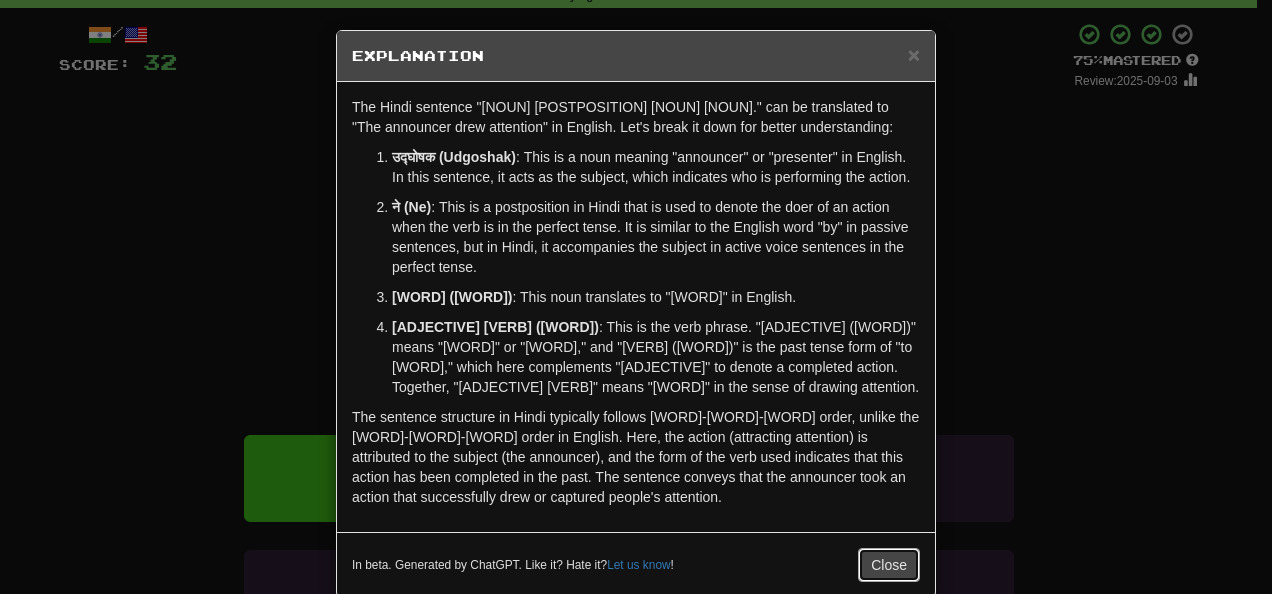 click on "Close" at bounding box center [889, 565] 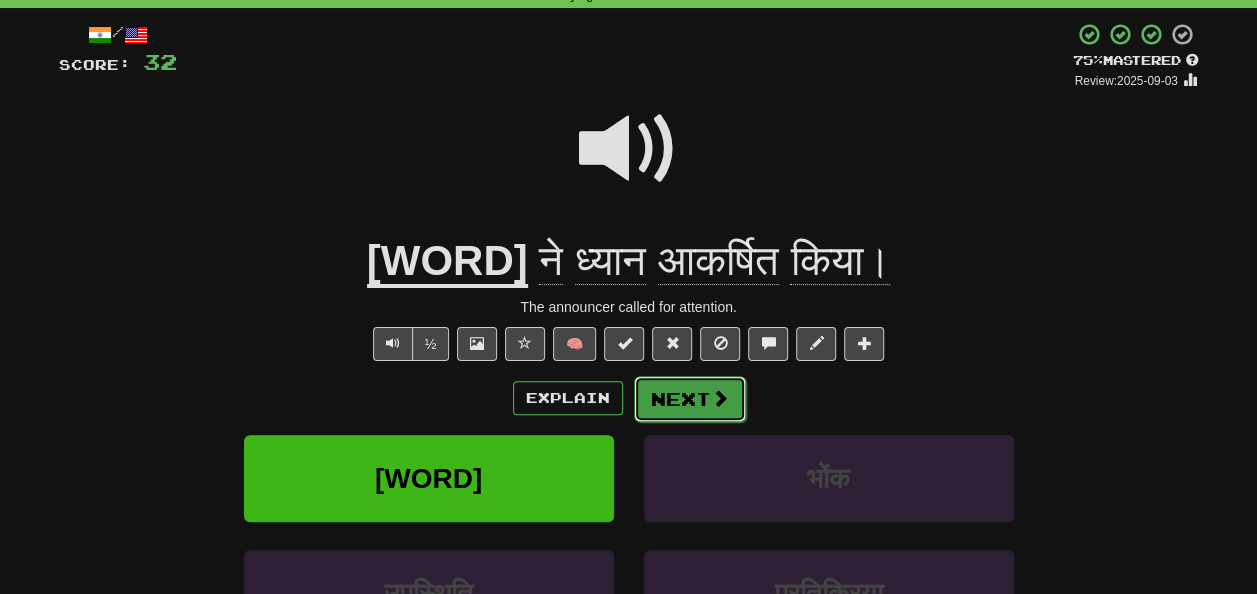 click on "Next" at bounding box center [690, 399] 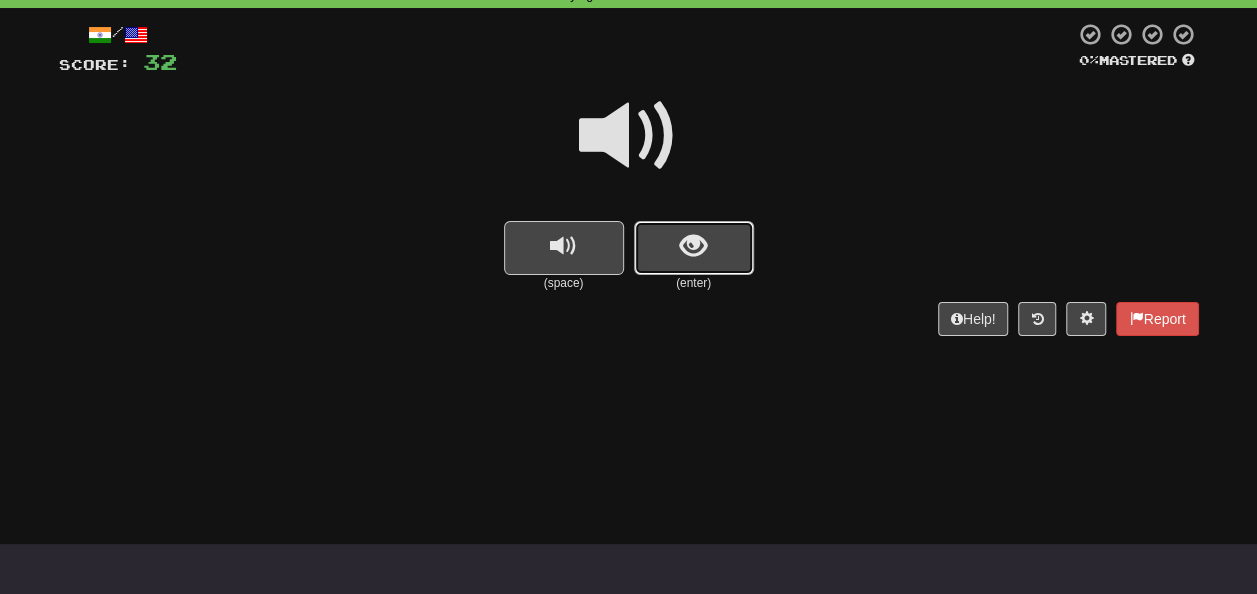 click at bounding box center (693, 246) 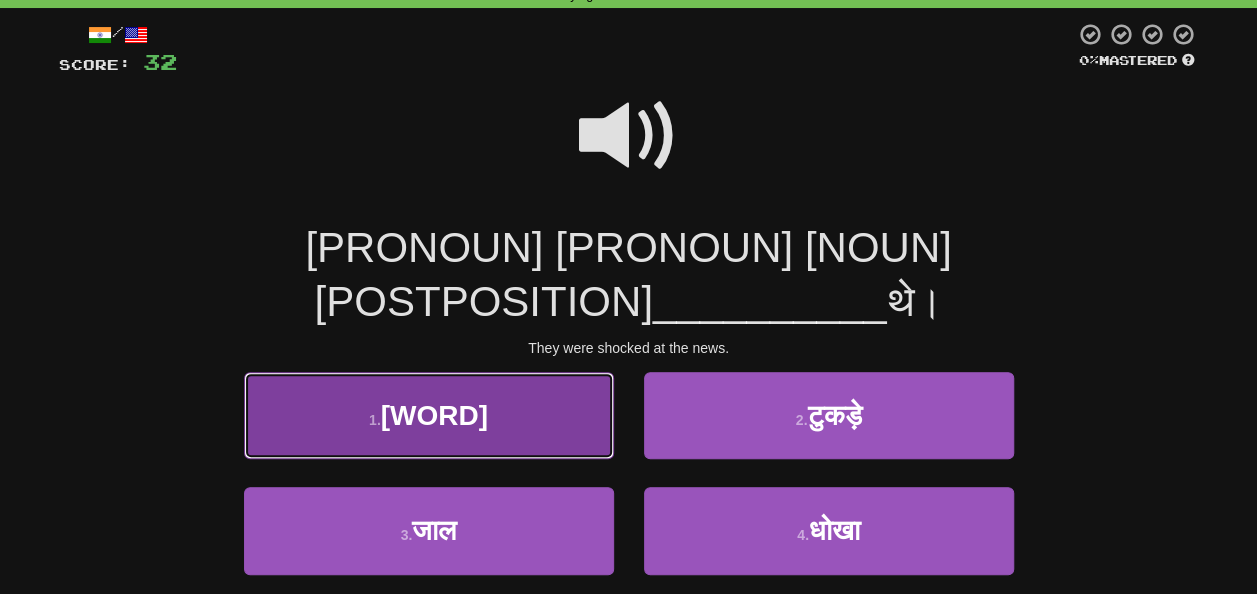 click on "1 .  हैरान" at bounding box center [429, 415] 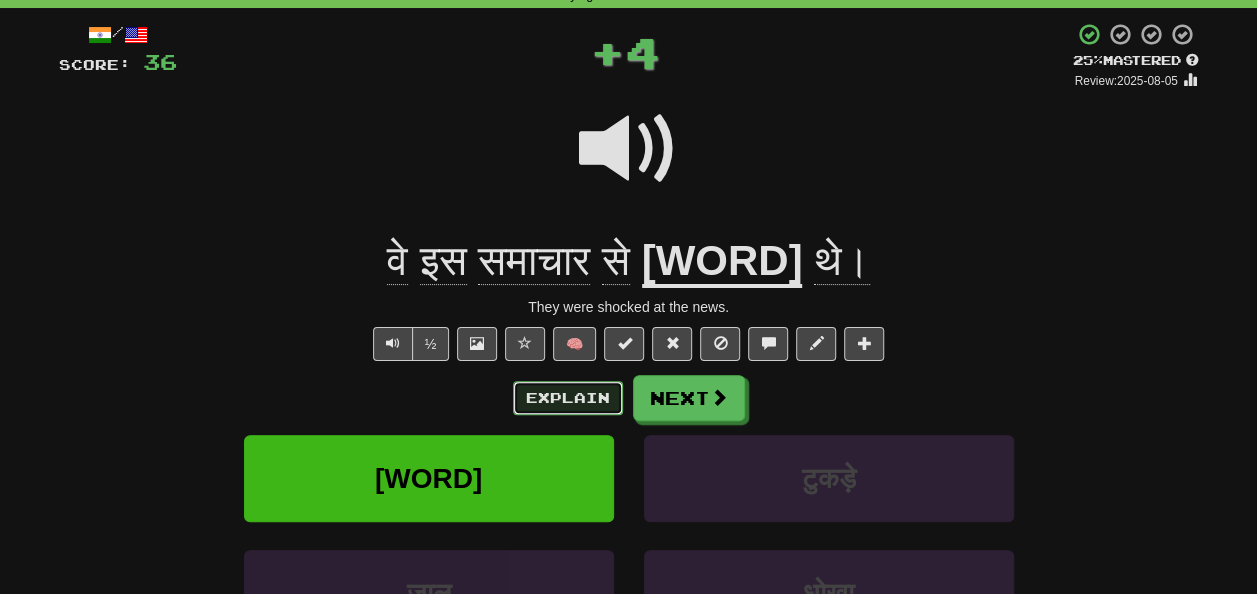 click on "Explain" at bounding box center [568, 398] 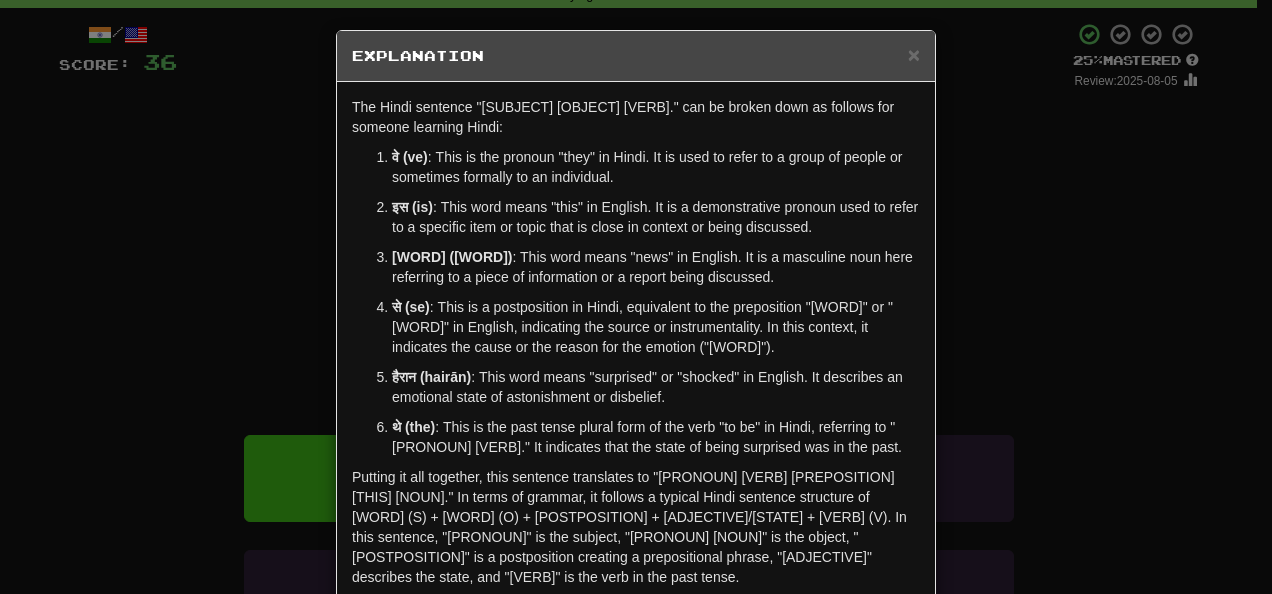 click on "× Explanation" at bounding box center (636, 56) 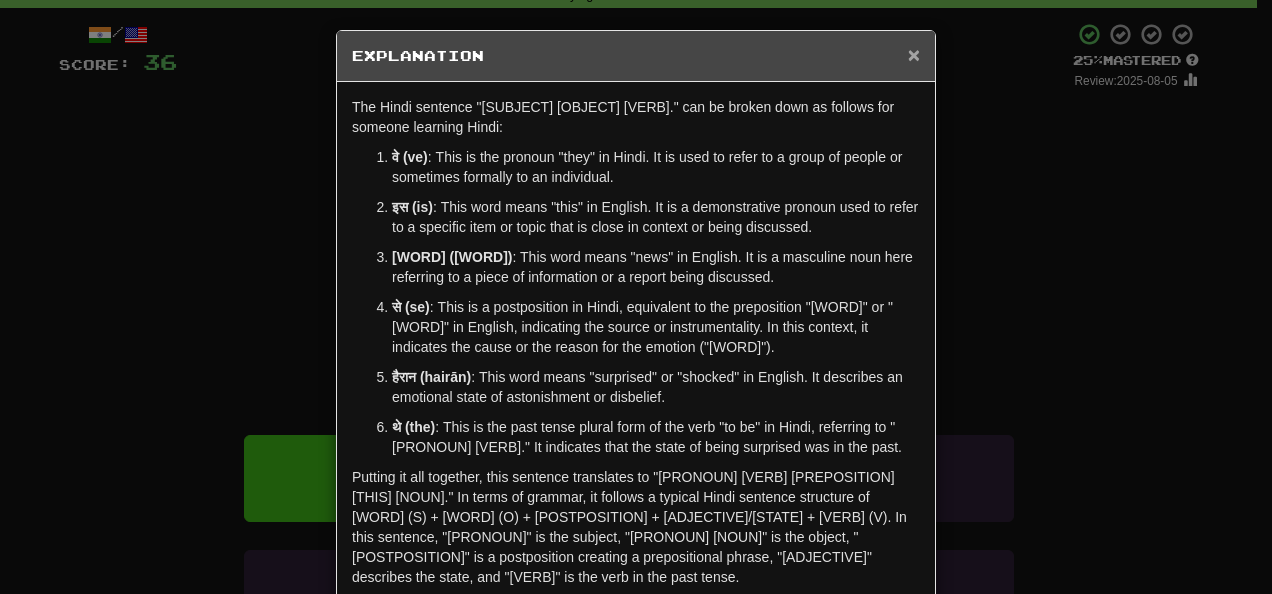 click on "×" at bounding box center (914, 54) 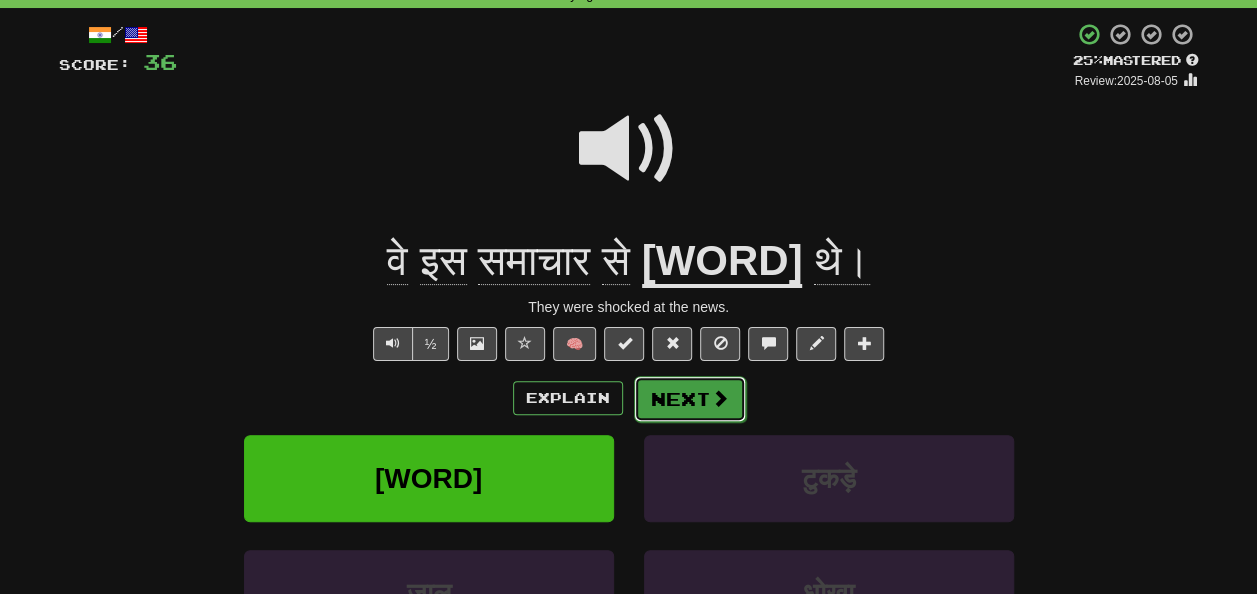 click on "Next" at bounding box center (690, 399) 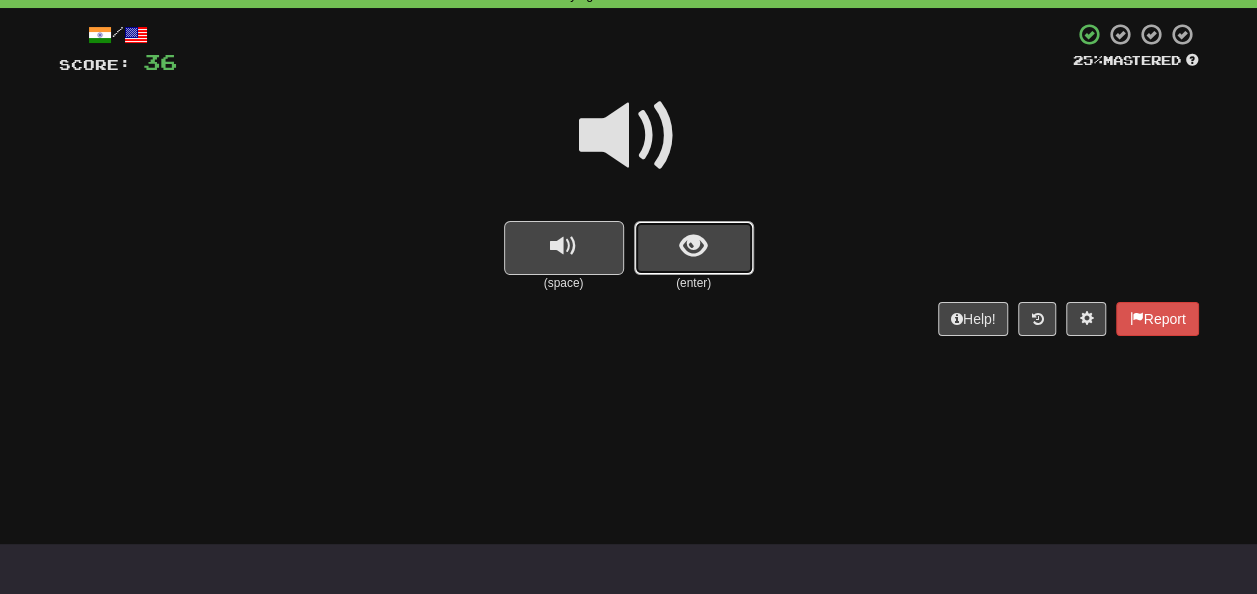 click at bounding box center [693, 246] 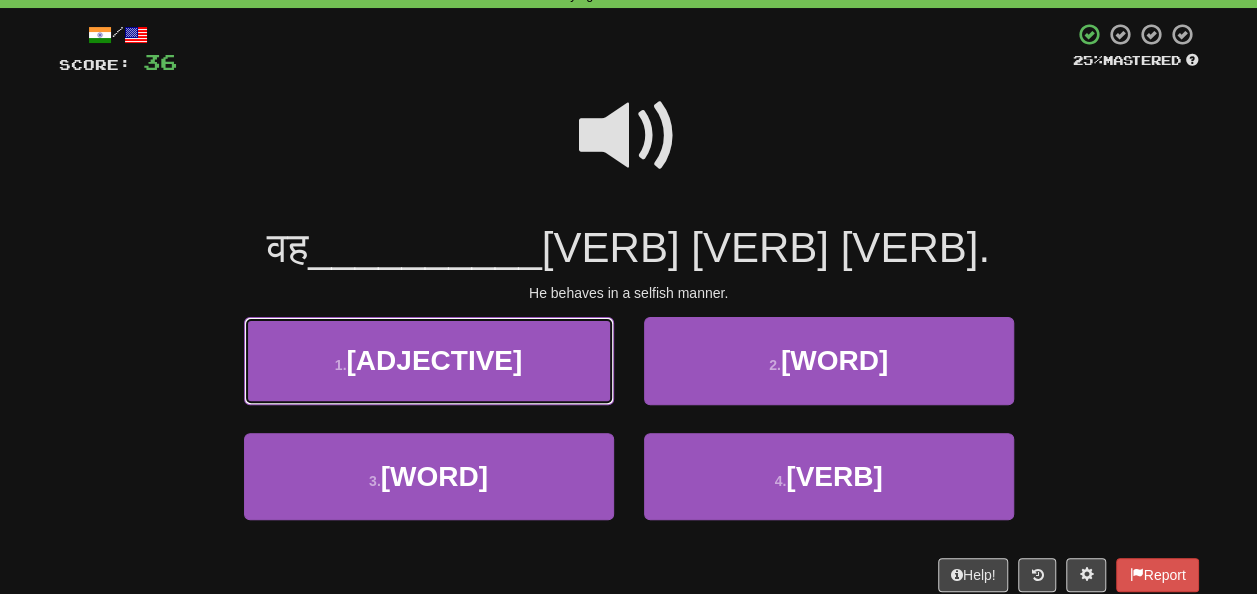 click on "[NUMBER] . [WORD]" at bounding box center [429, 360] 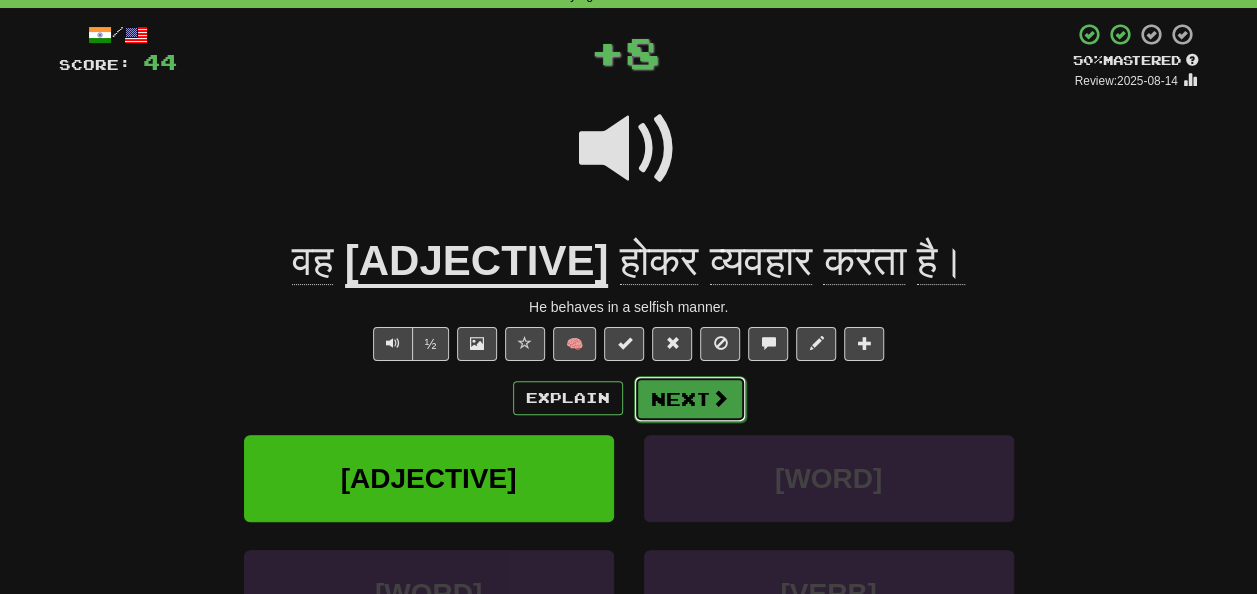 click on "Next" at bounding box center (690, 399) 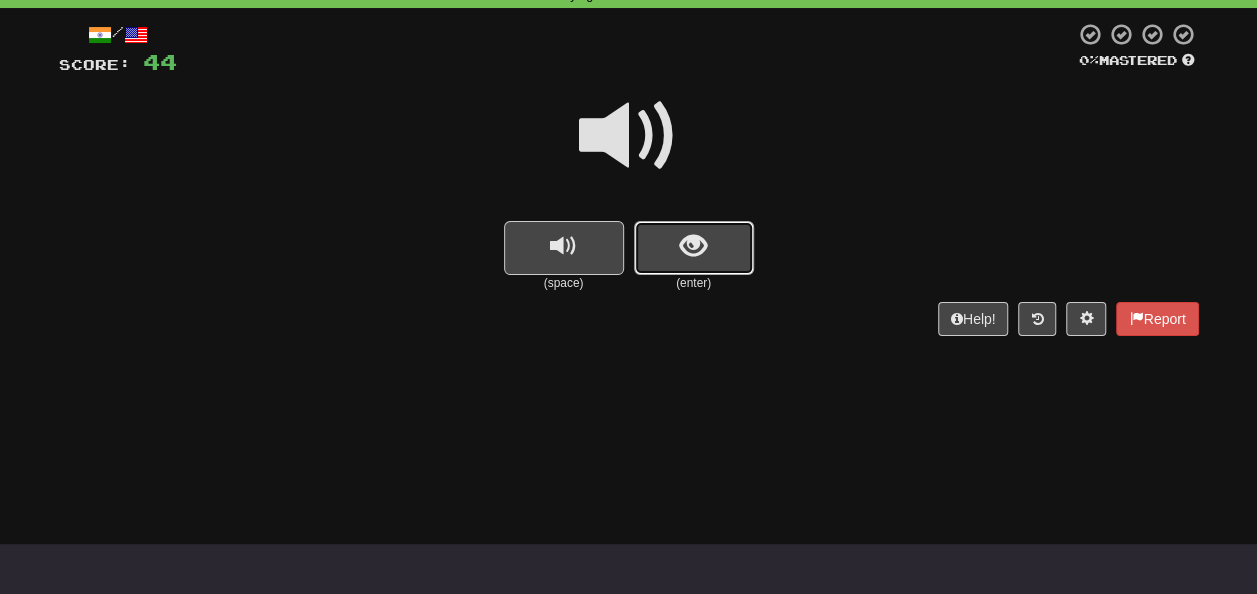 click at bounding box center [694, 248] 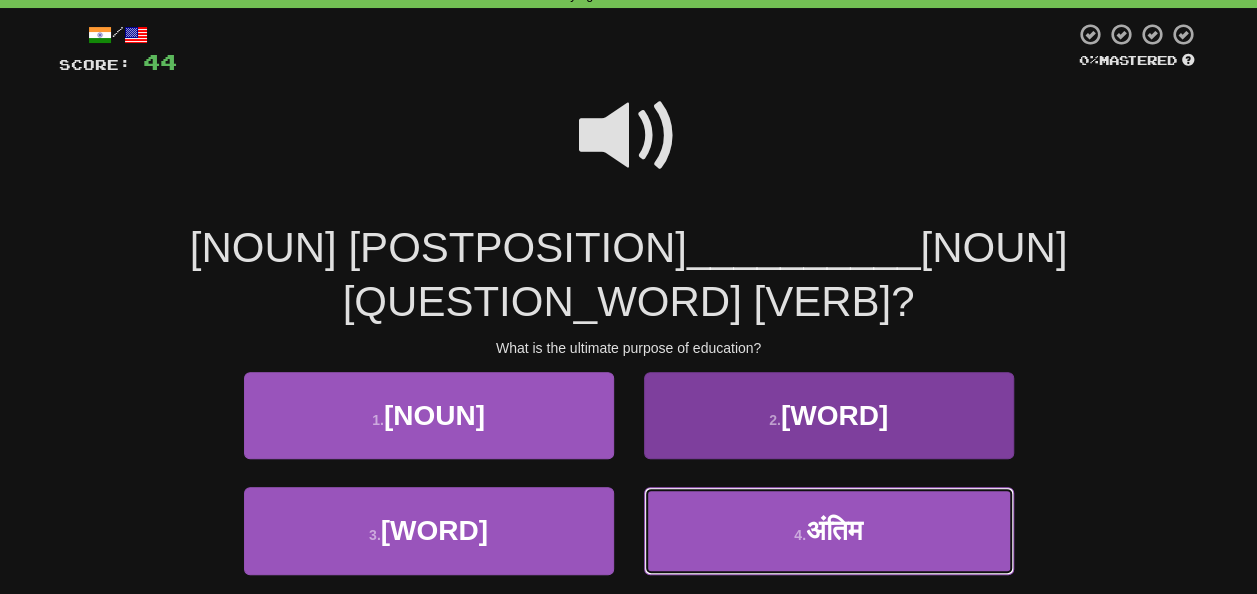 click on "अंतिम" at bounding box center [834, 530] 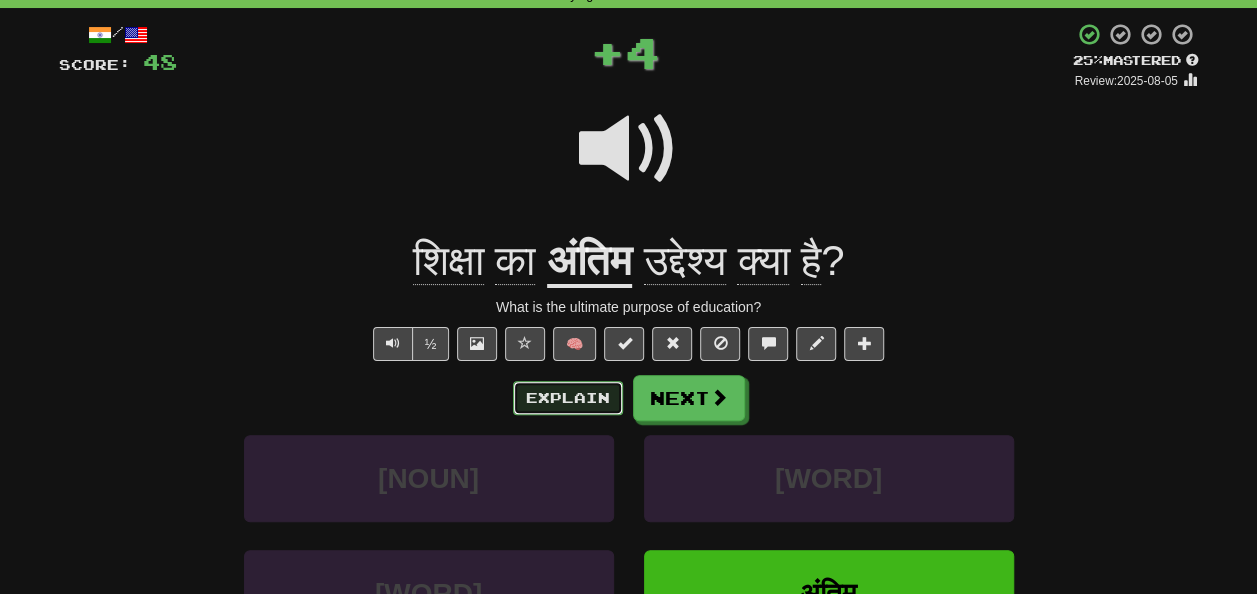 click on "Explain" at bounding box center (568, 398) 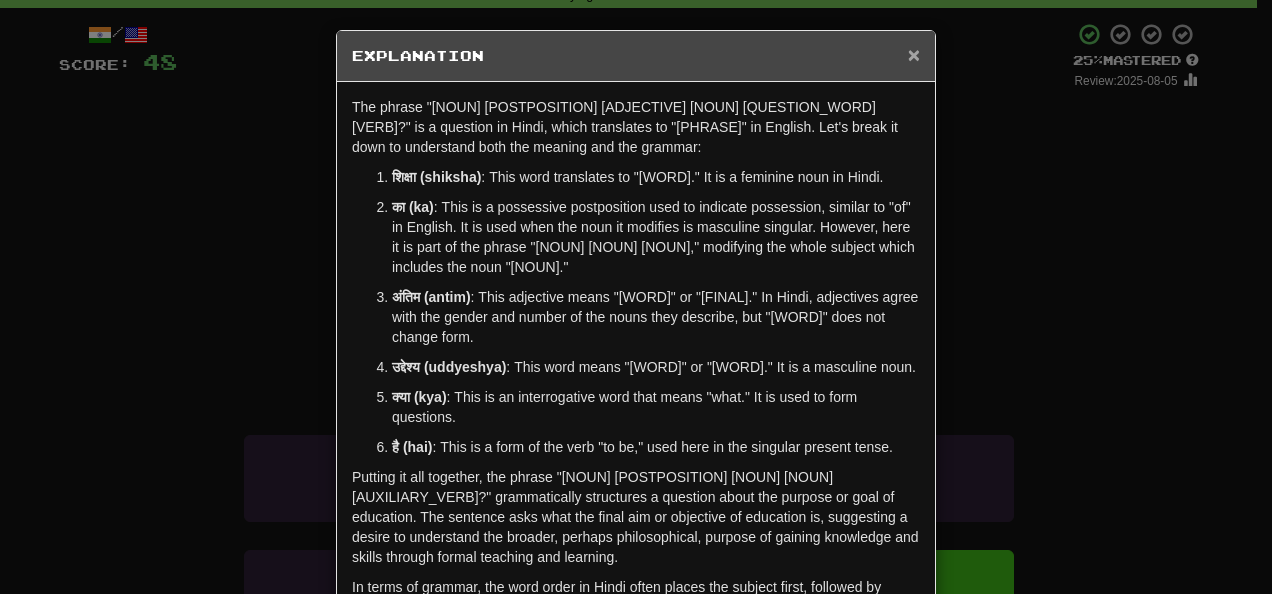 click on "×" at bounding box center [914, 54] 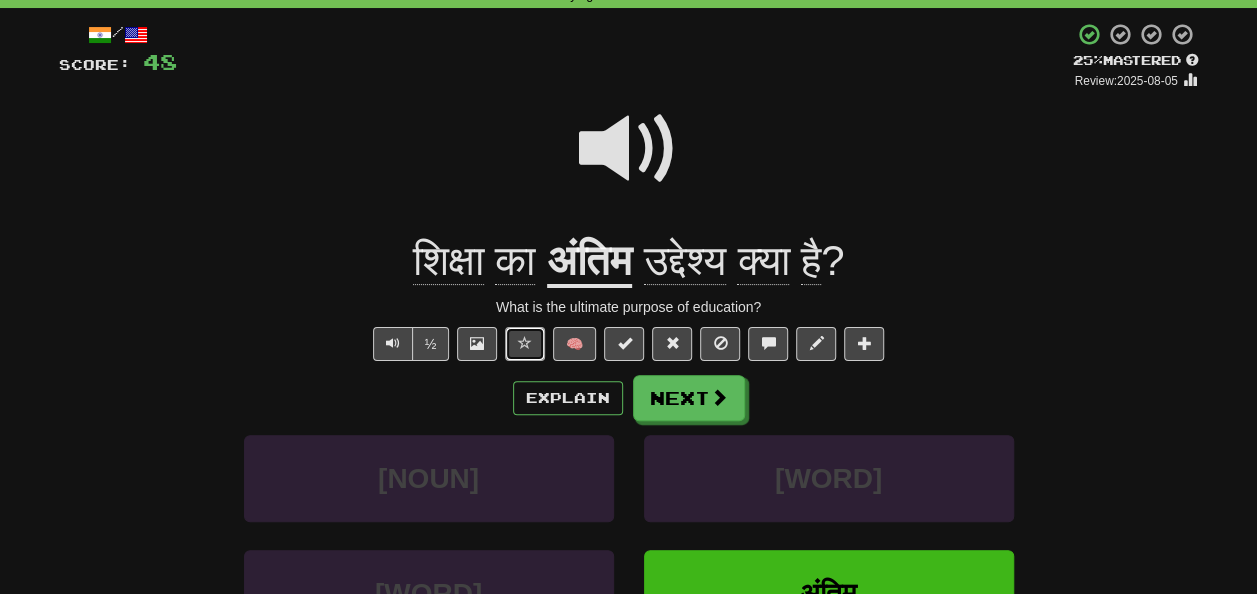 click at bounding box center (525, 344) 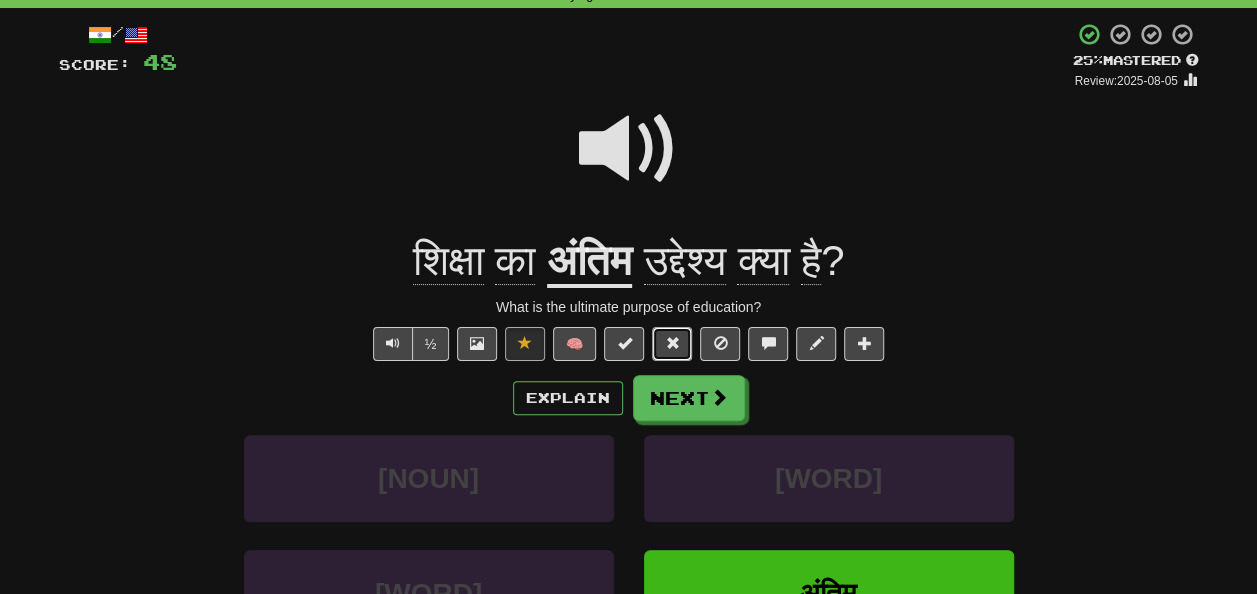 click at bounding box center (672, 343) 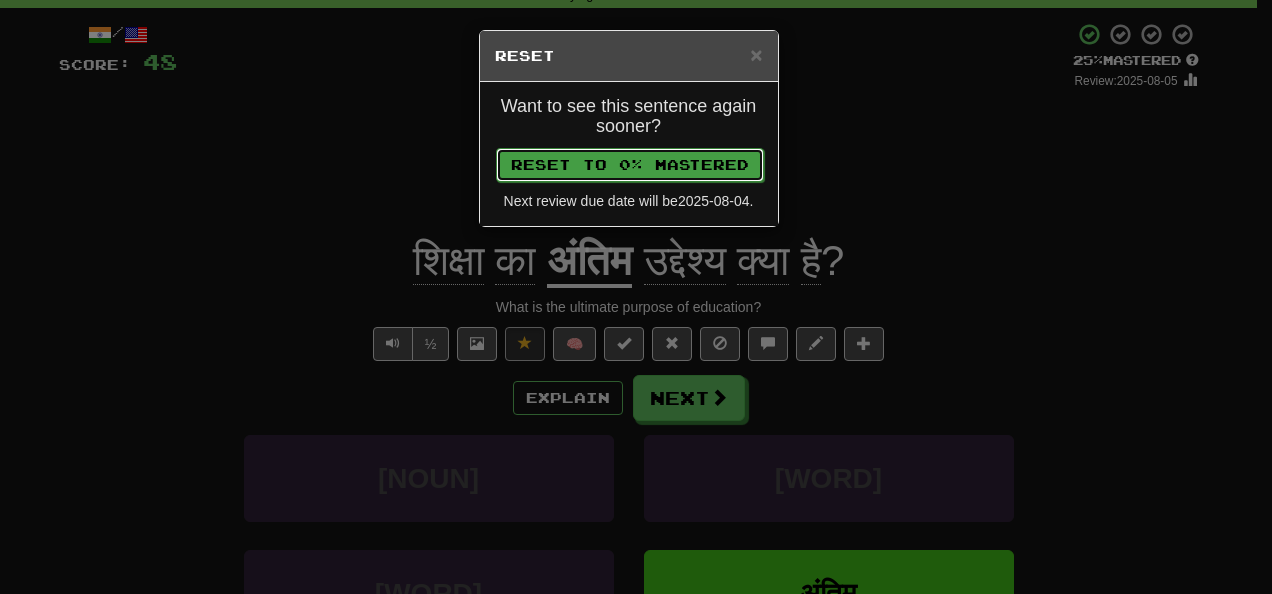 click on "Reset to 0% Mastered" at bounding box center (630, 165) 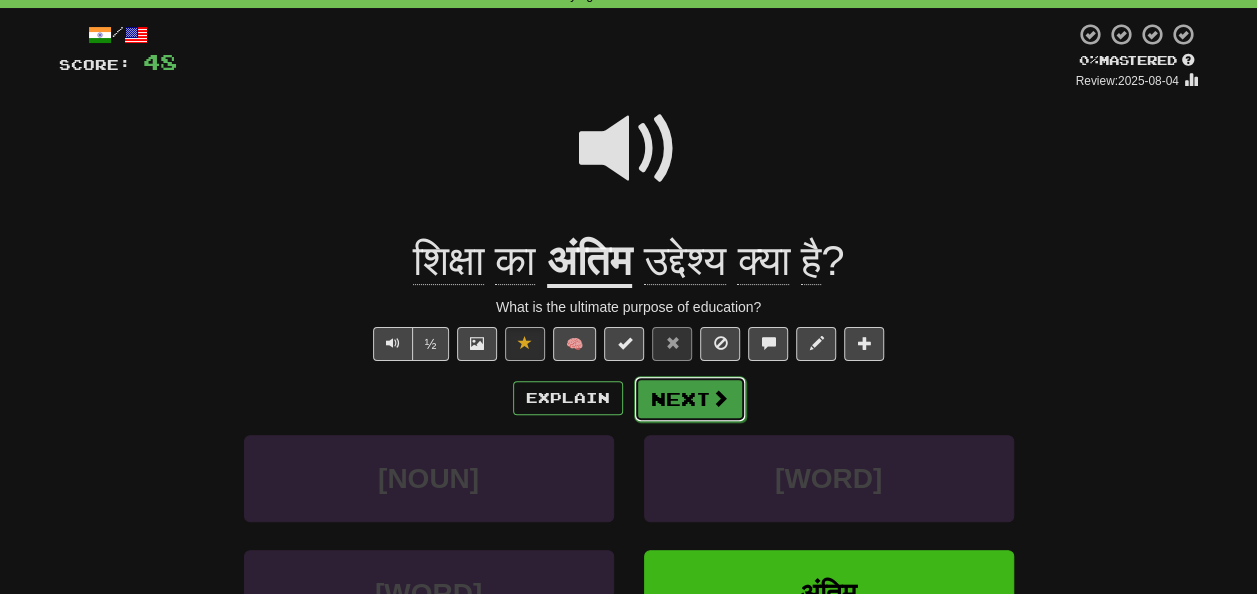click on "Next" at bounding box center (690, 399) 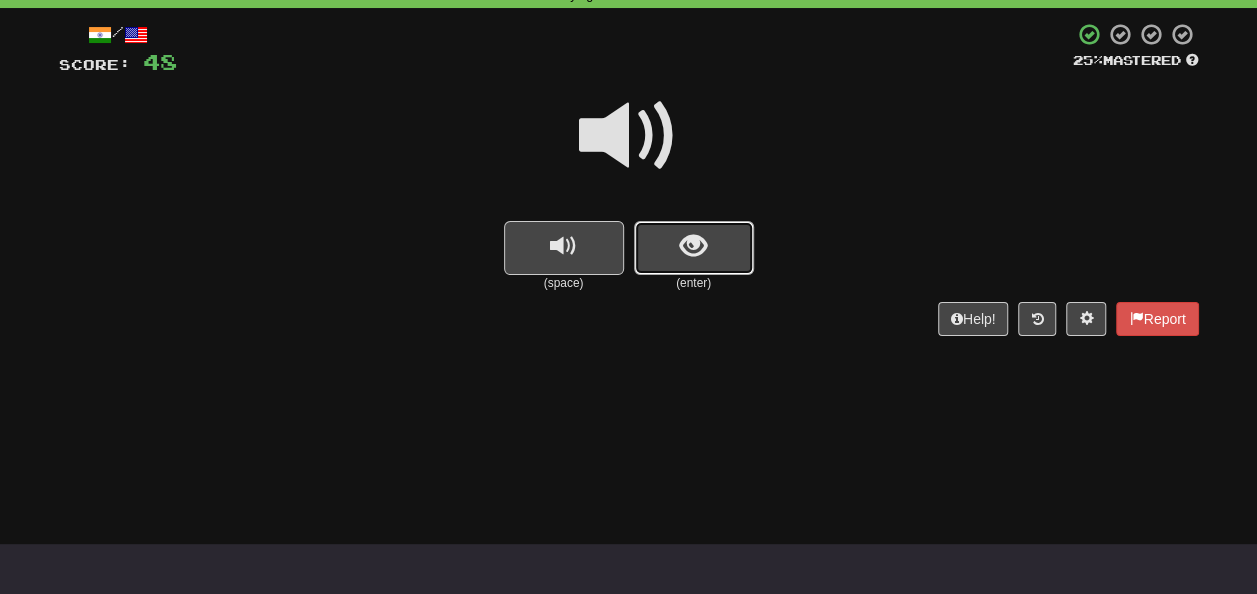 click at bounding box center [693, 246] 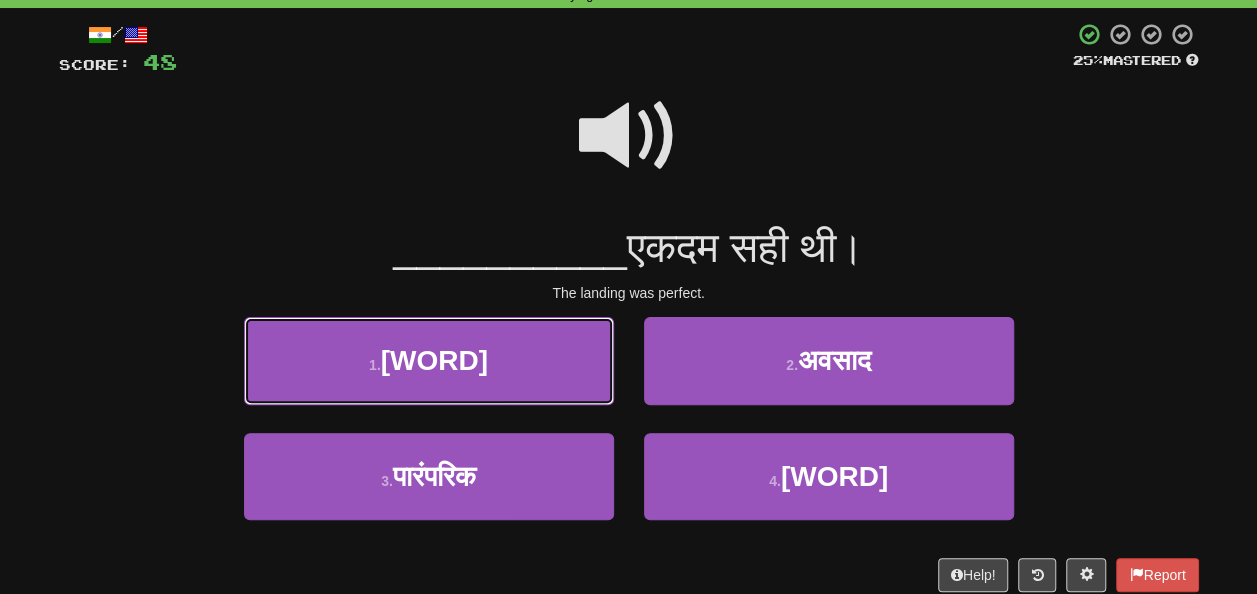 drag, startPoint x: 502, startPoint y: 376, endPoint x: 527, endPoint y: 370, distance: 25.70992 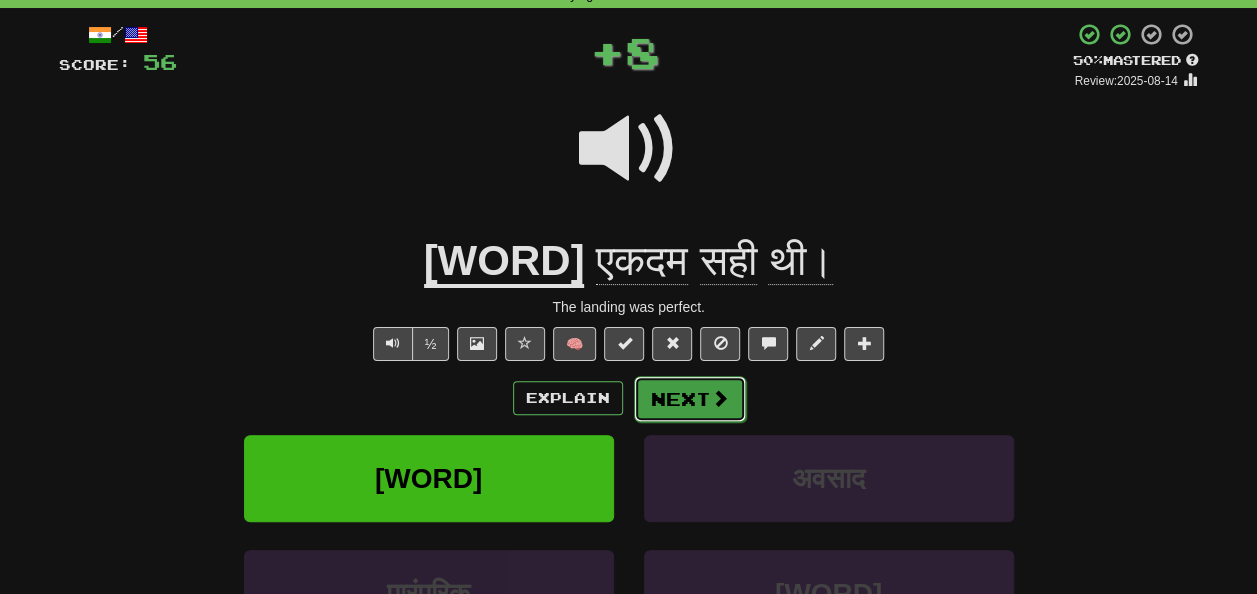 click at bounding box center [720, 398] 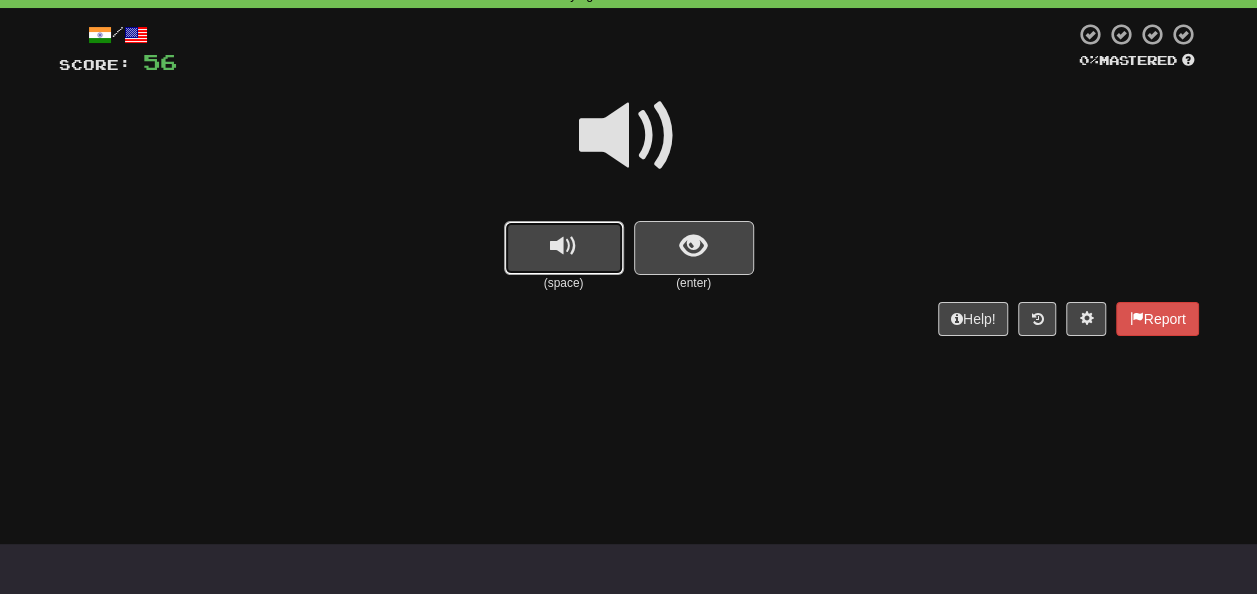 click at bounding box center [564, 248] 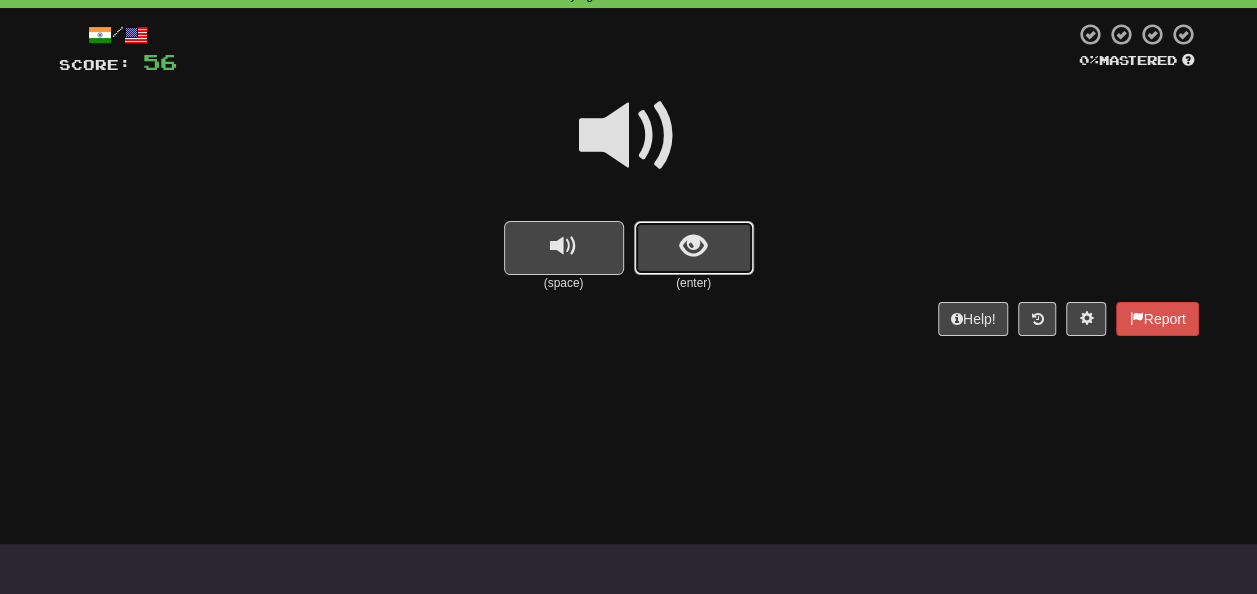 click at bounding box center (694, 248) 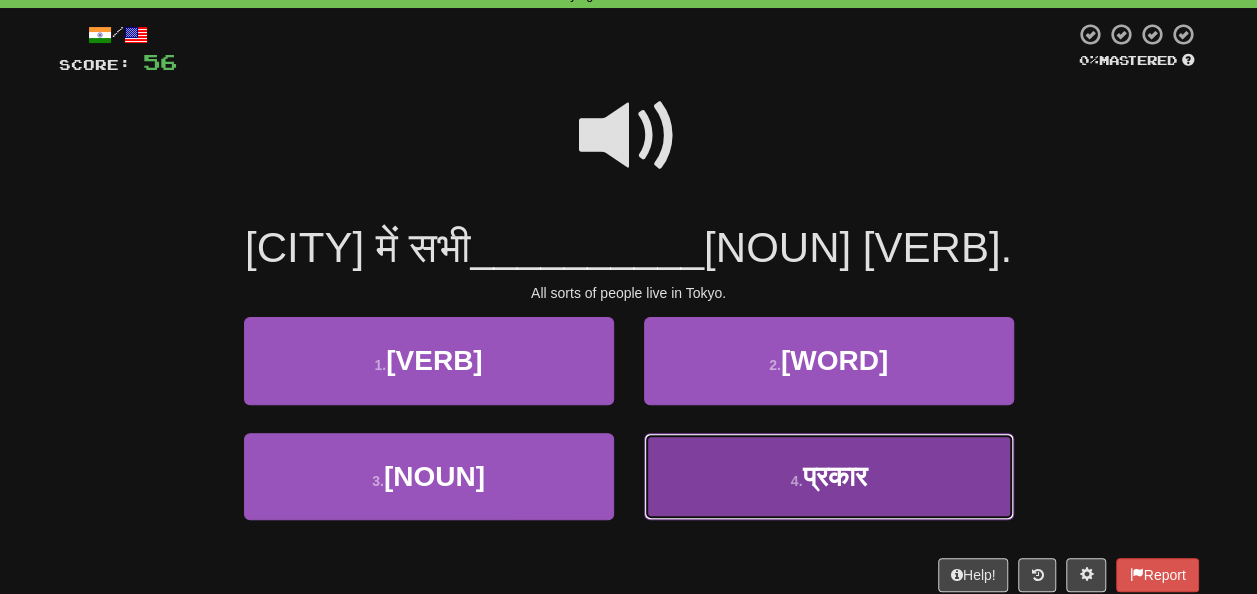 click on "[NUMBER] . [WORD]" at bounding box center (829, 476) 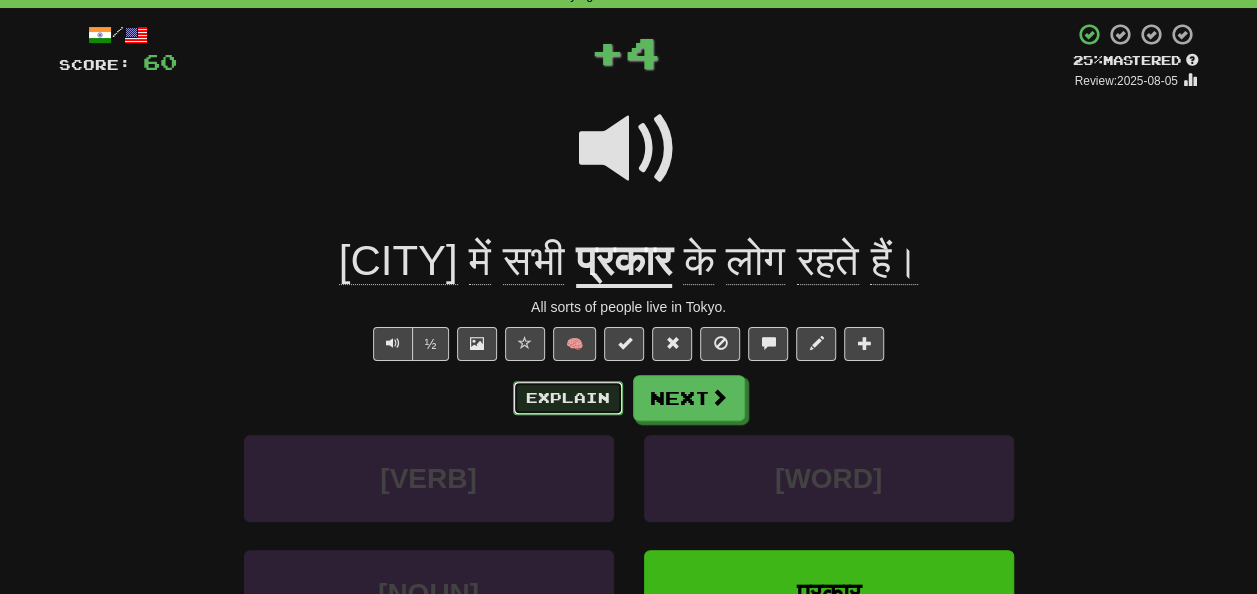 click on "Explain" at bounding box center (568, 398) 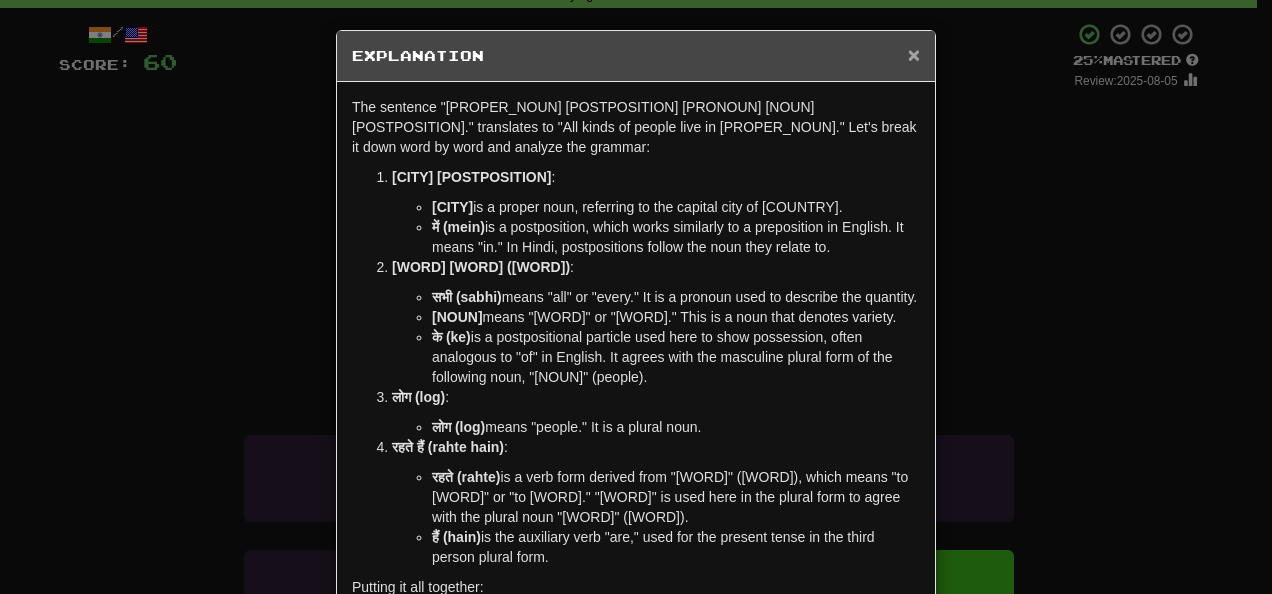 click on "×" at bounding box center [914, 54] 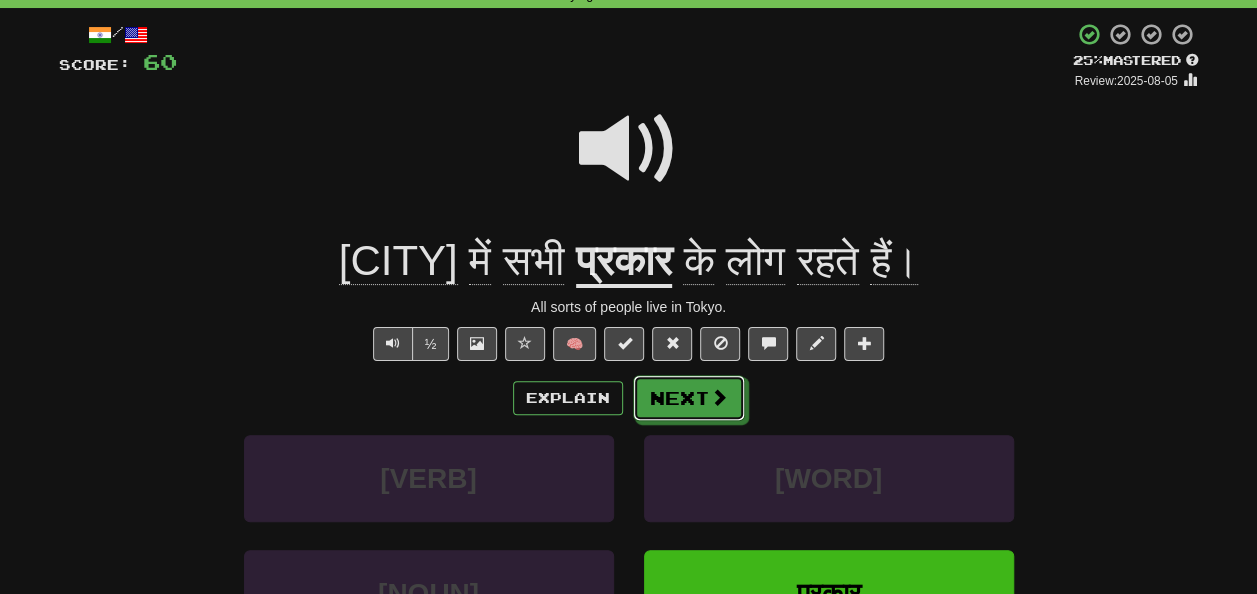 click at bounding box center (719, 397) 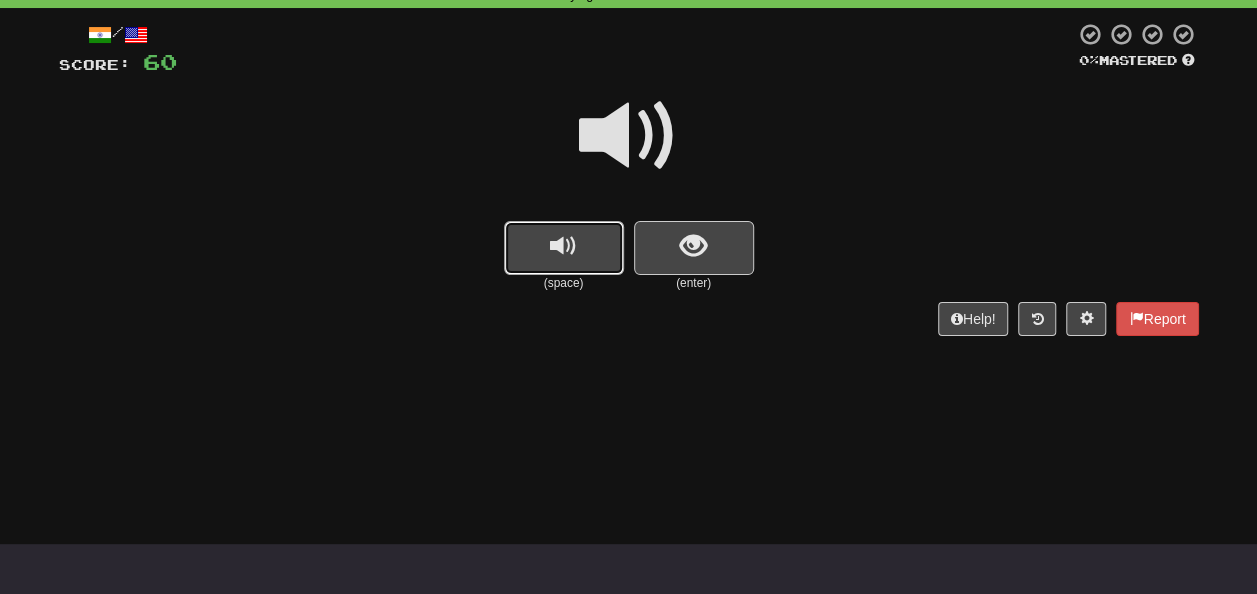 click at bounding box center [563, 246] 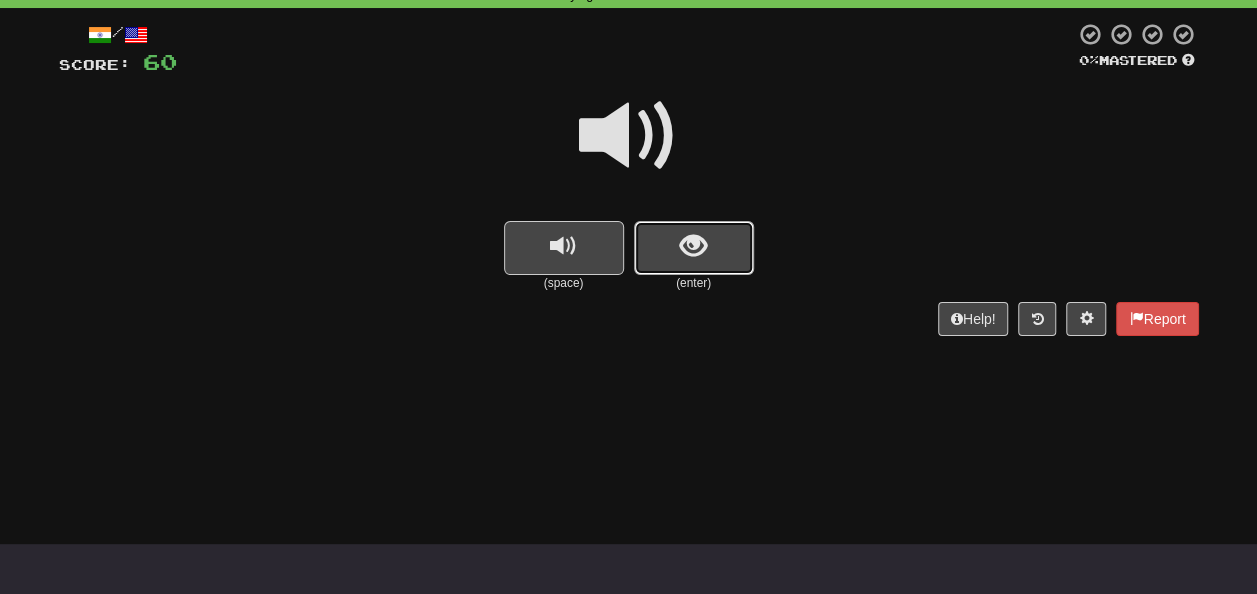 click at bounding box center [693, 246] 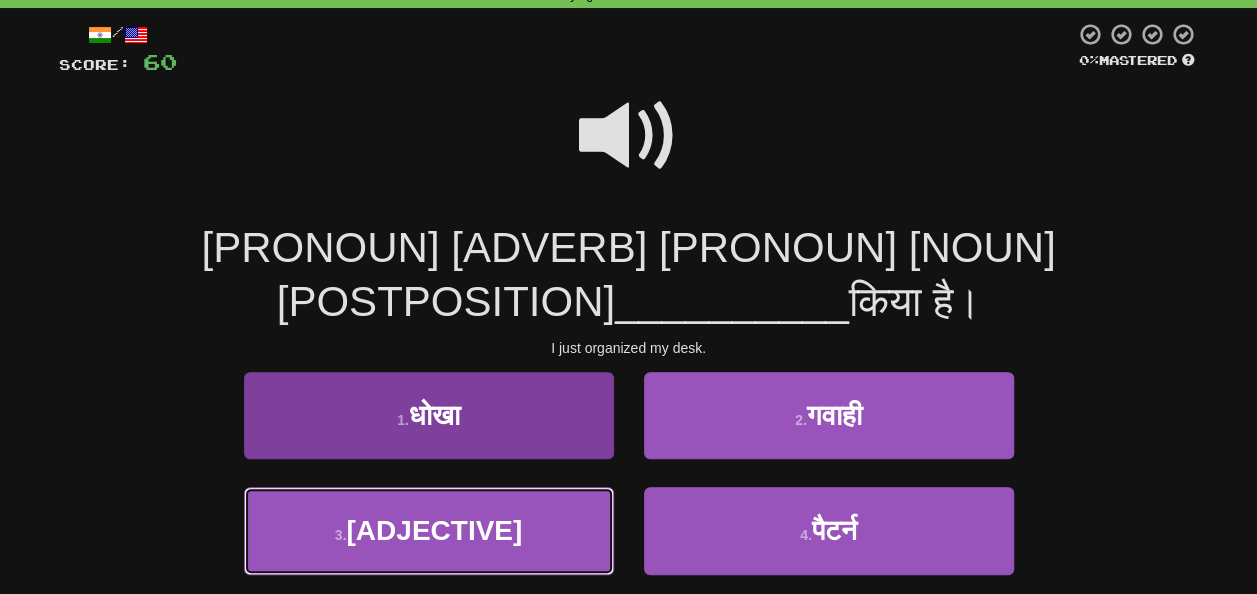 click on "[ADJECTIVE]" at bounding box center [434, 530] 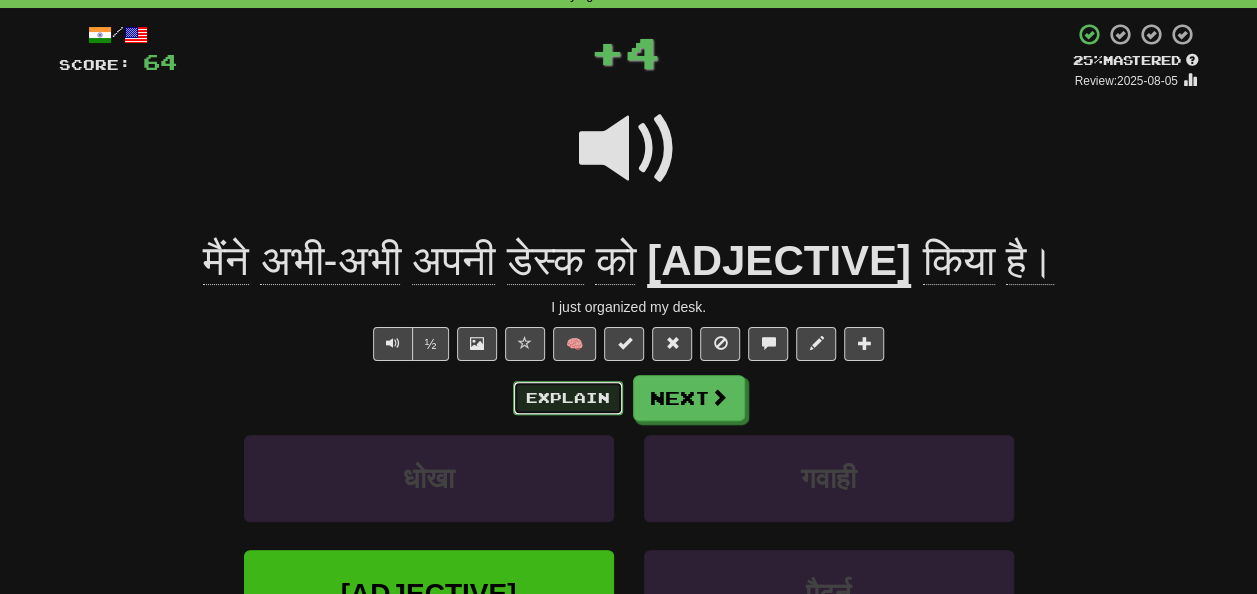 click on "Explain" at bounding box center (568, 398) 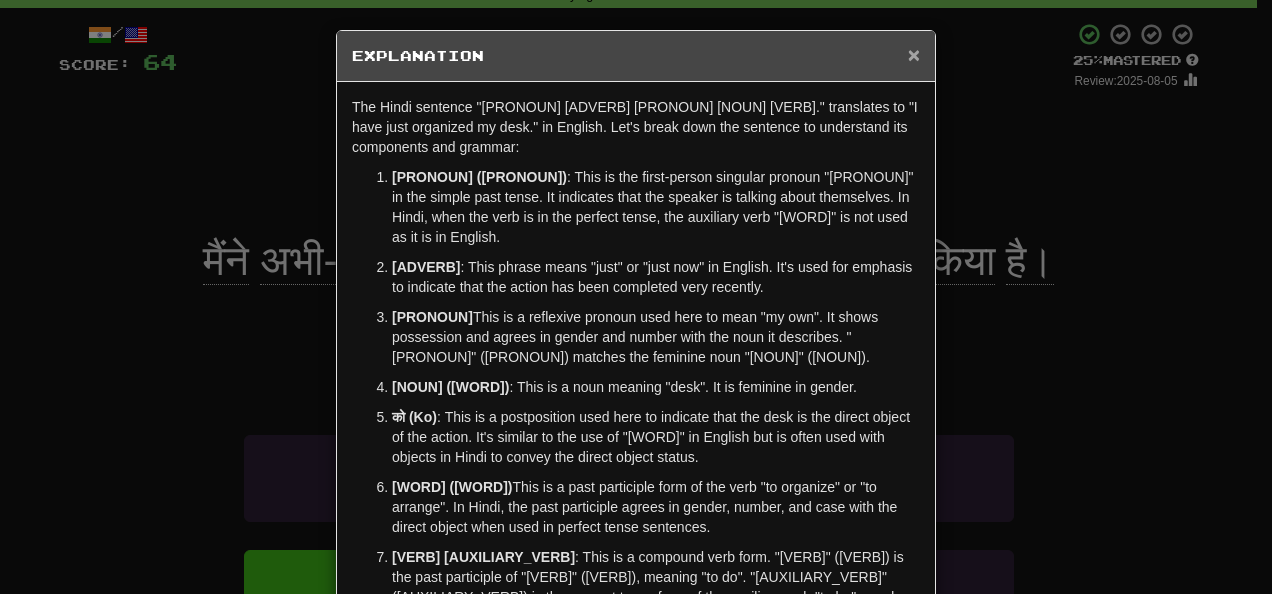 click on "×" at bounding box center (914, 54) 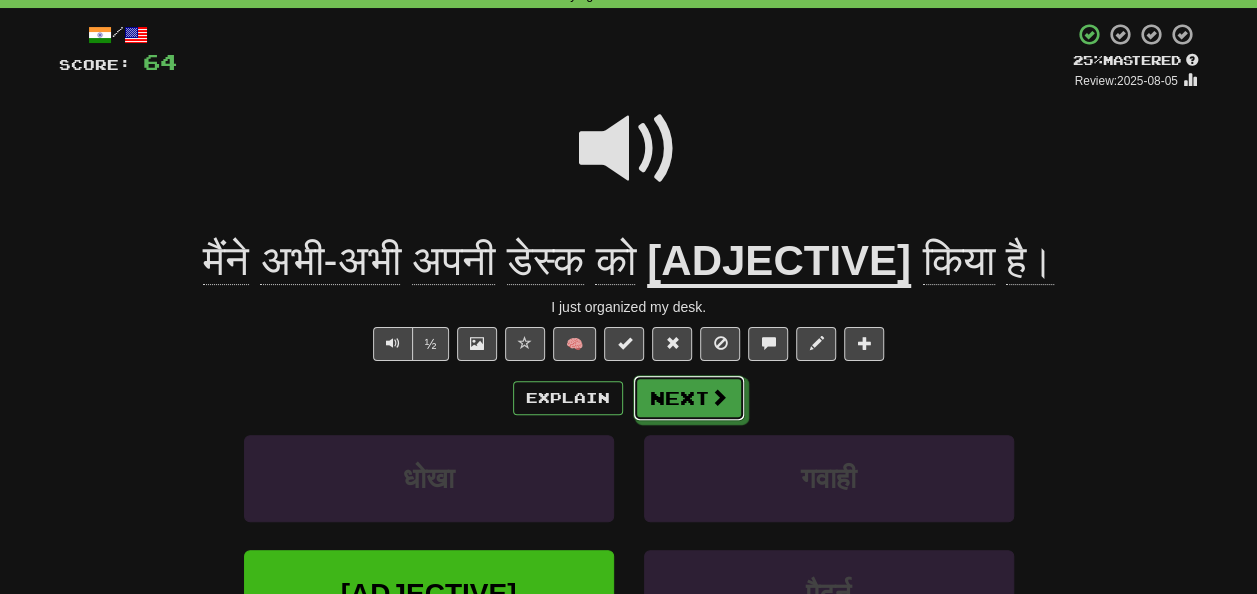 click at bounding box center [719, 397] 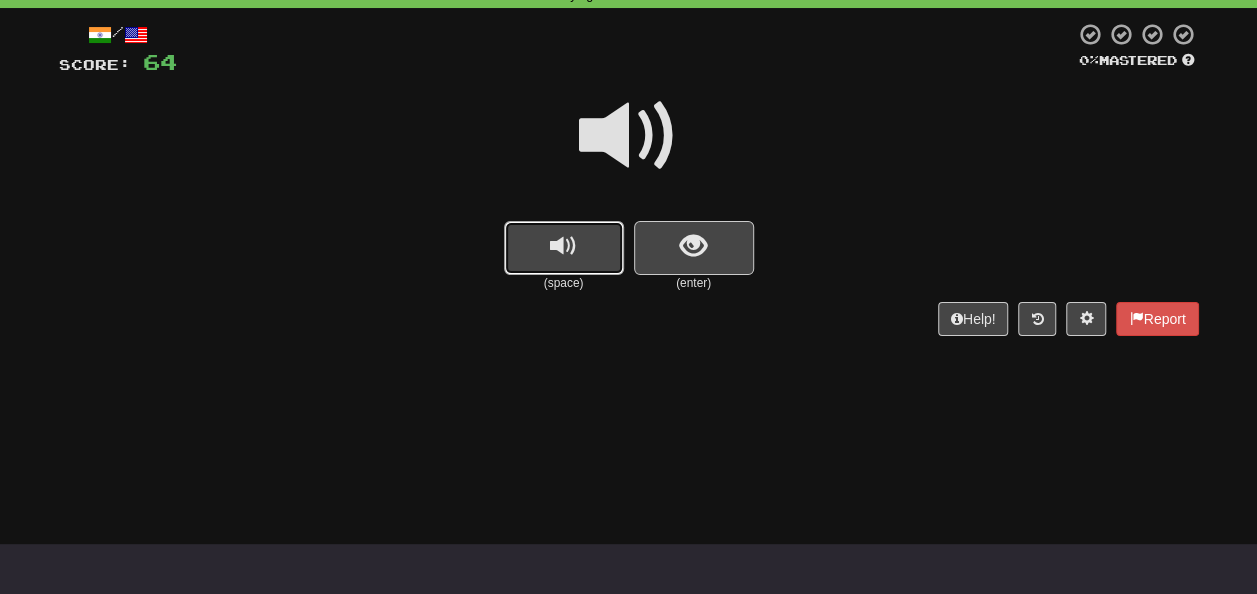 click at bounding box center (564, 248) 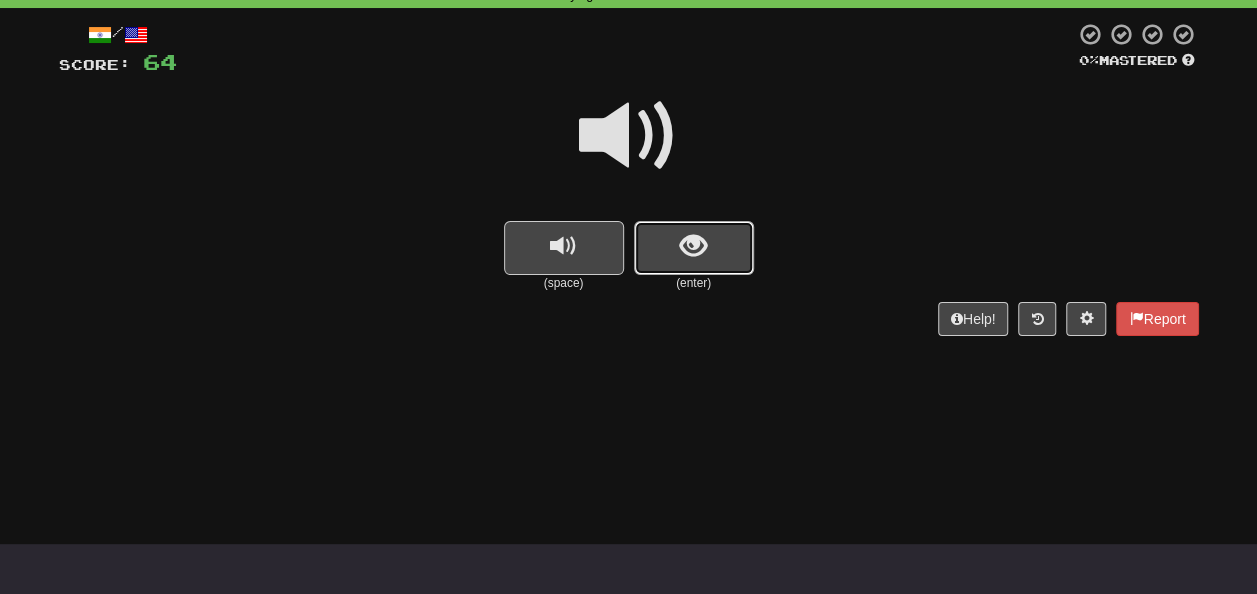 click at bounding box center [693, 246] 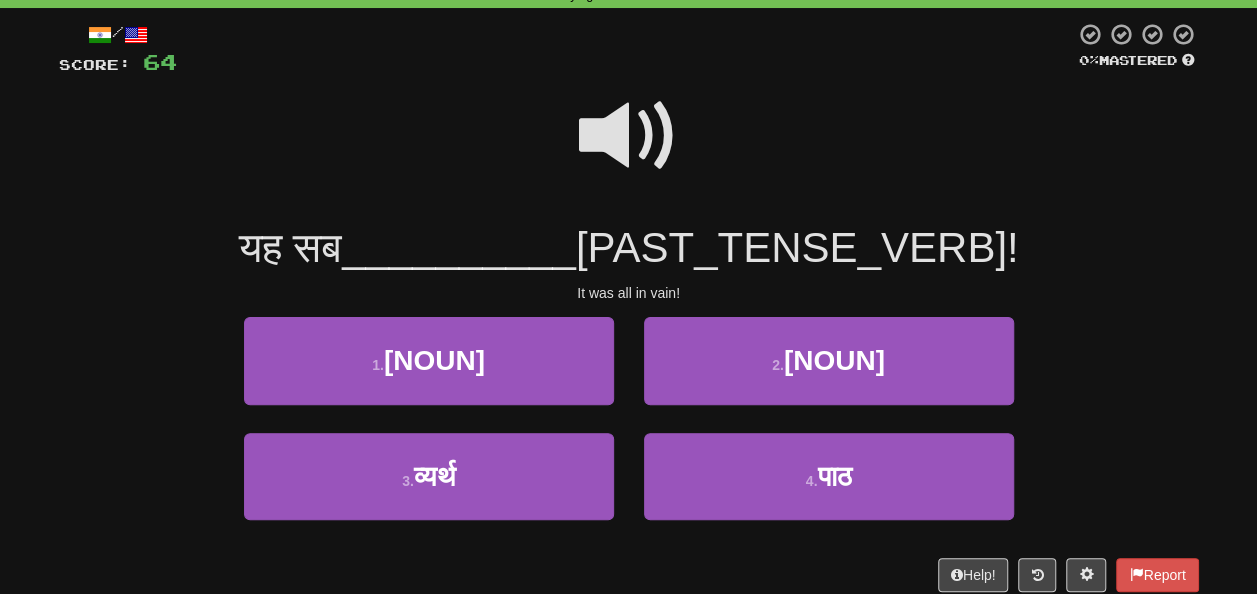 click at bounding box center (629, 136) 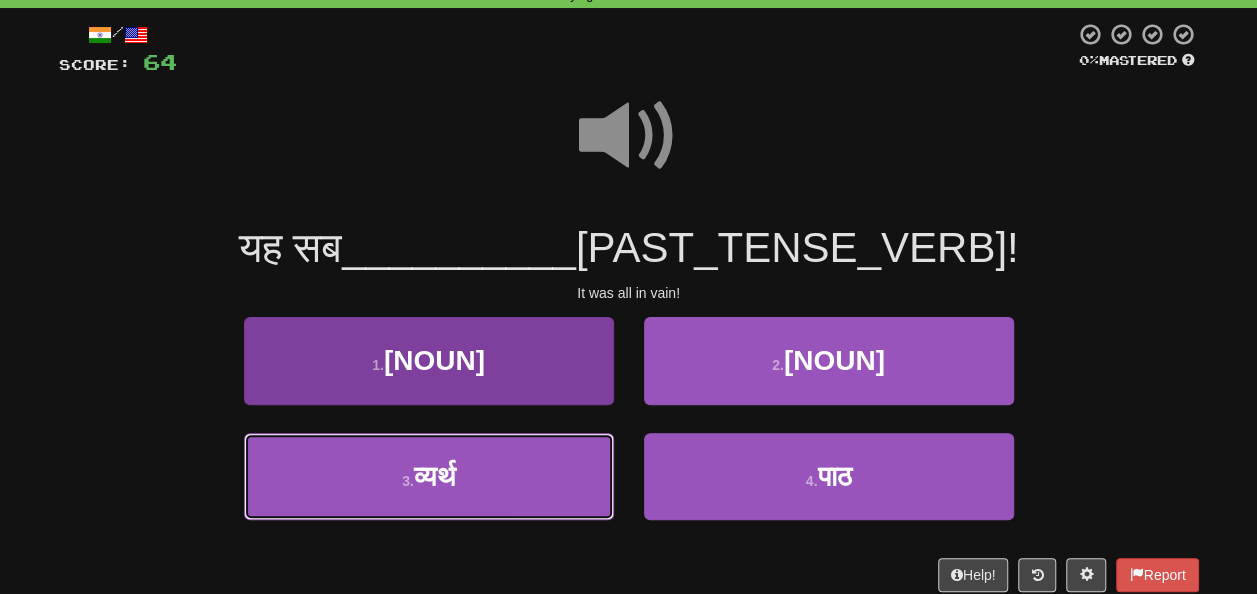 drag, startPoint x: 462, startPoint y: 481, endPoint x: 536, endPoint y: 466, distance: 75.50497 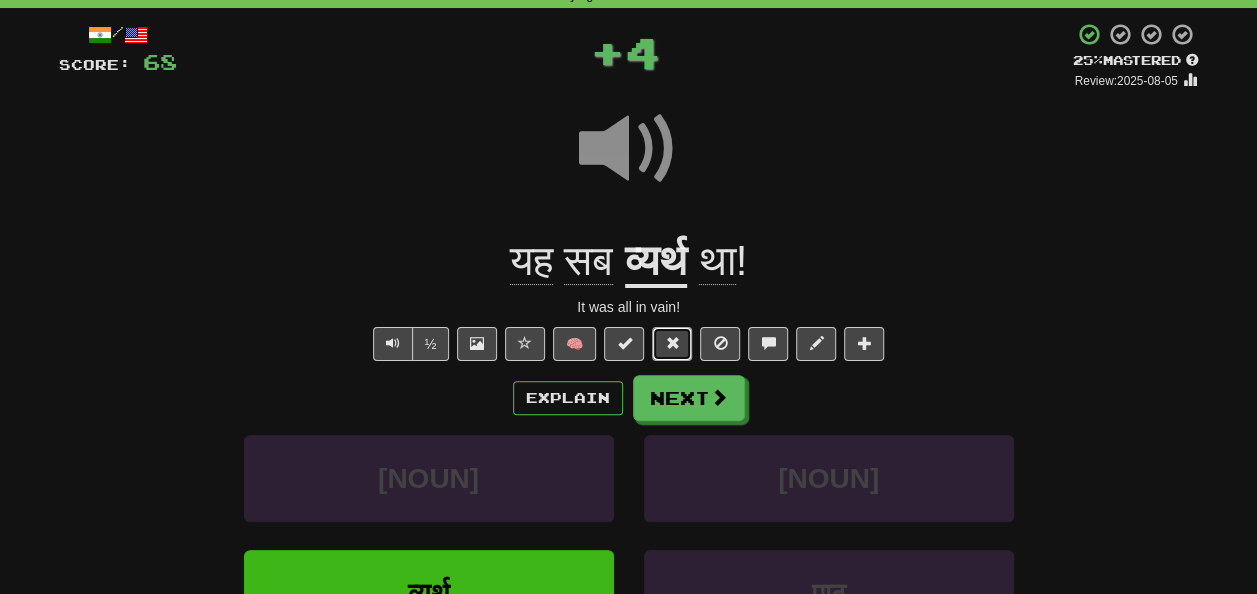 click at bounding box center [672, 344] 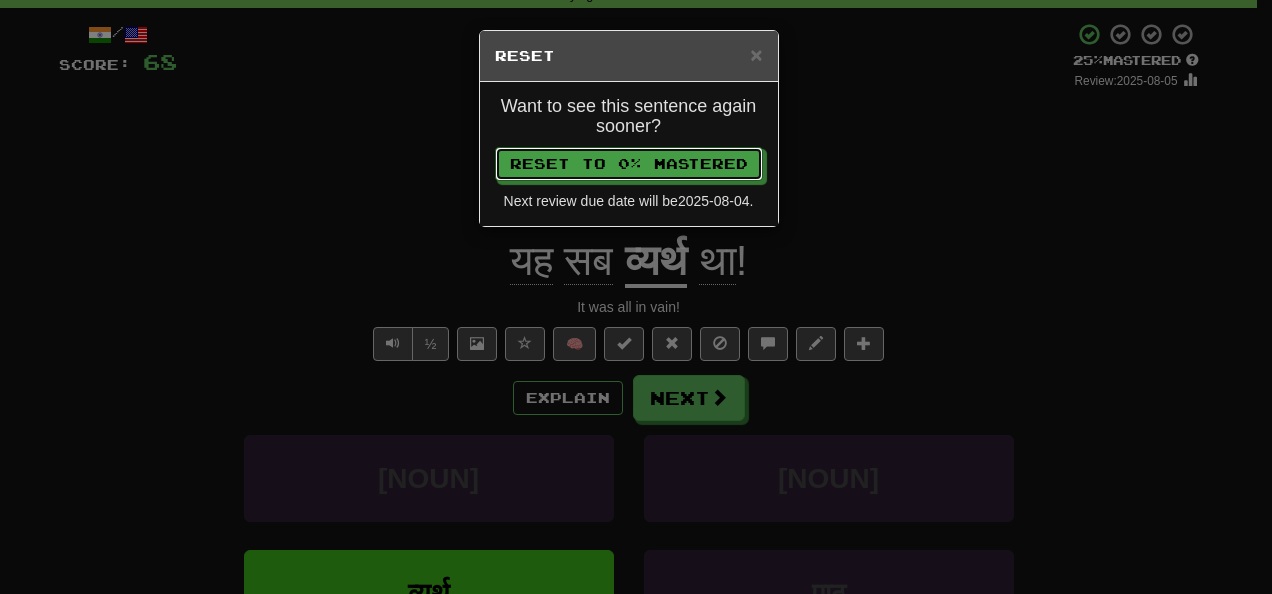 drag, startPoint x: 708, startPoint y: 167, endPoint x: 681, endPoint y: 196, distance: 39.623226 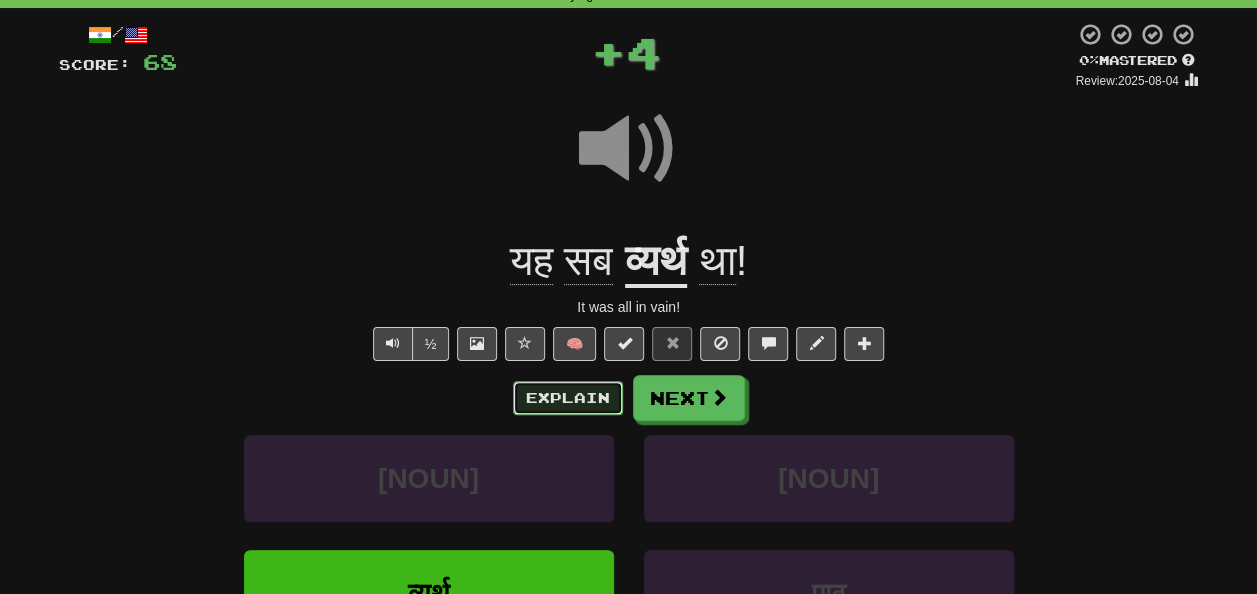 click on "Explain" at bounding box center (568, 398) 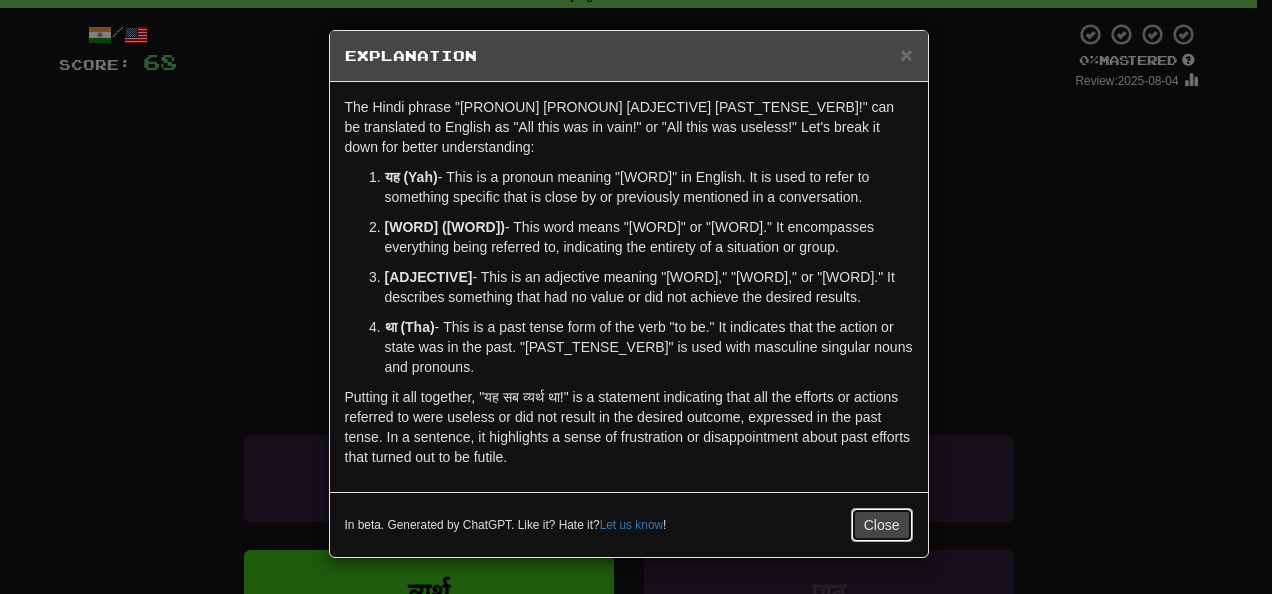 click on "Close" at bounding box center (882, 525) 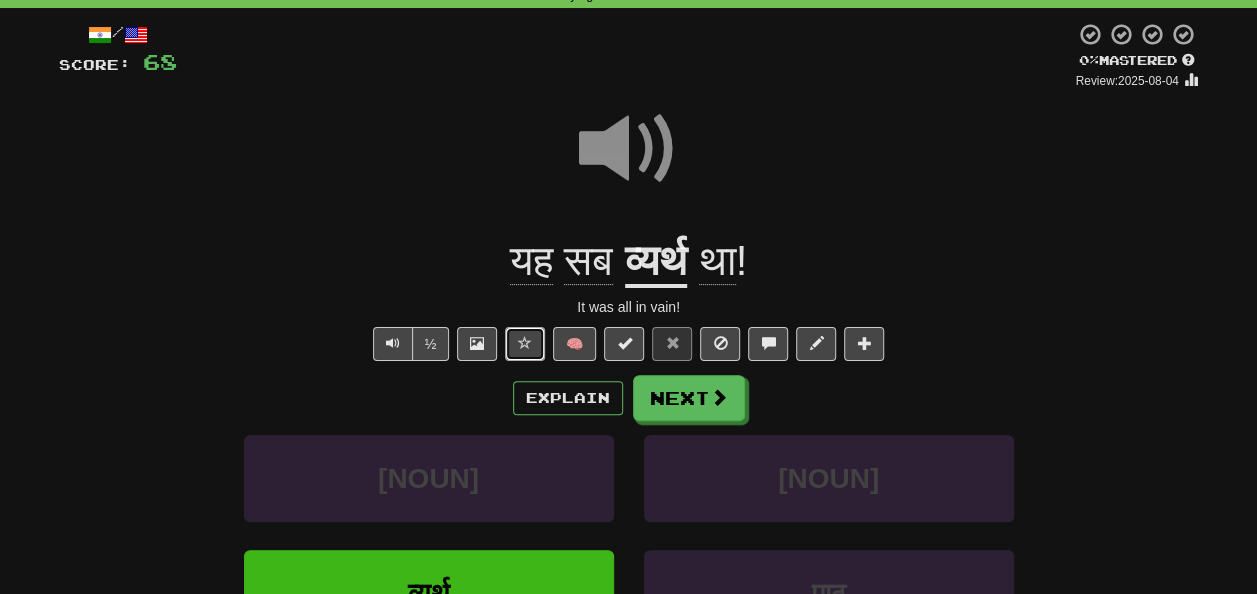 click at bounding box center [525, 343] 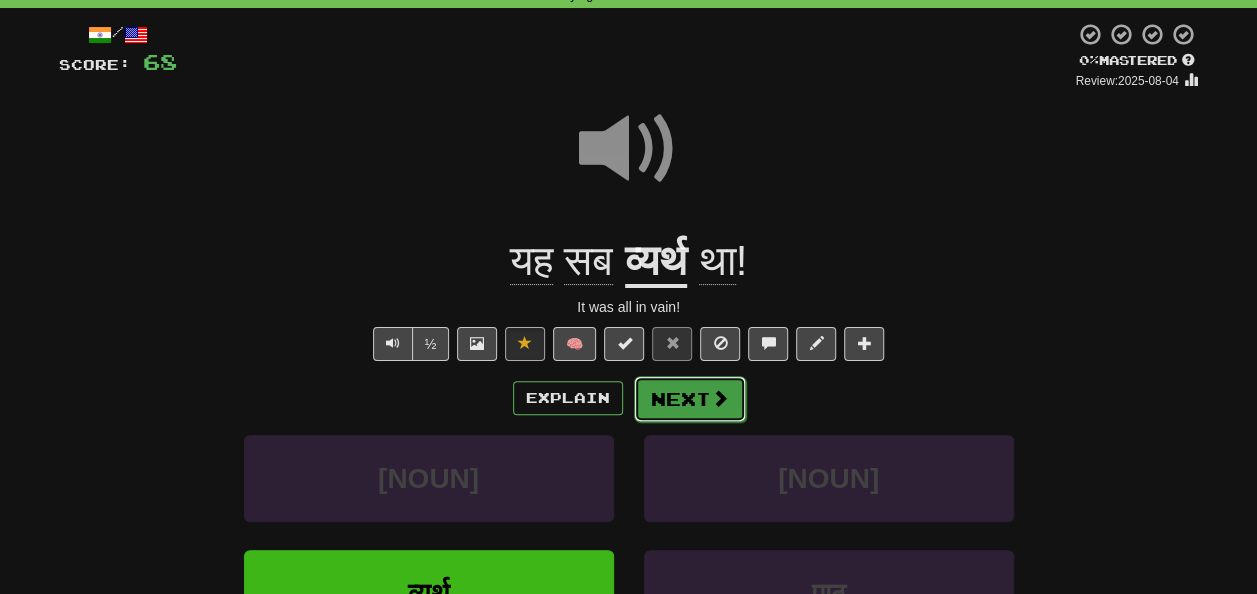 click at bounding box center (720, 398) 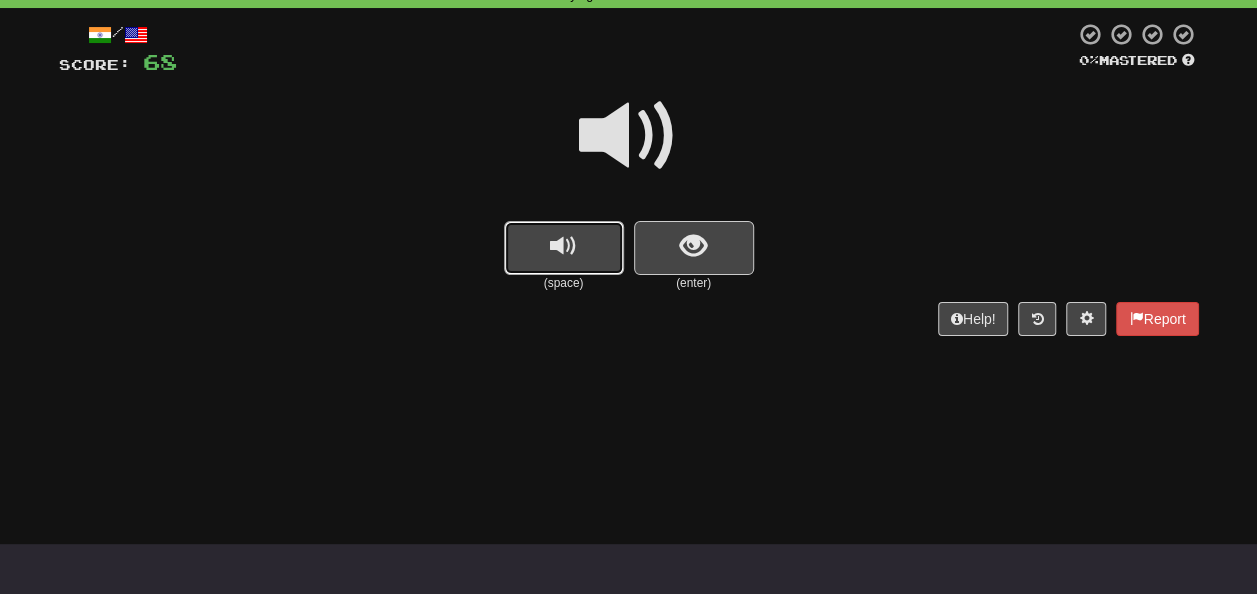 click at bounding box center (564, 248) 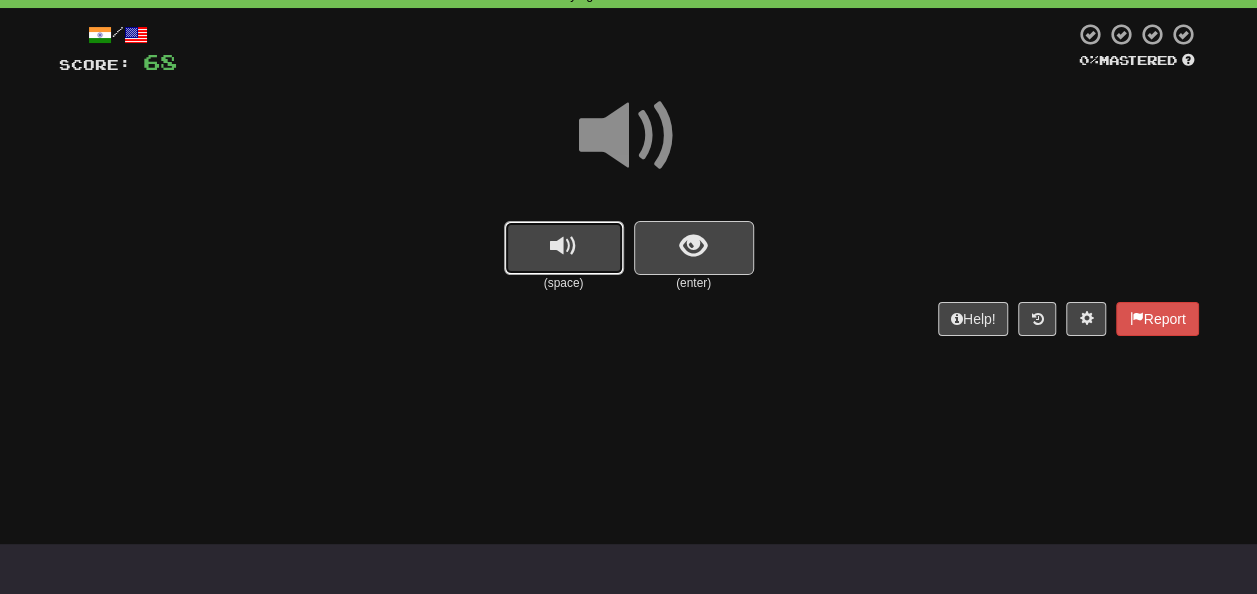 click at bounding box center [564, 248] 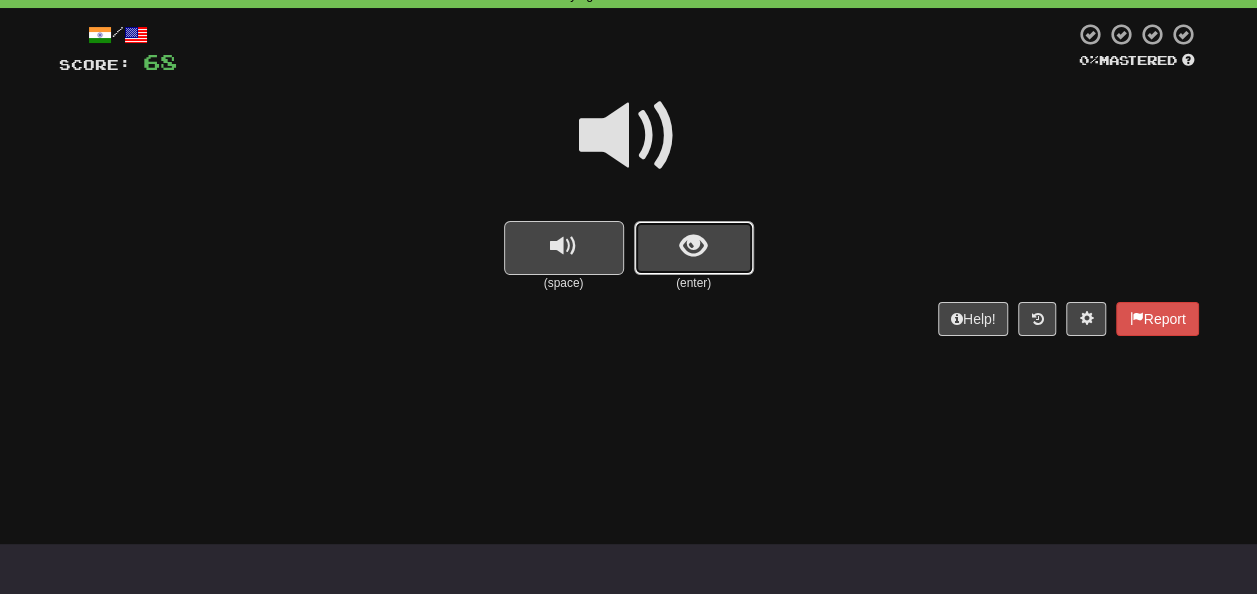 click at bounding box center (693, 246) 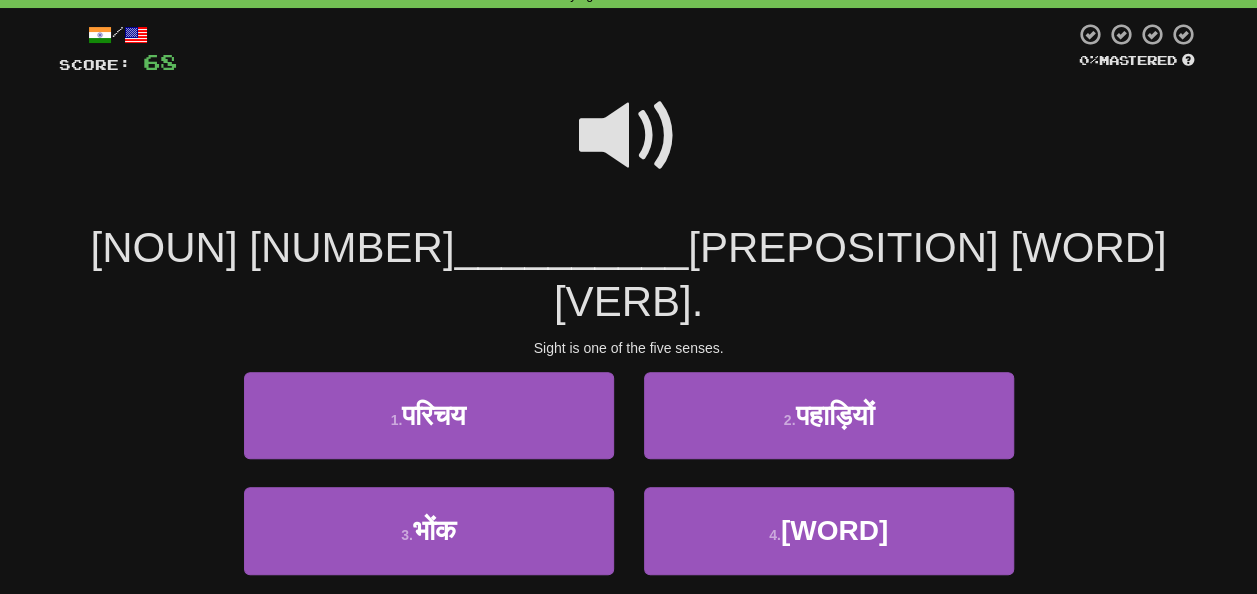click at bounding box center [629, 136] 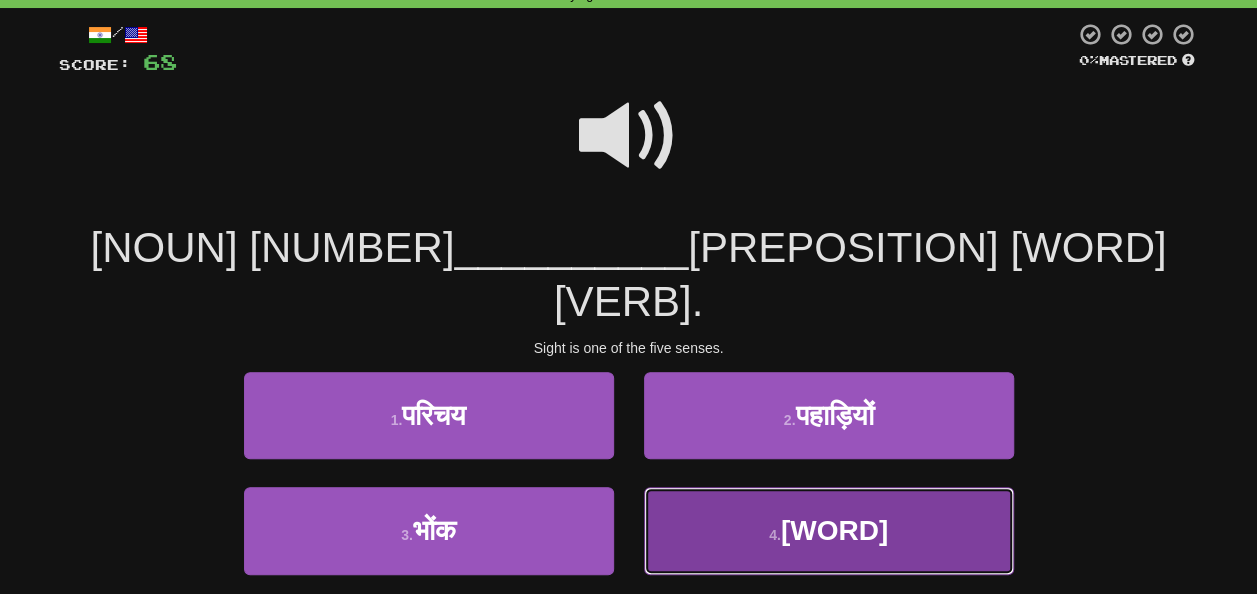 click on "[WORD]" at bounding box center [834, 530] 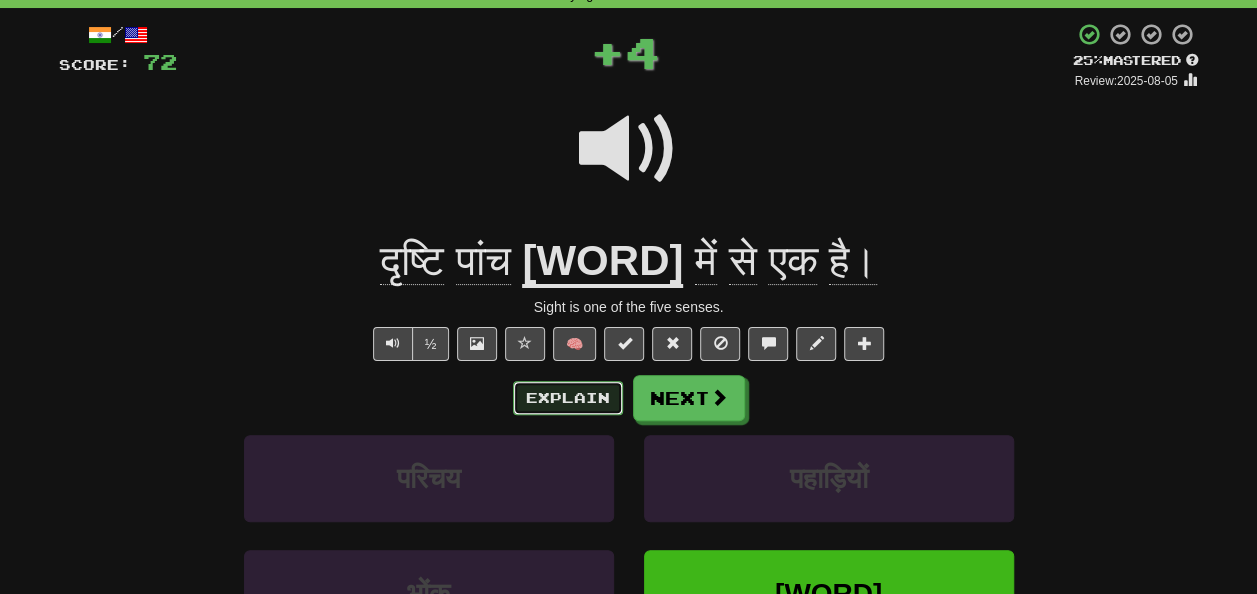 click on "Explain" at bounding box center [568, 398] 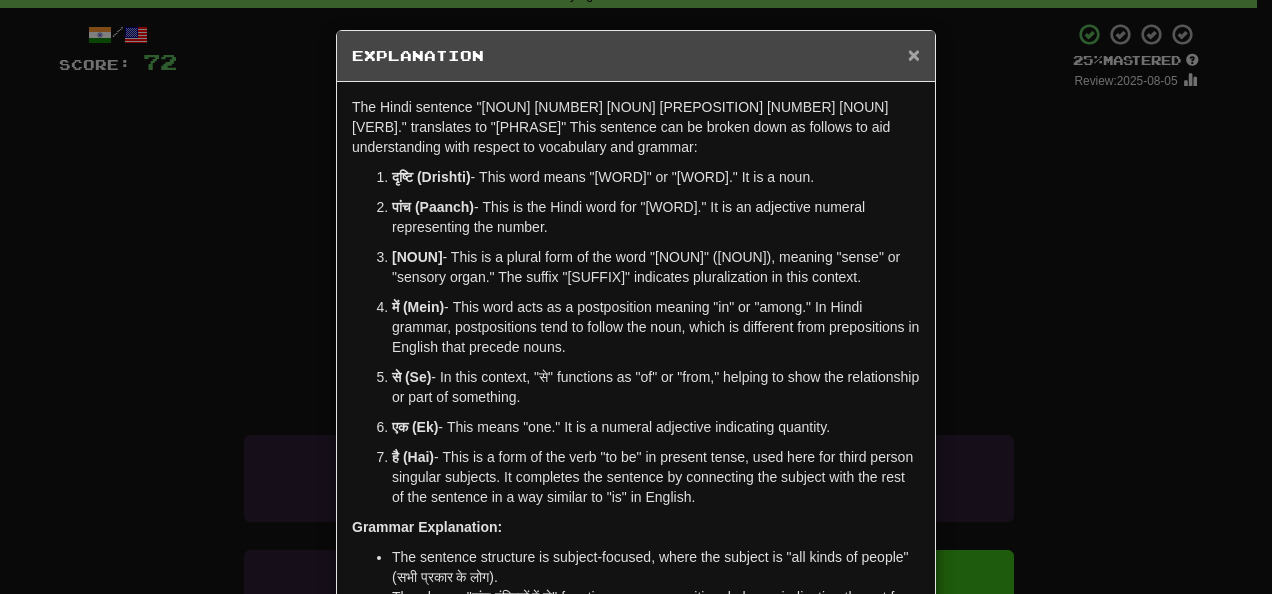 click on "×" at bounding box center [914, 54] 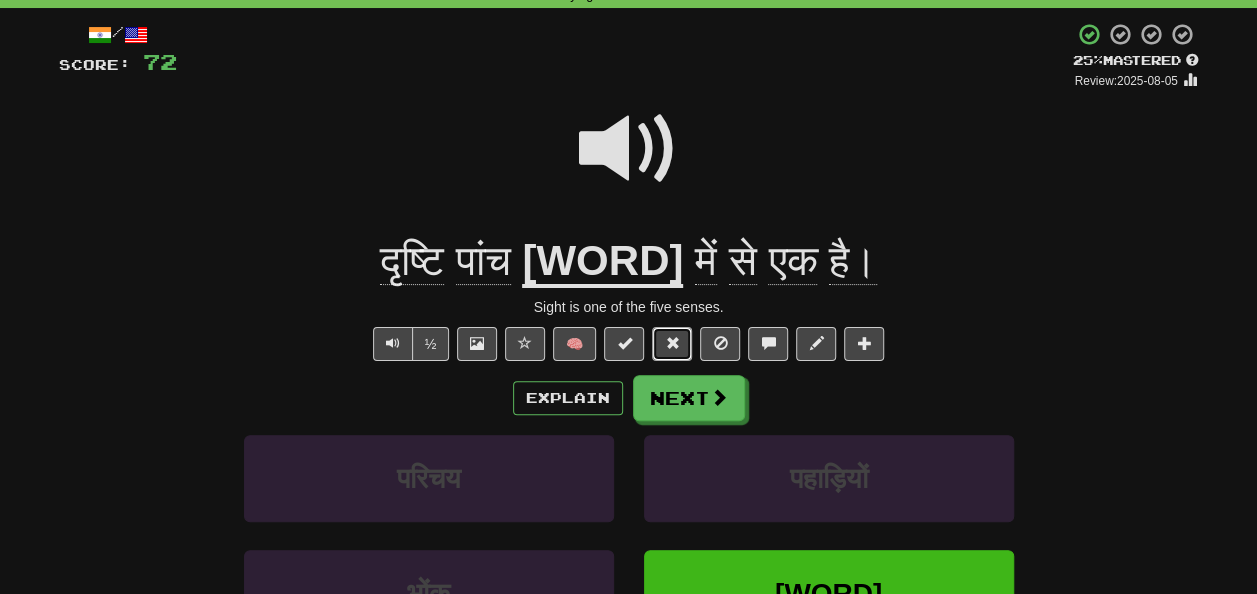 click at bounding box center (672, 344) 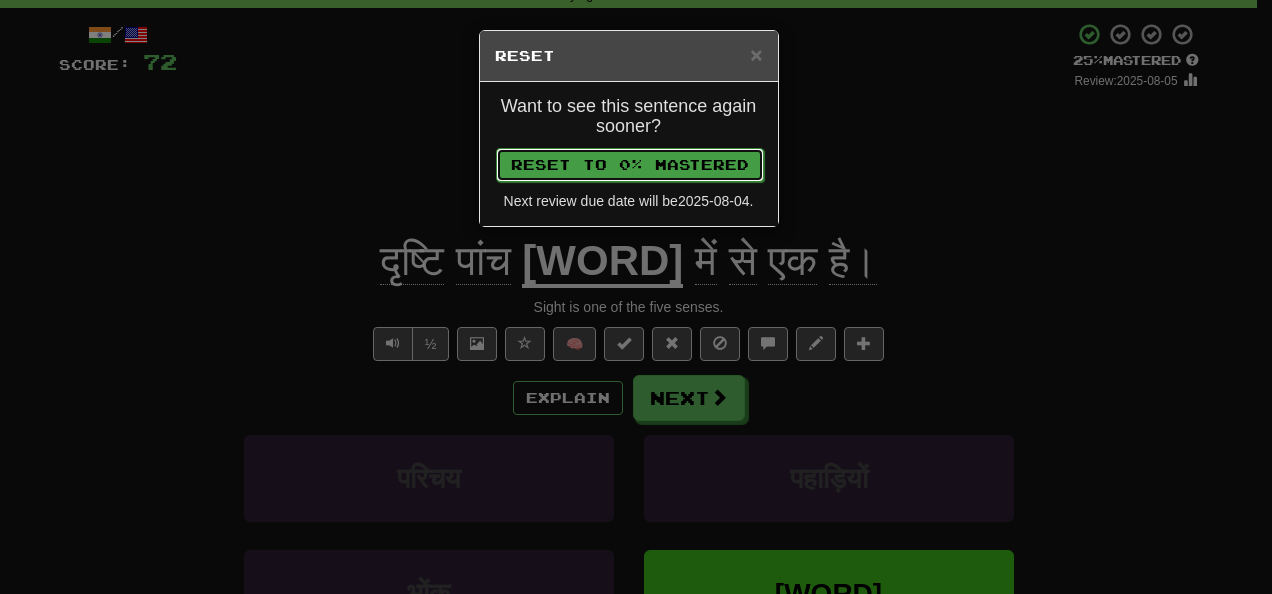 click on "Reset to 0% Mastered" at bounding box center (630, 165) 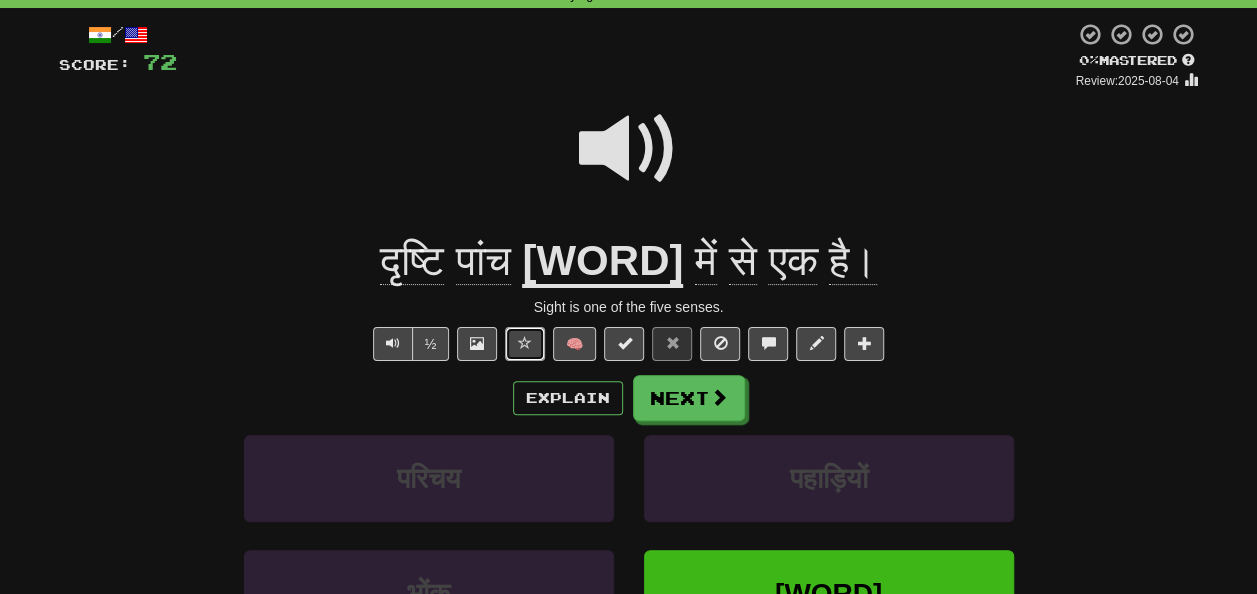 click at bounding box center (525, 344) 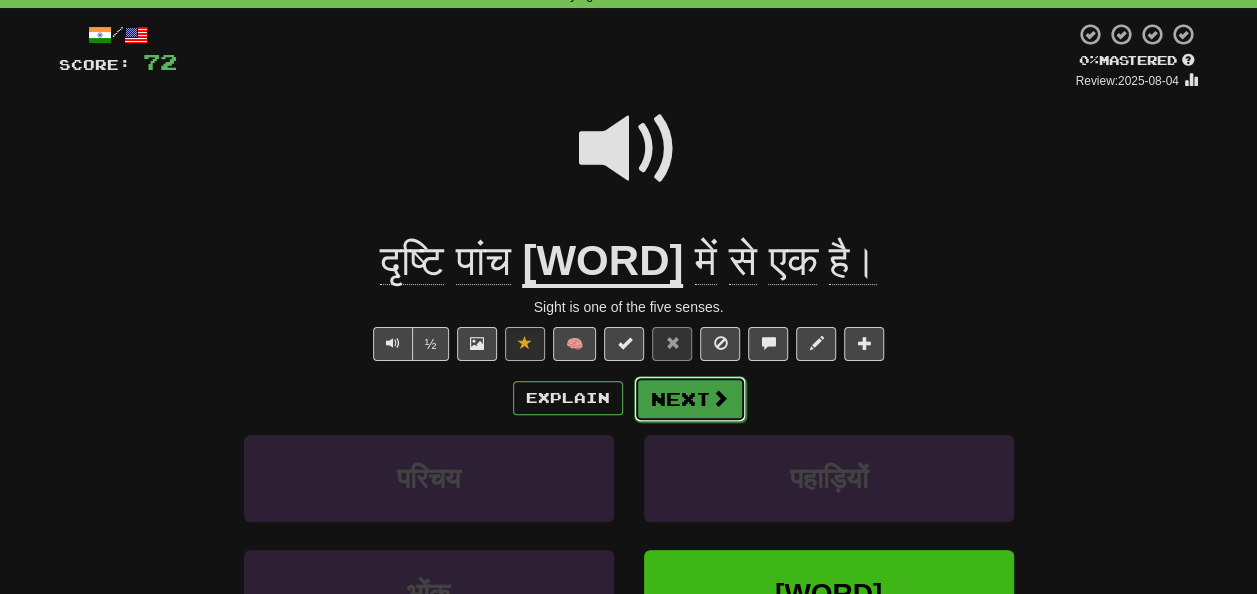 click on "Next" at bounding box center (690, 399) 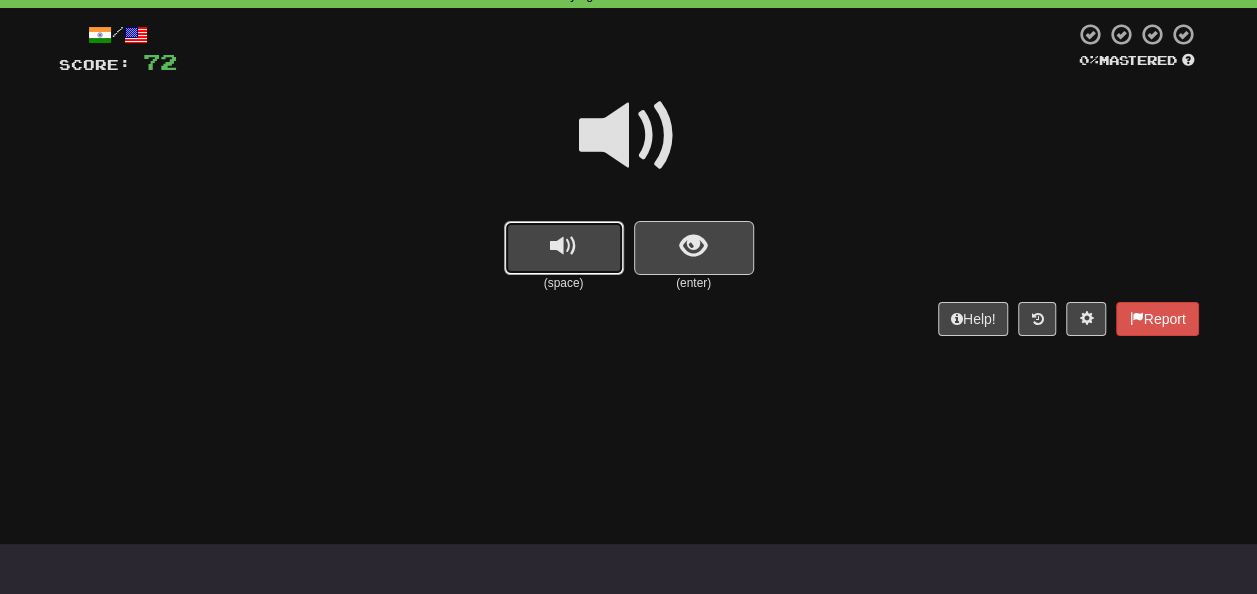 click at bounding box center (563, 246) 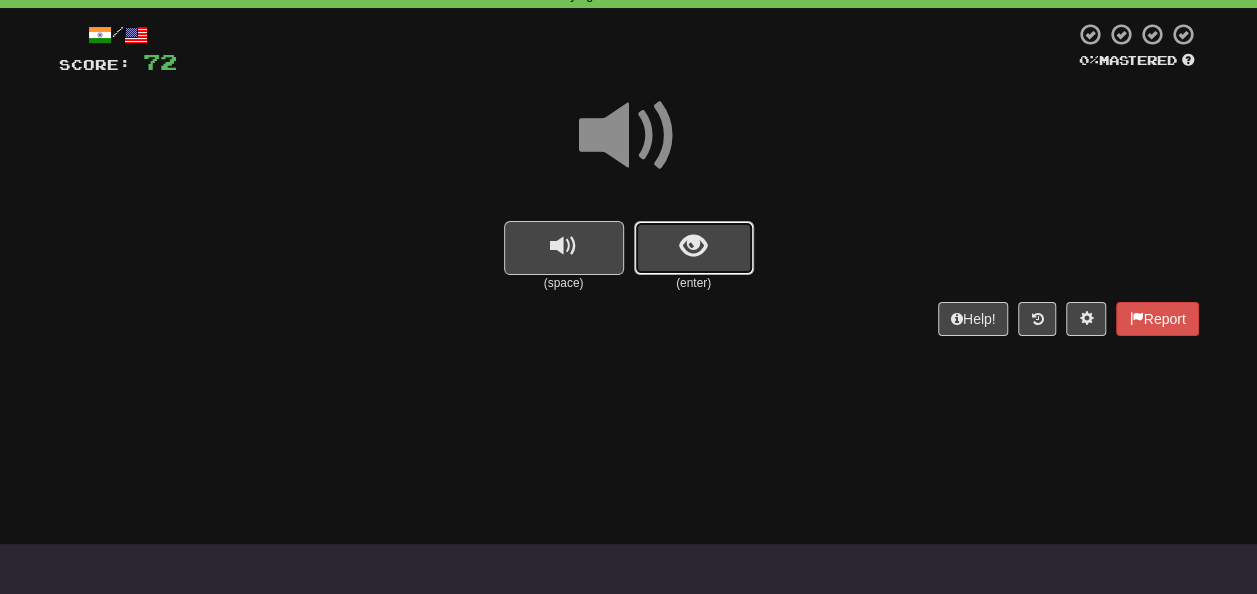 click at bounding box center [693, 246] 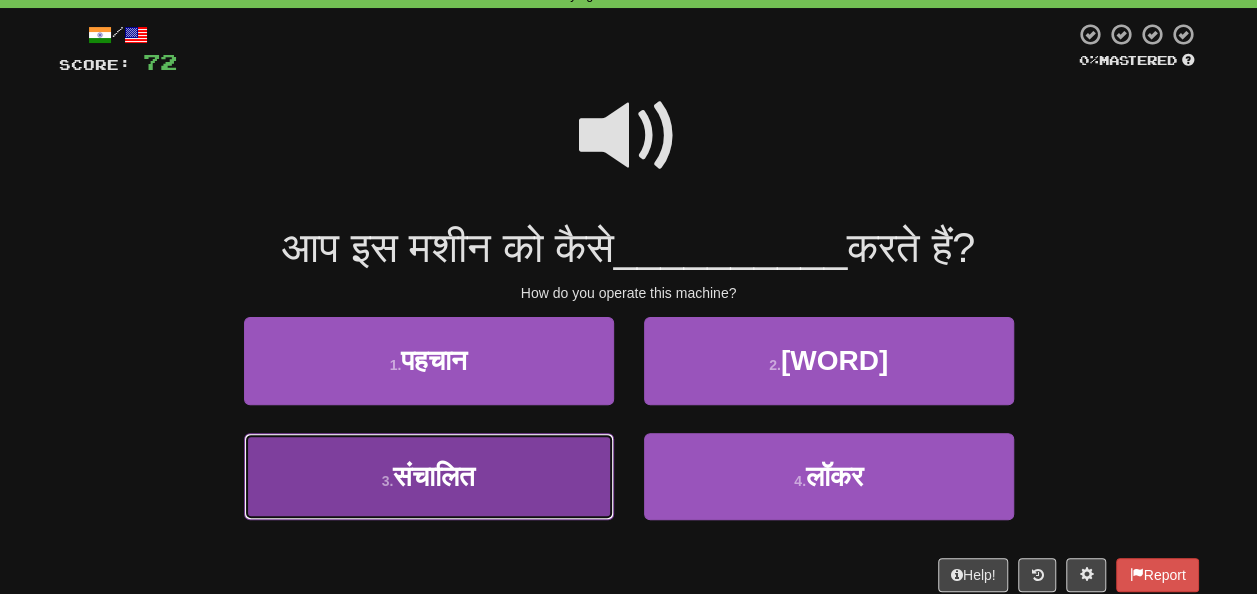 click on "2 .  संचालित" at bounding box center [429, 476] 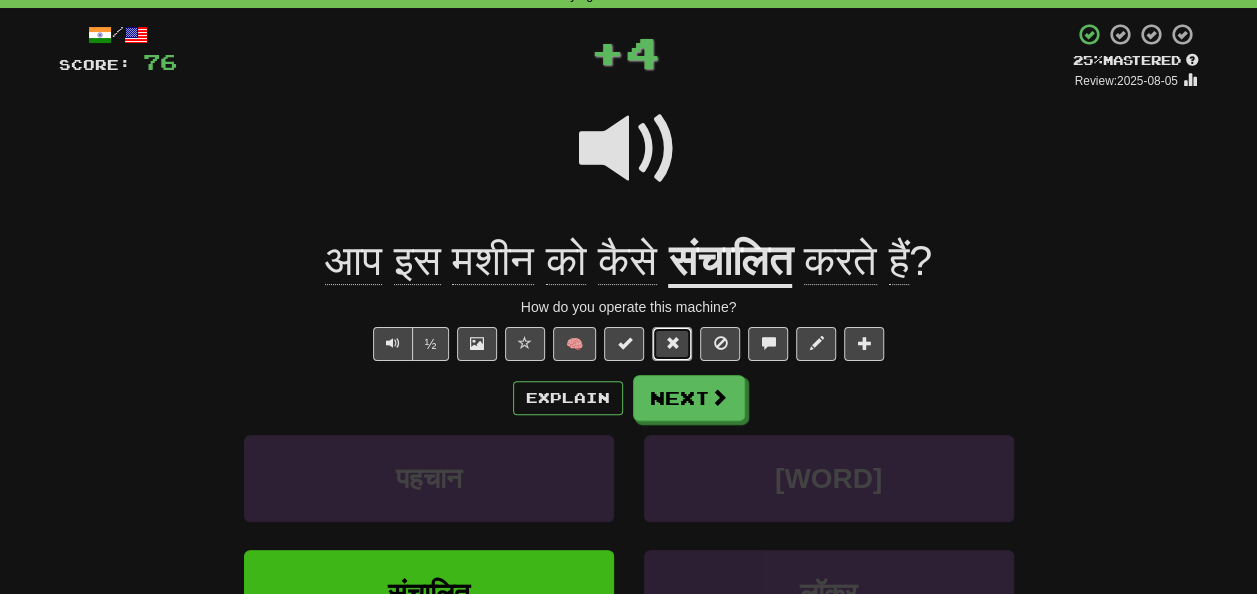 click at bounding box center (672, 343) 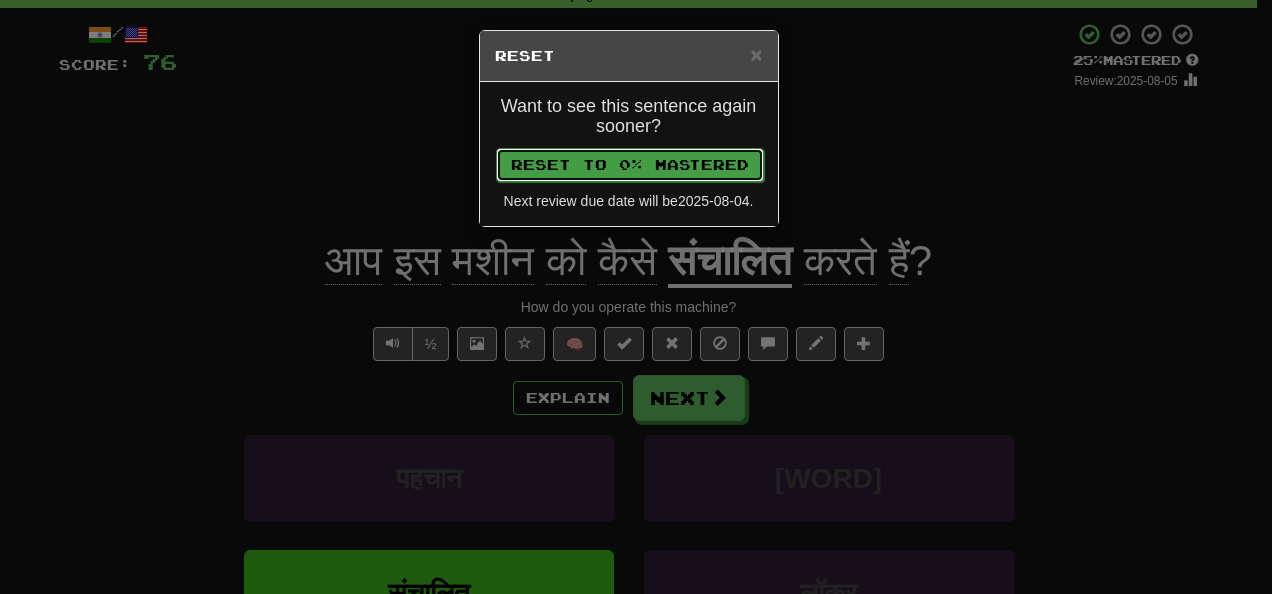 click on "Reset to 0% Mastered" at bounding box center (630, 165) 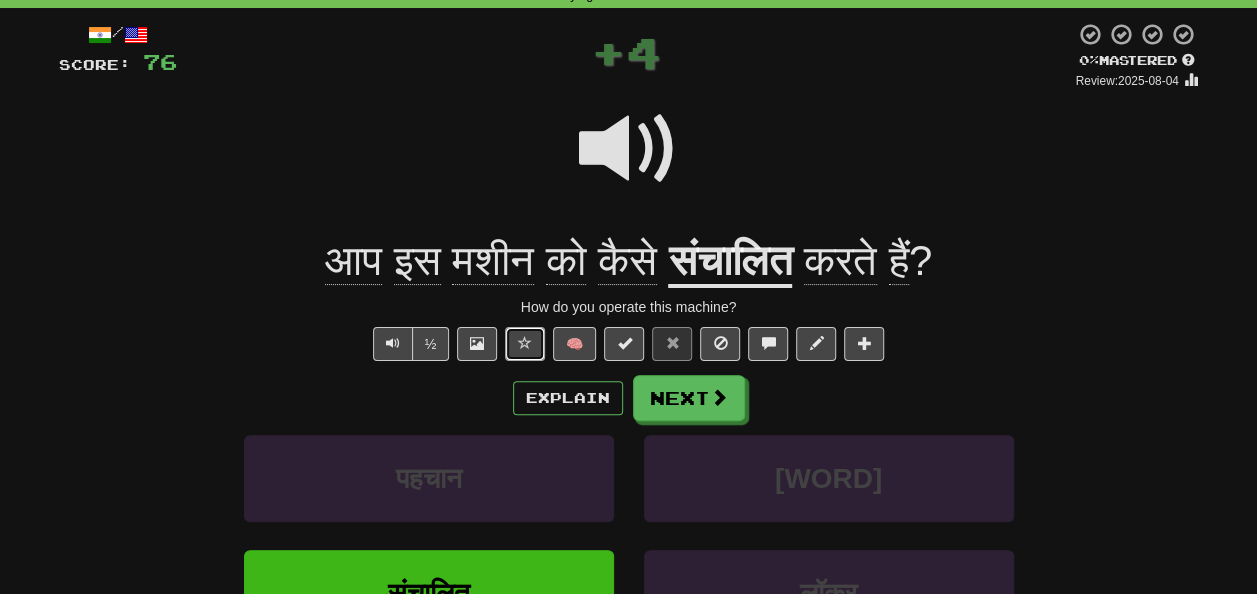 click at bounding box center (525, 343) 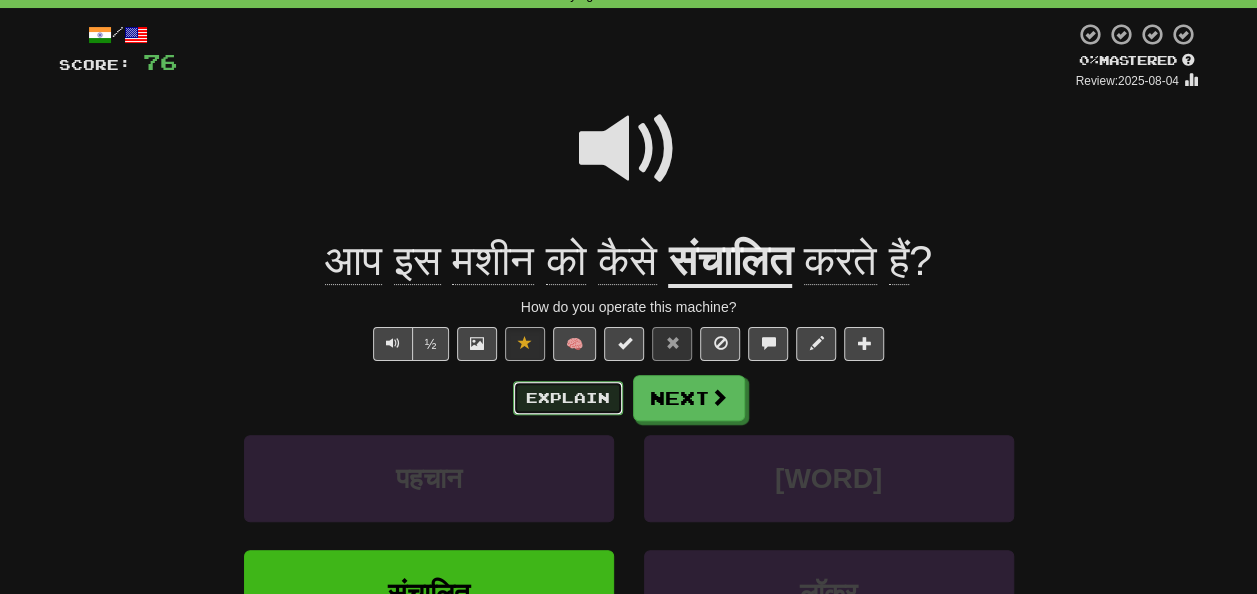 click on "Explain" at bounding box center (568, 398) 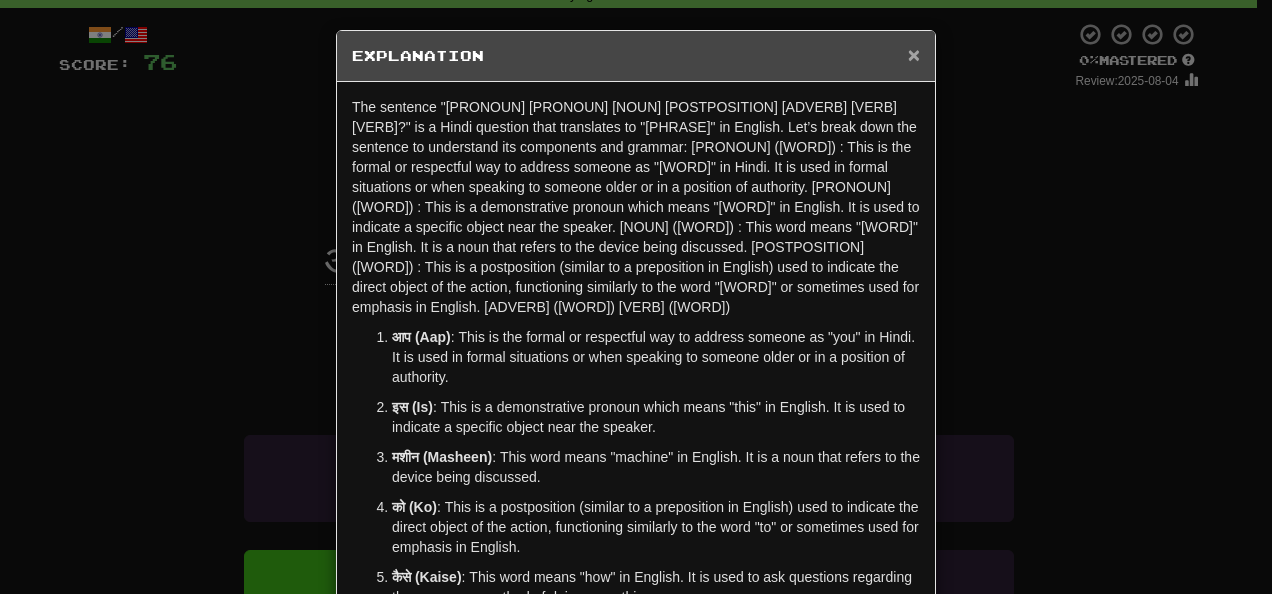 click on "×" at bounding box center (914, 54) 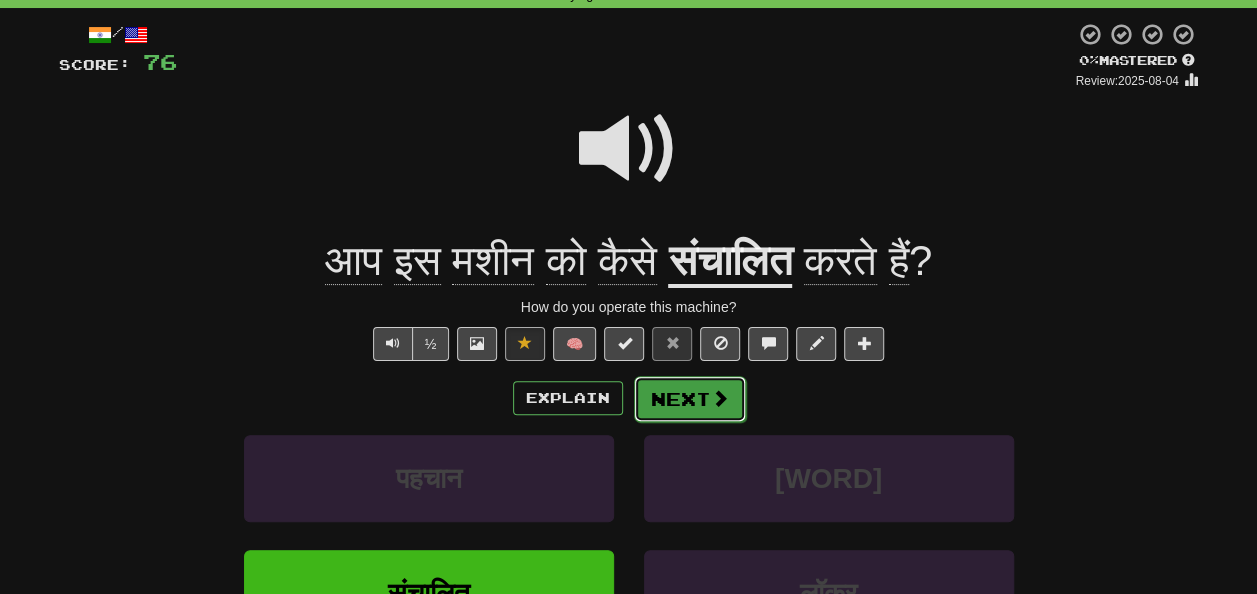 click on "Next" at bounding box center (690, 399) 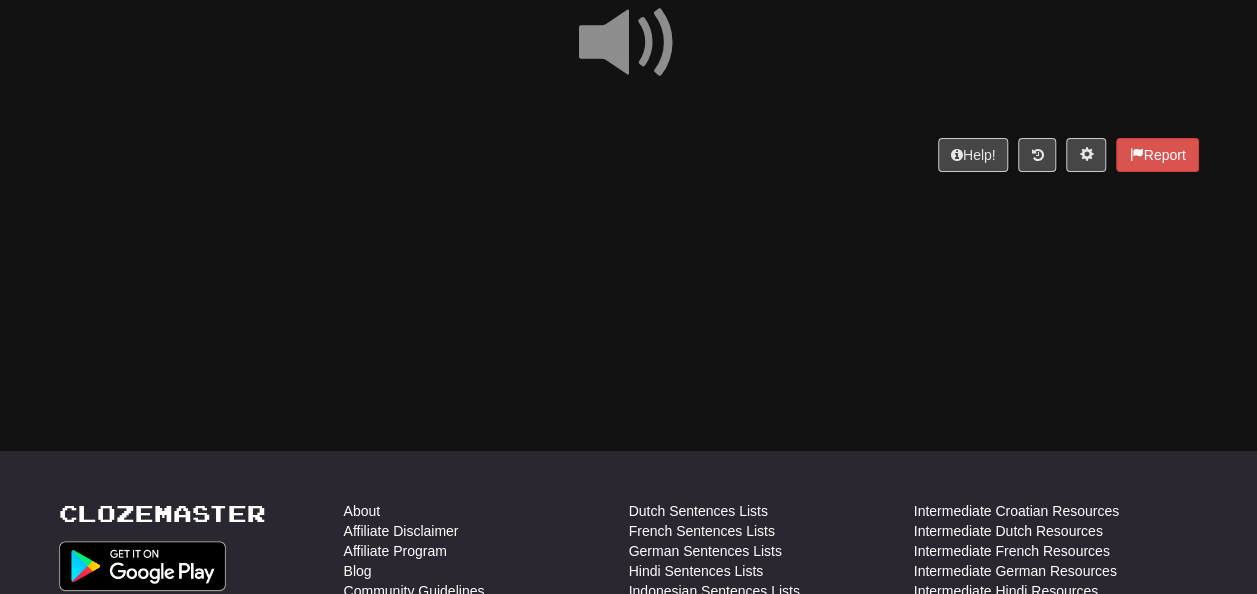 scroll, scrollTop: 200, scrollLeft: 0, axis: vertical 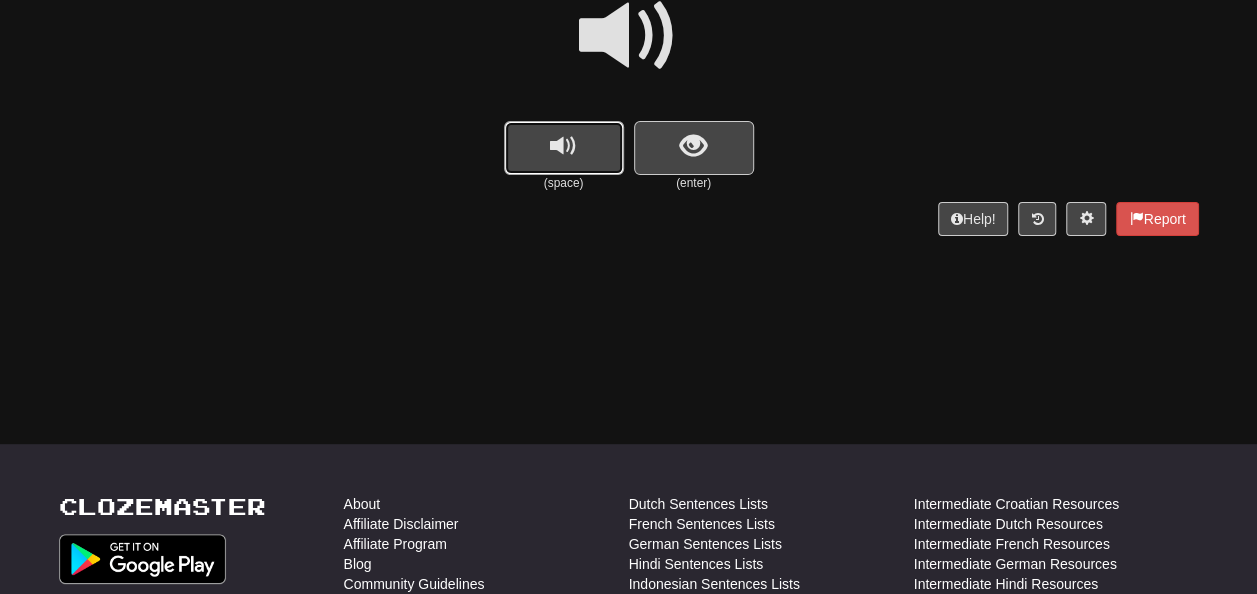 click at bounding box center [564, 148] 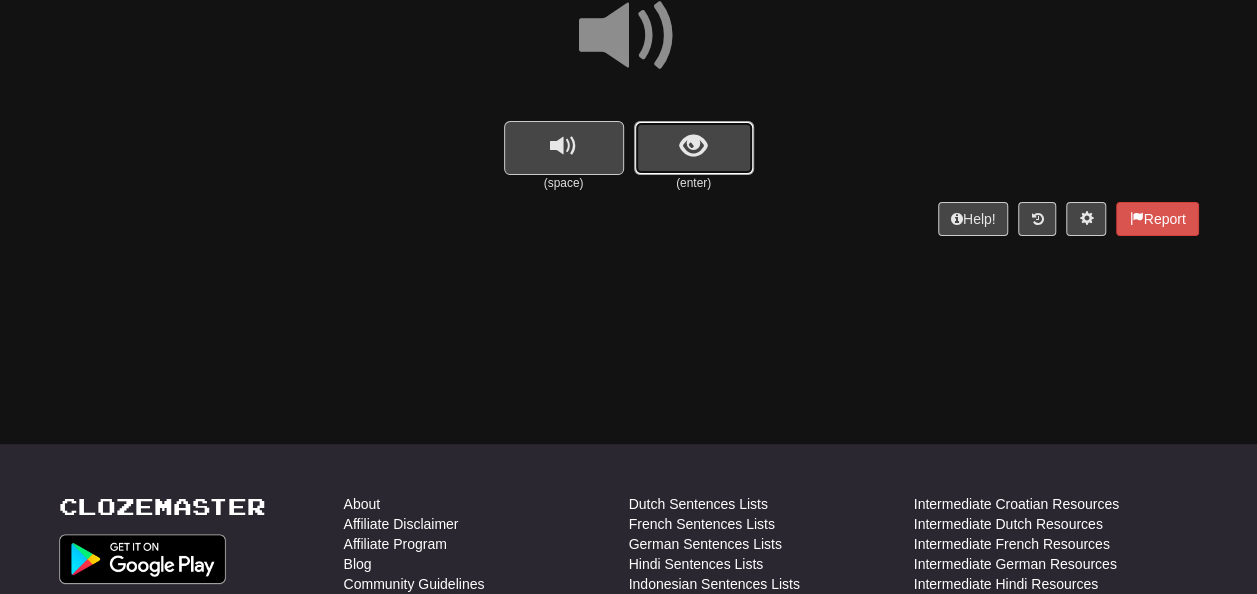 click at bounding box center (693, 146) 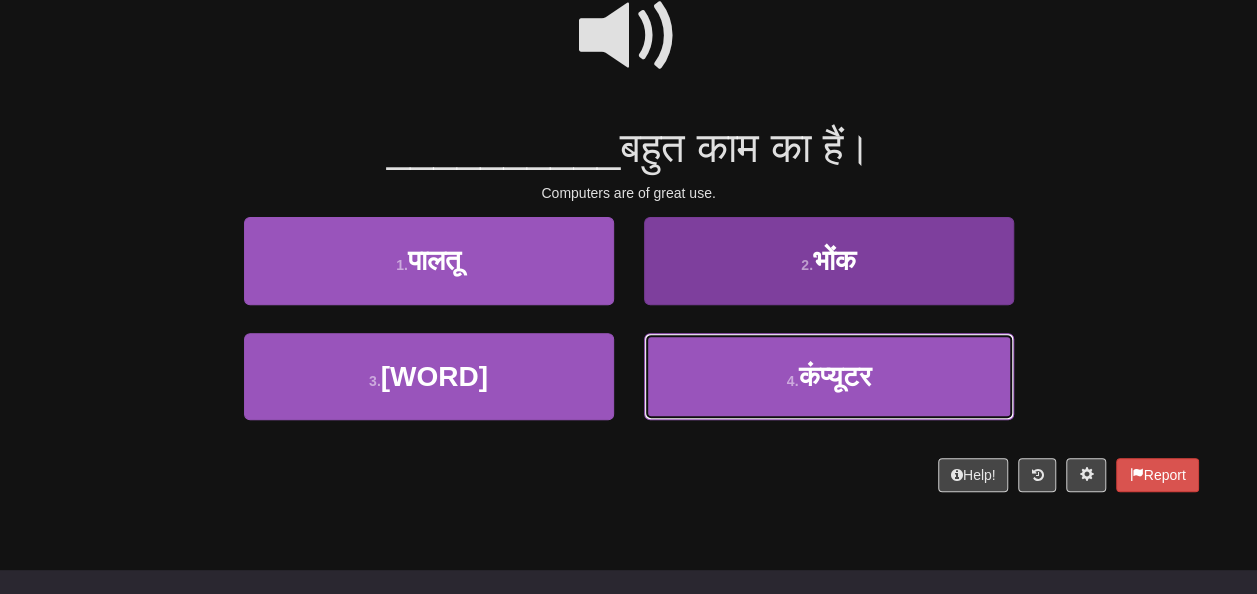 click on "कंप्यूटर" at bounding box center [834, 376] 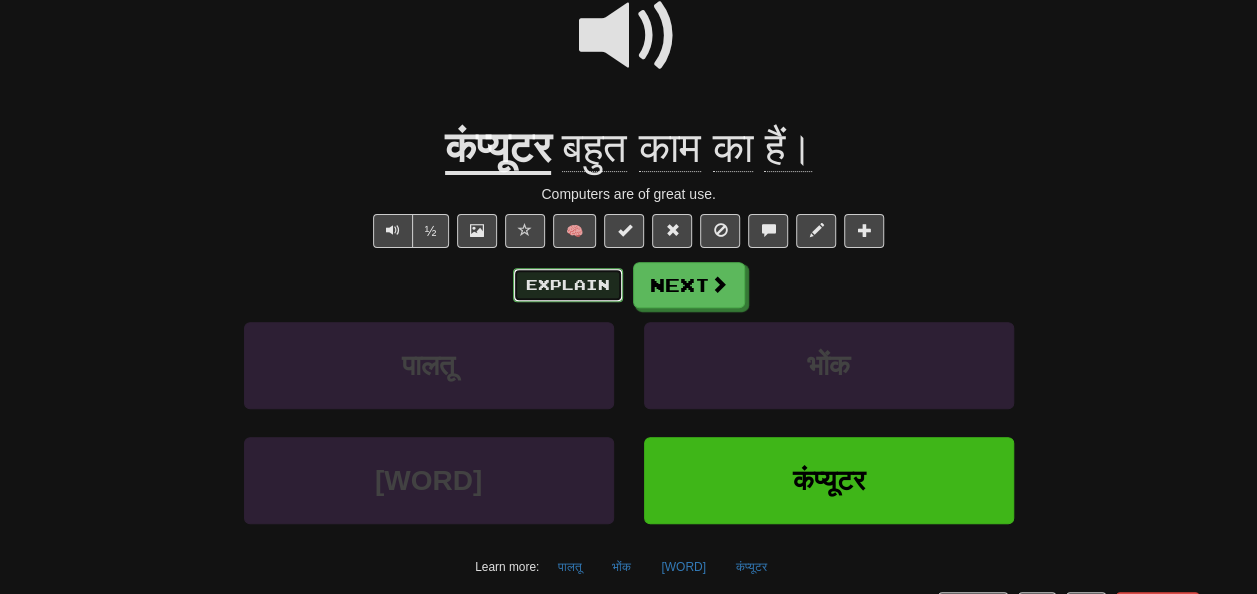 click on "Explain" at bounding box center (568, 285) 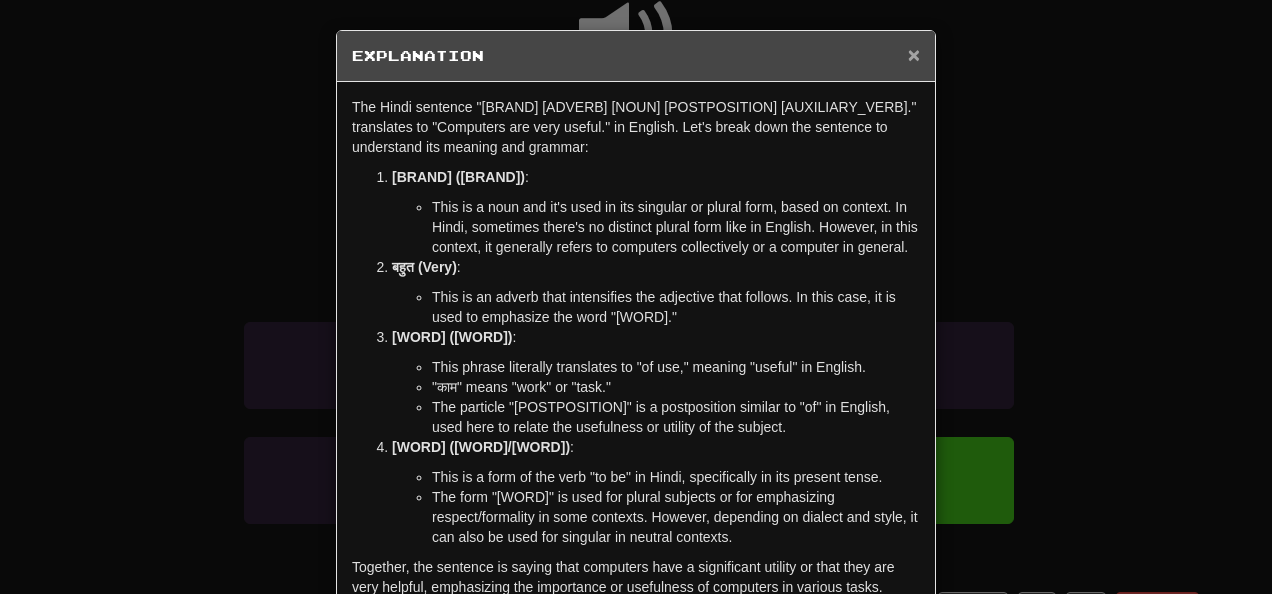 click on "×" at bounding box center (914, 54) 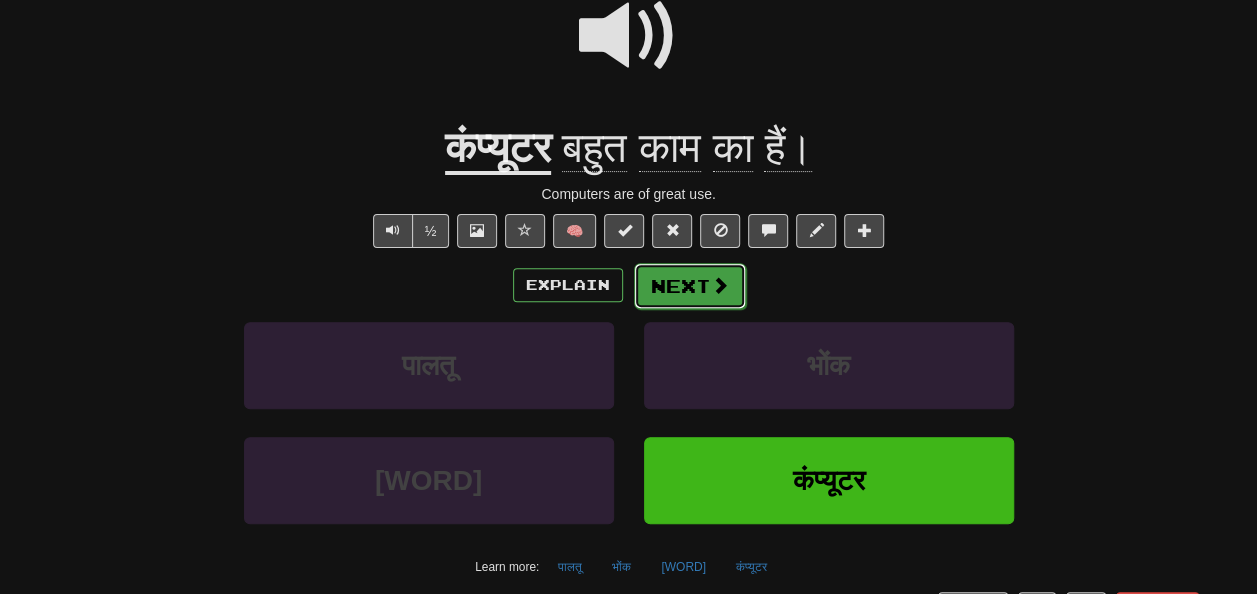 click on "Next" at bounding box center [690, 286] 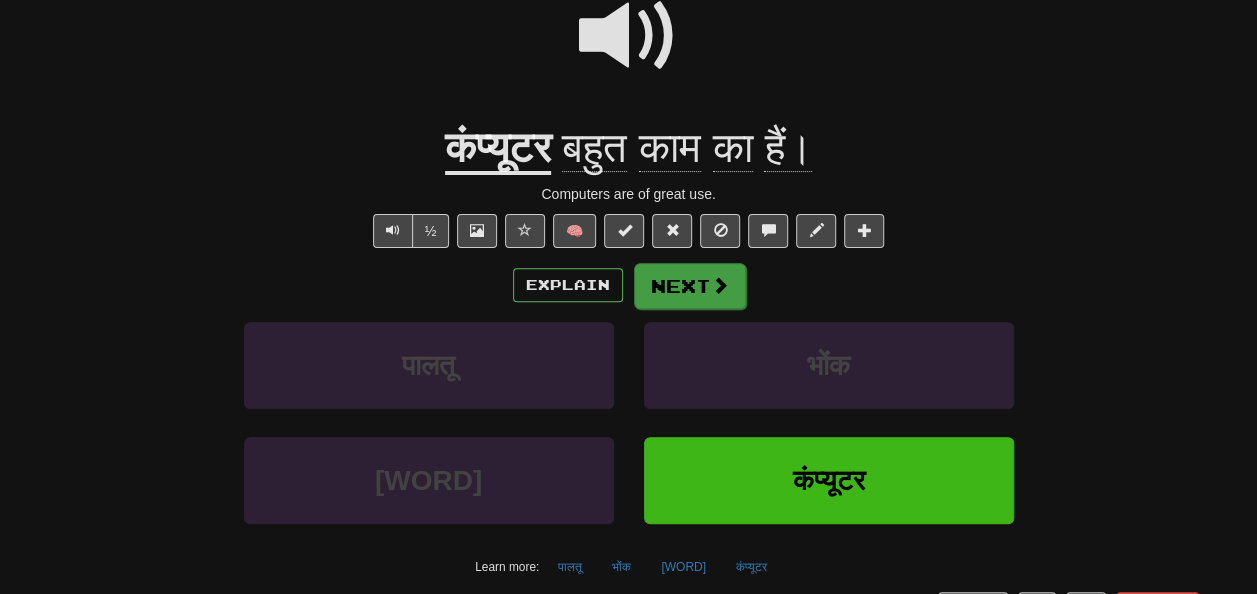 scroll, scrollTop: 0, scrollLeft: 0, axis: both 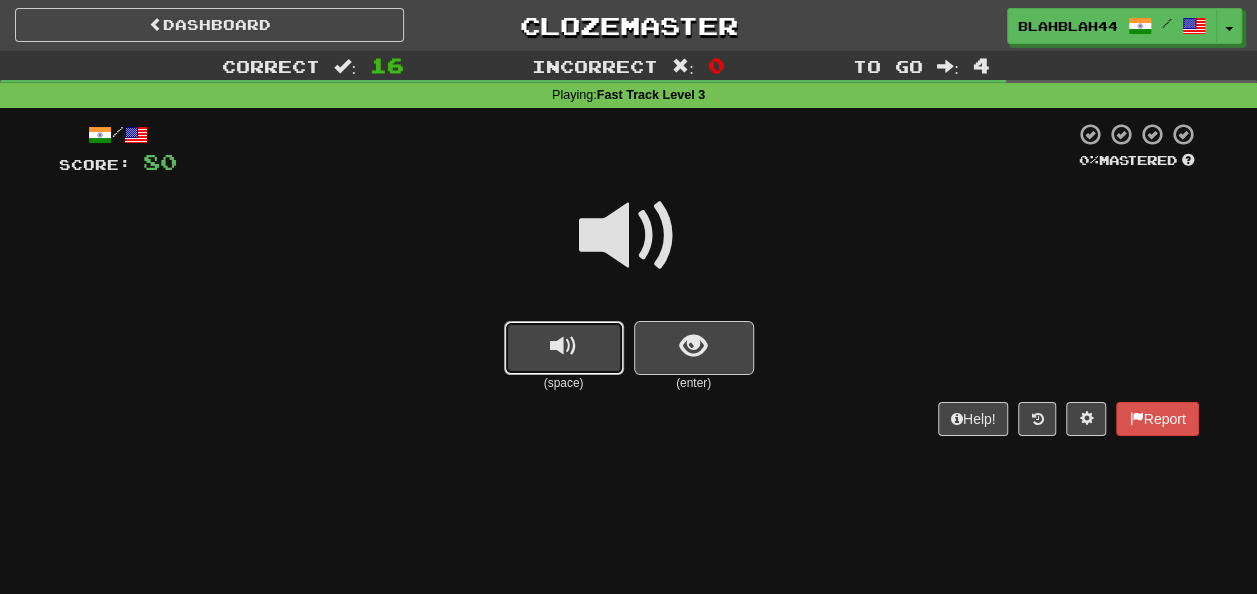 click at bounding box center (564, 348) 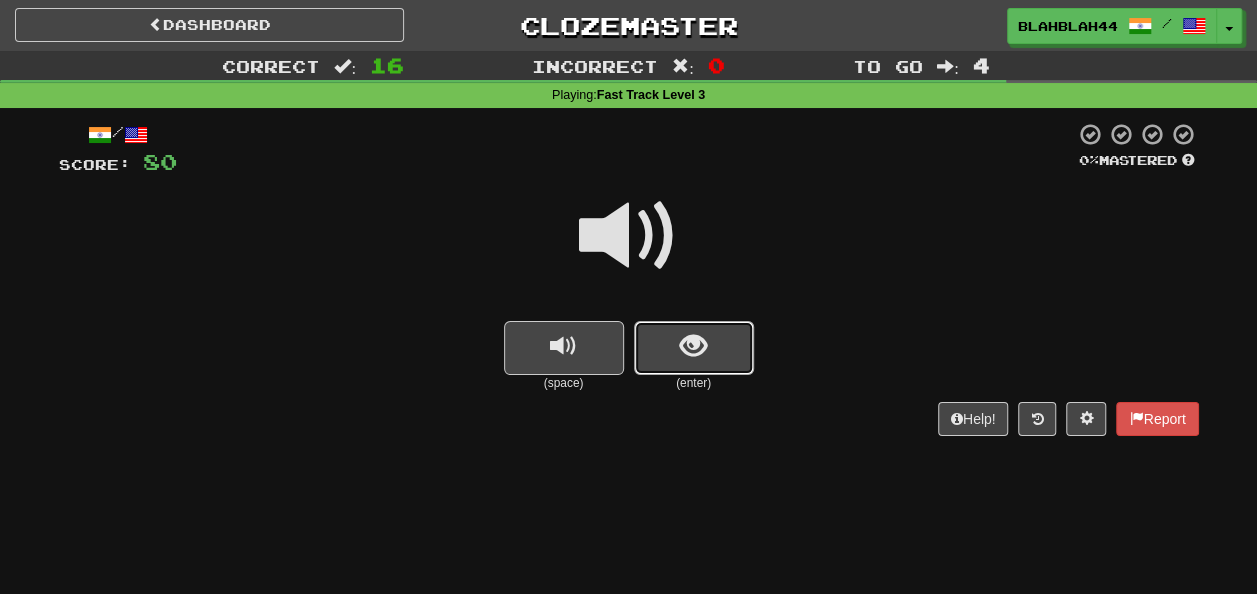 click at bounding box center [694, 348] 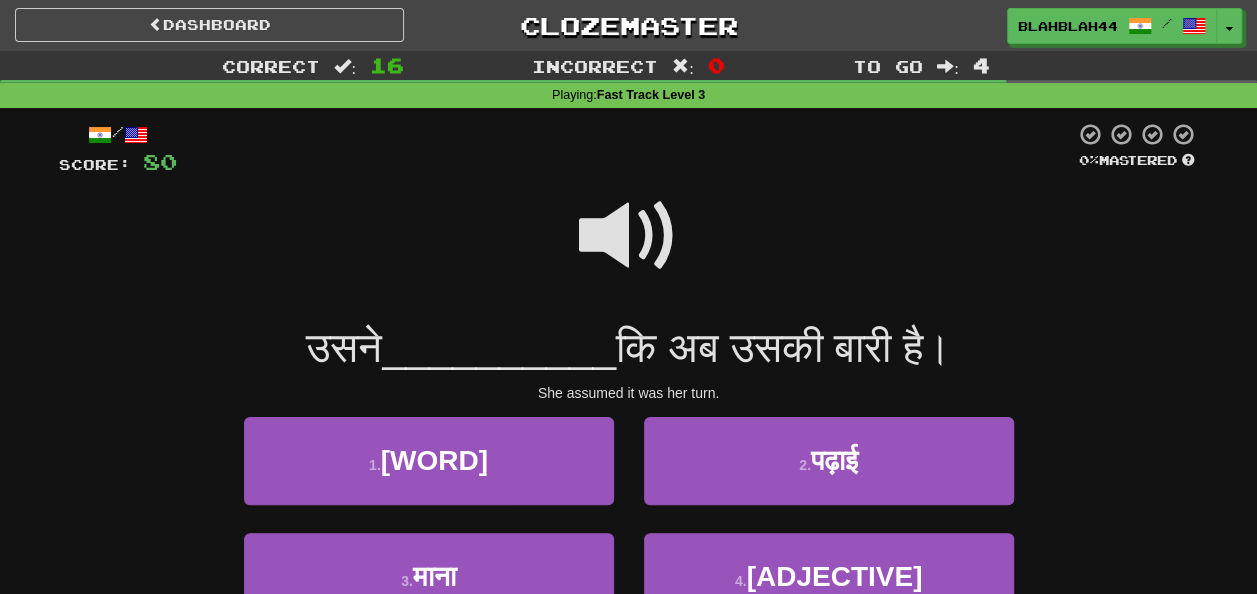 click at bounding box center (629, 236) 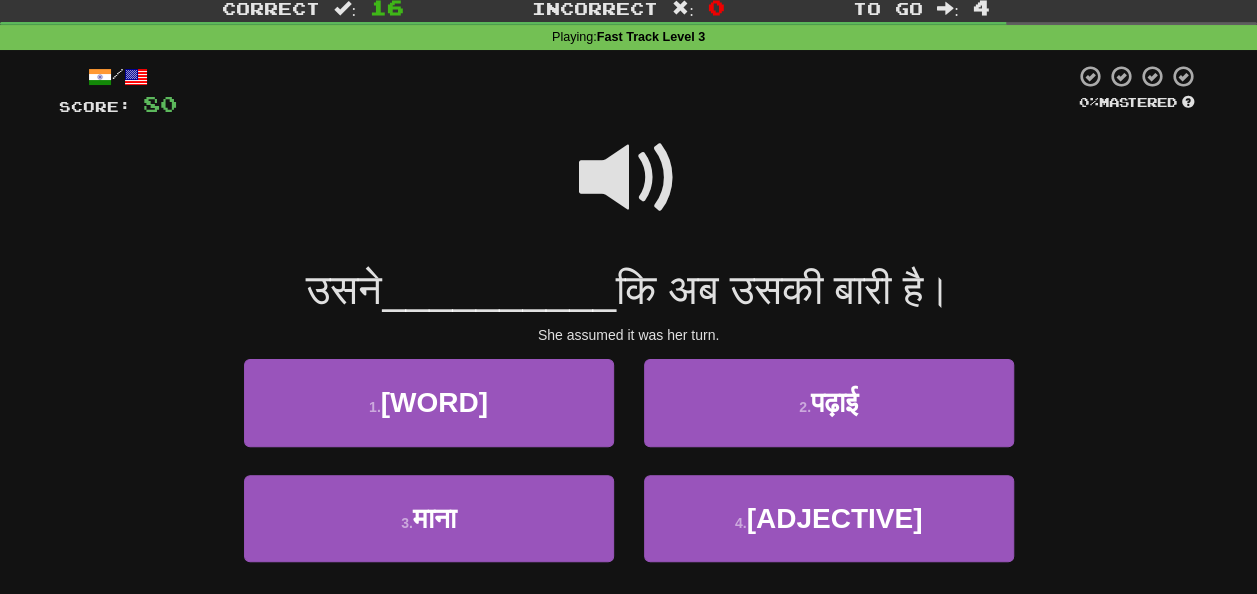 scroll, scrollTop: 100, scrollLeft: 0, axis: vertical 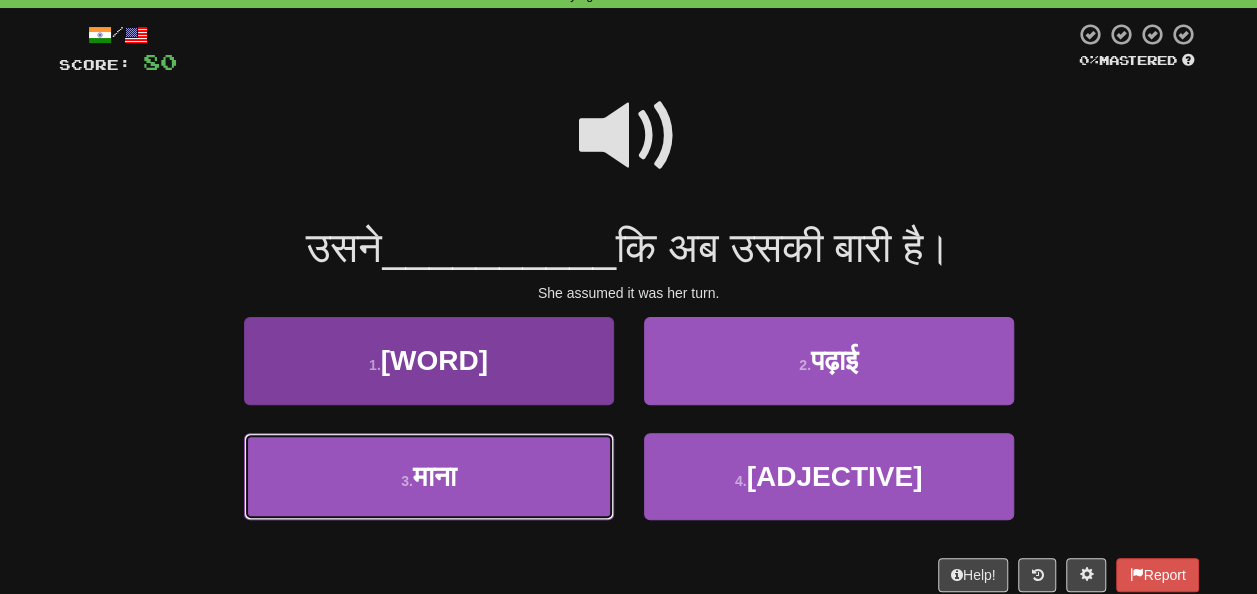 click on "माना" at bounding box center (434, 476) 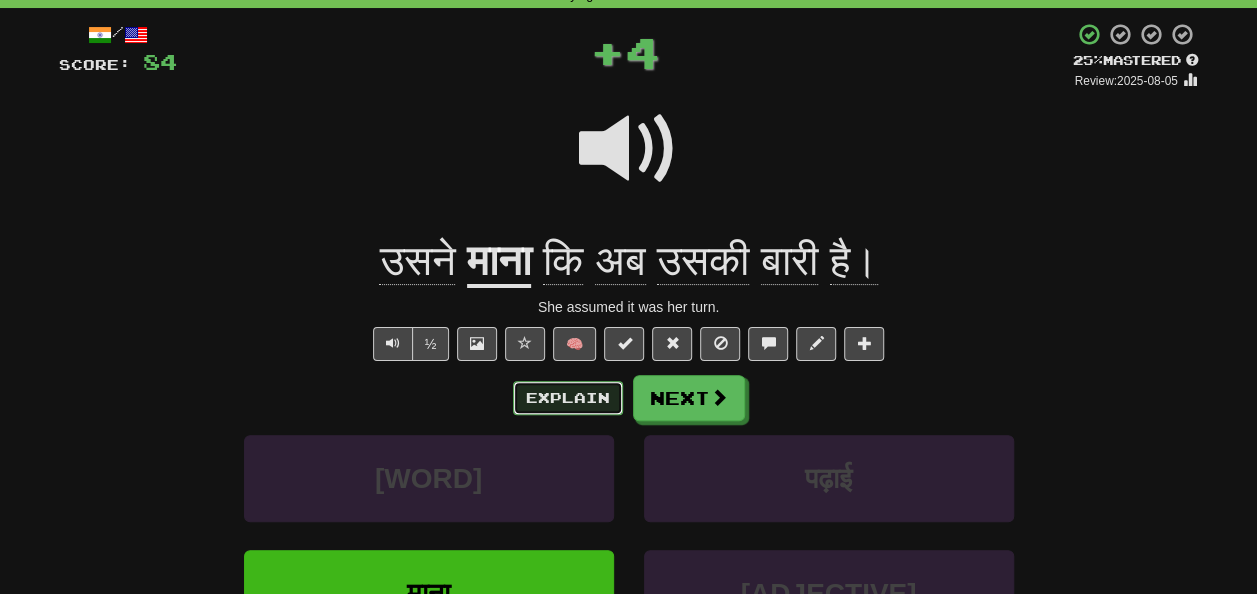 click on "Explain" at bounding box center [568, 398] 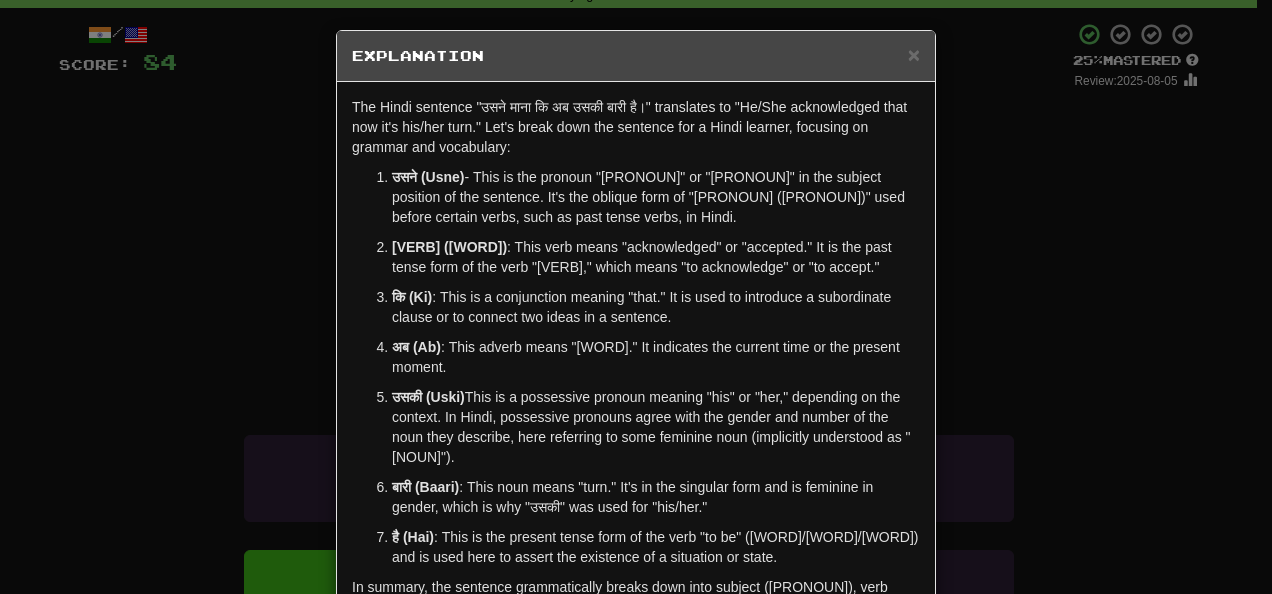click on "× Explanation The Hindi sentence "उसने माना कि अब उसकी बारी है।" translates to "He/She acknowledged that now it's his/her turn." Let's break down the sentence for a Hindi learner, focusing on grammar and vocabulary:
उसने (Usne) : This is the pronoun "he" or "she" in the subject position of the sentence. It's the oblique form of "वह (vah)" used before certain verbs, such as past tense verbs, in Hindi.
माना (Mana) : This verb means "acknowledged" or "accepted." It is the past tense form of the verb "मानना," which means "to acknowledge" or "to accept."
कि (Ki) : This is a conjunction meaning "that." It is used to introduce a subordinate clause or to connect two ideas in a sentence.
अब (Ab) : This adverb means "now." It indicates the current time or the present moment.
उसकी (Uski)
बारी (Baari)
है (Hai)
In beta. Generated by ChatGPT. Like it? Hate it?  Let us know" at bounding box center [636, 297] 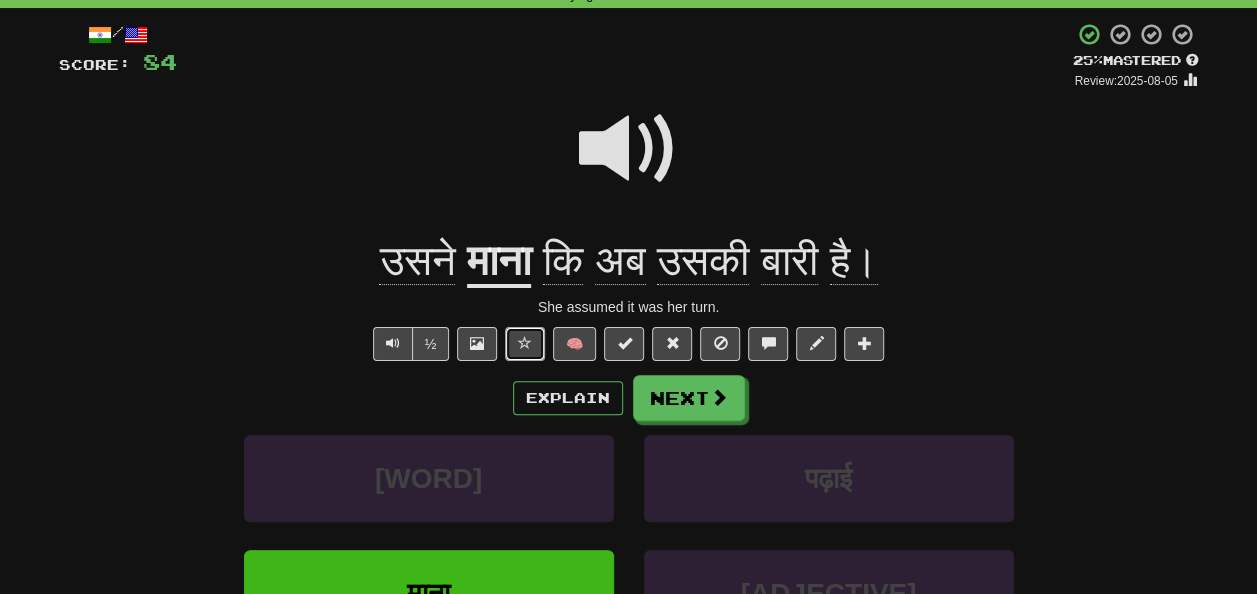 click at bounding box center [525, 343] 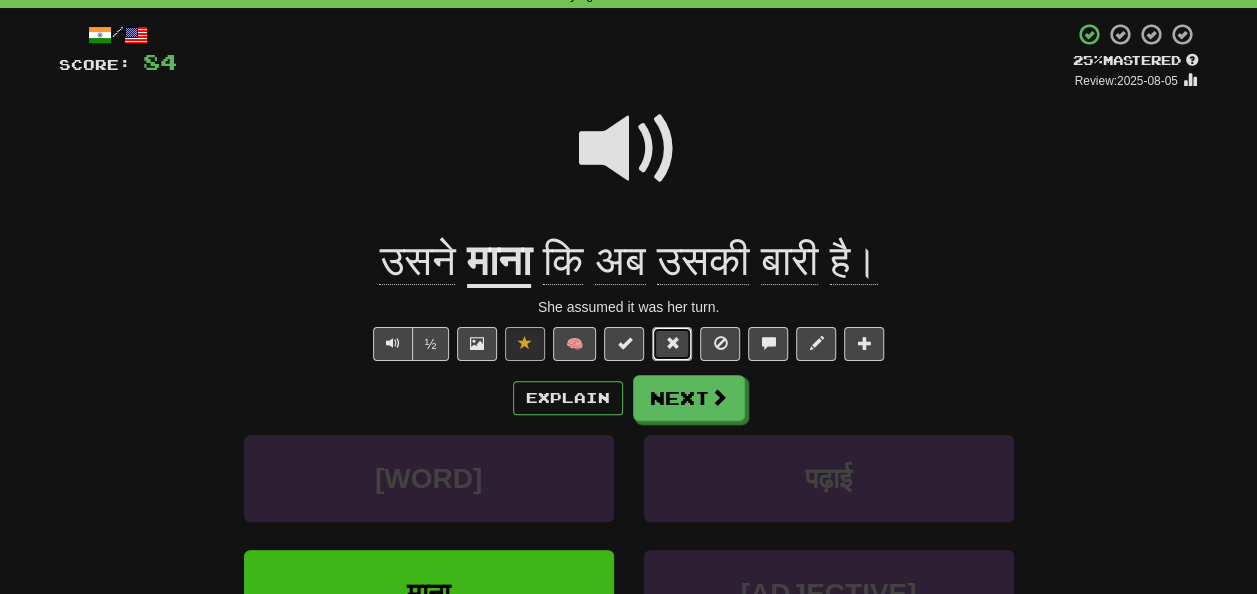 click at bounding box center [672, 343] 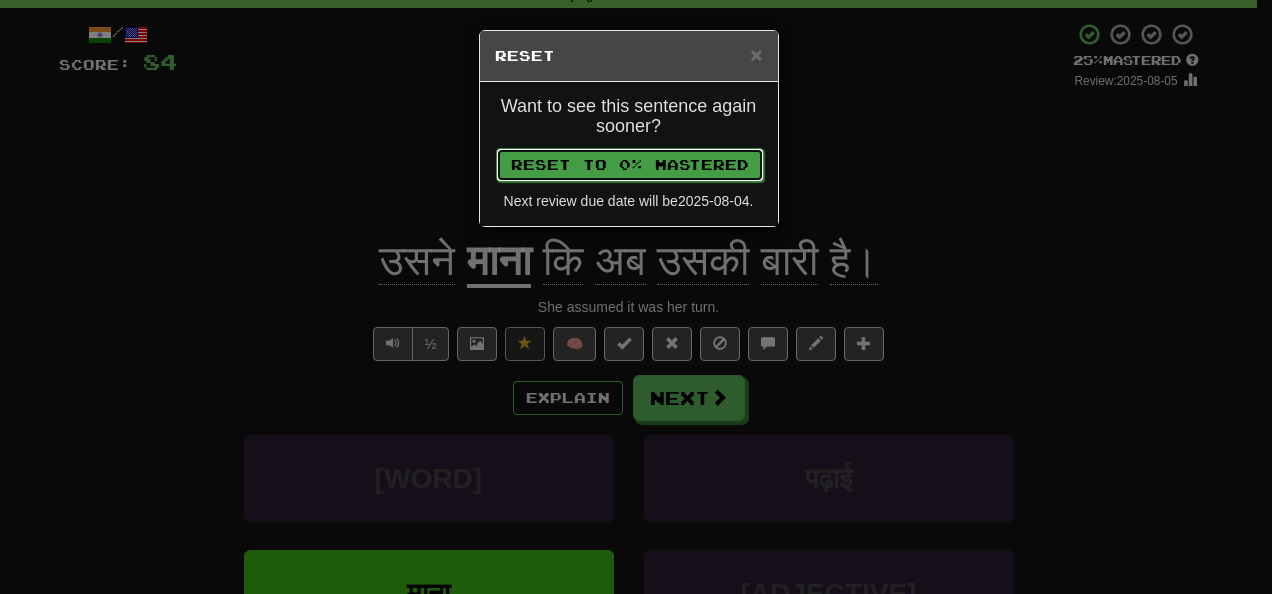 click on "Reset to 0% Mastered" at bounding box center (630, 165) 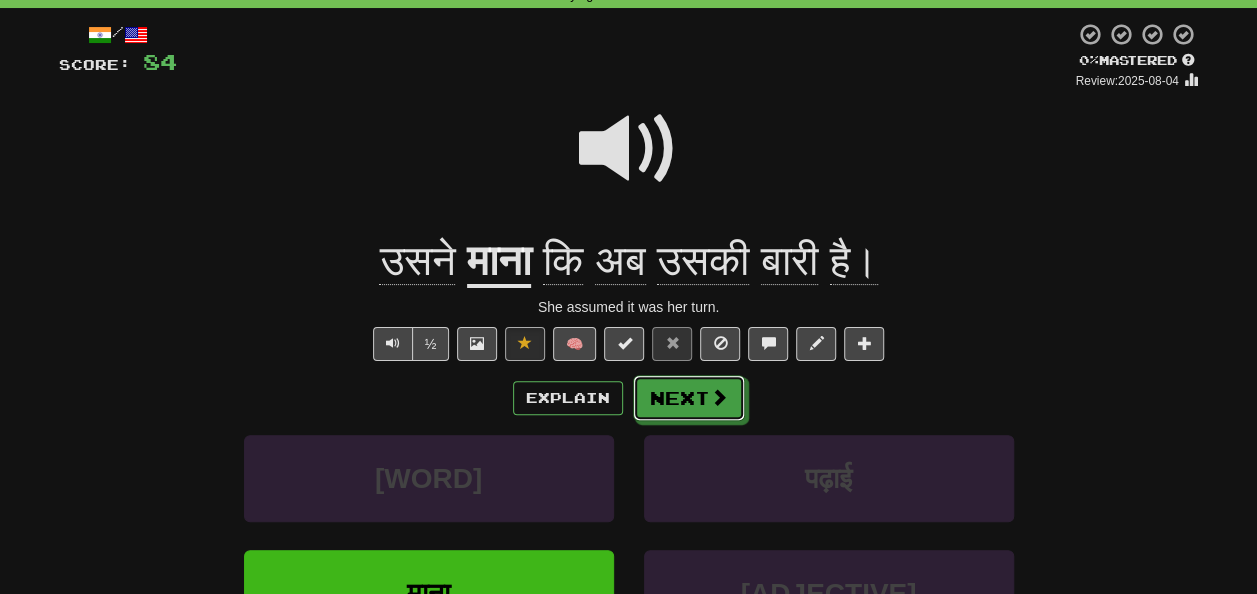 click at bounding box center (719, 397) 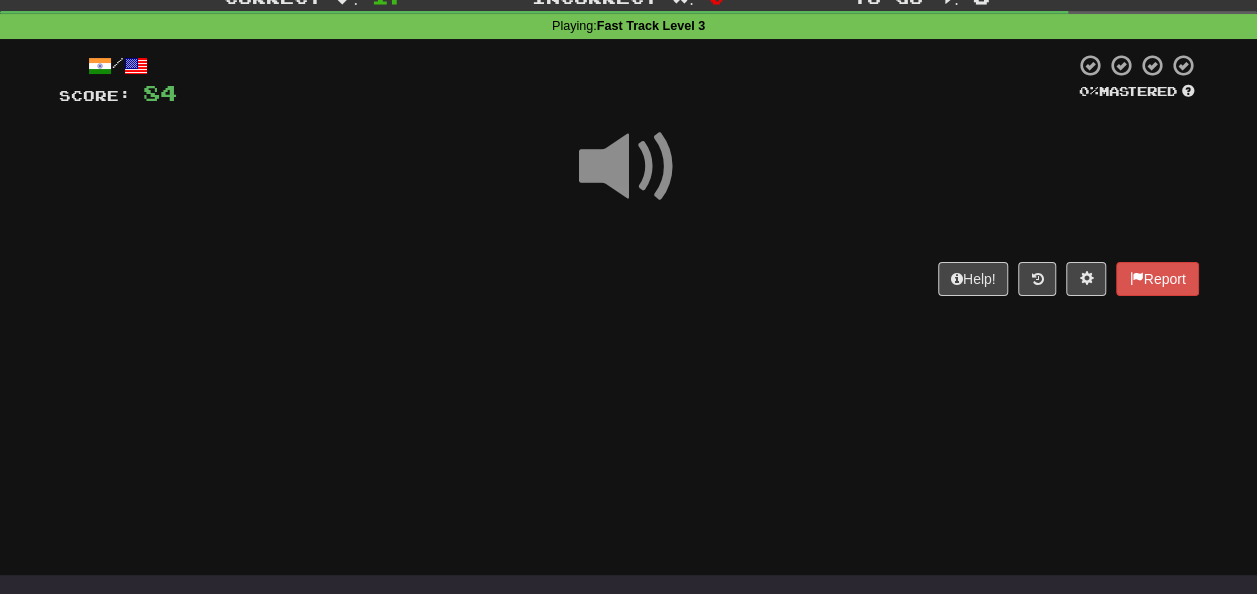 scroll, scrollTop: 100, scrollLeft: 0, axis: vertical 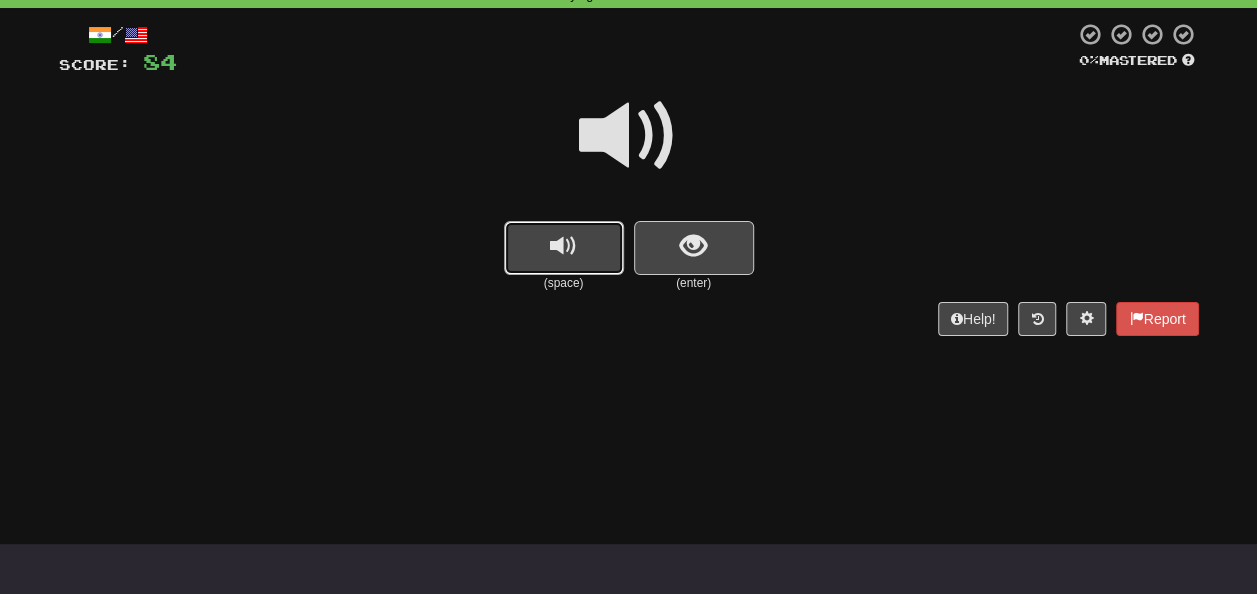 click at bounding box center [564, 248] 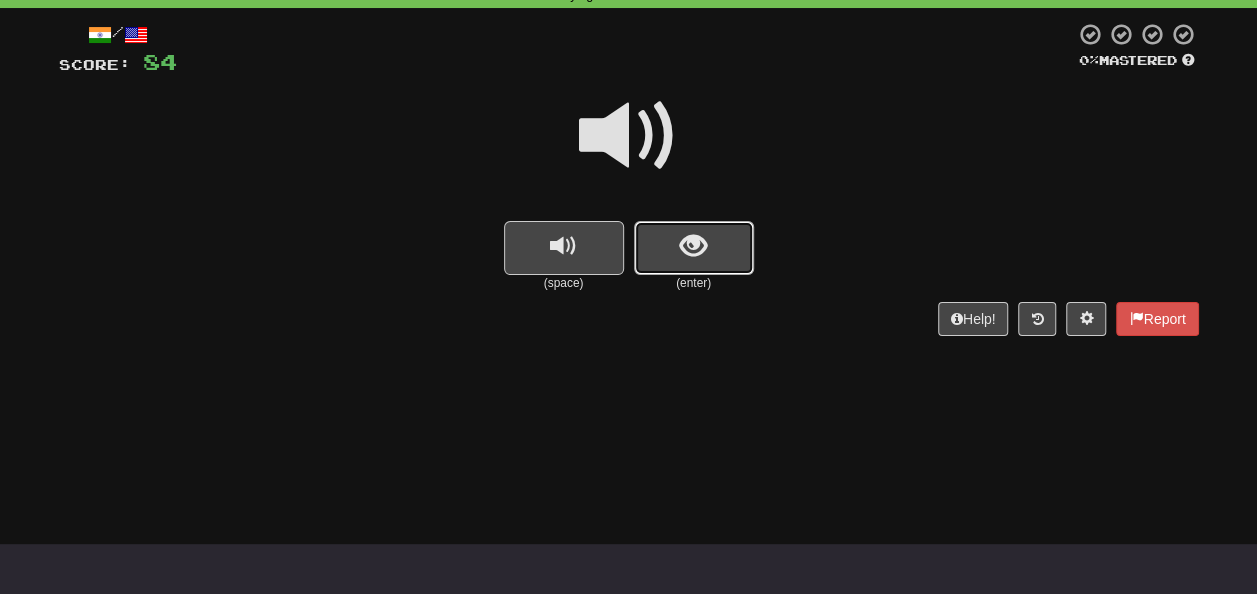click at bounding box center (694, 248) 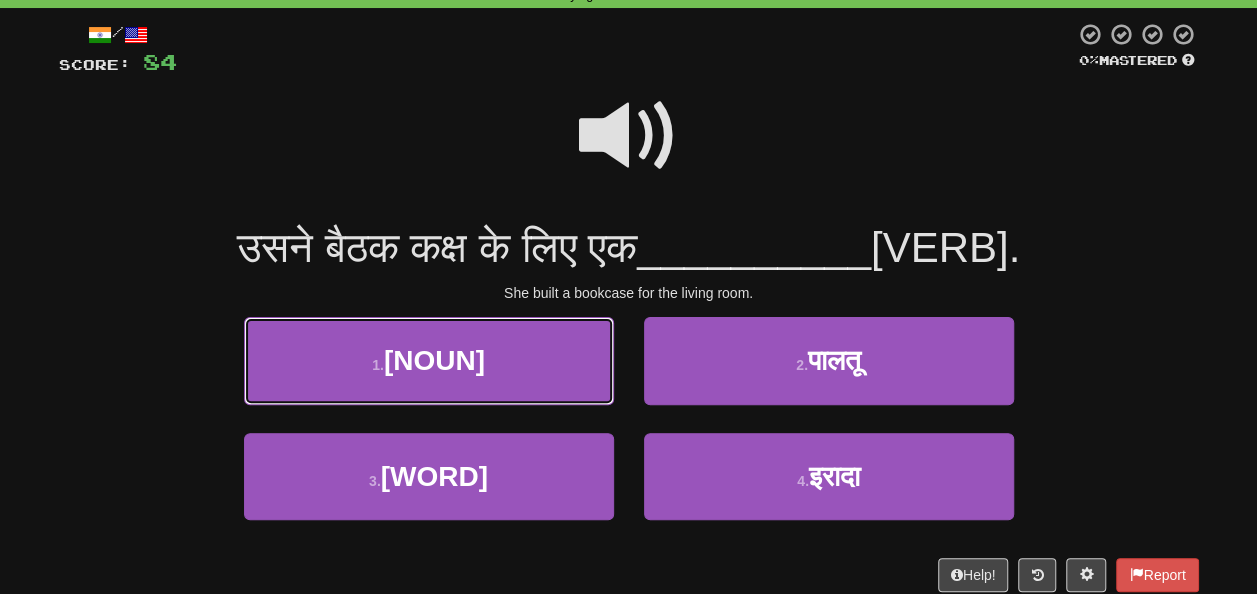 click on "[NOUN]" at bounding box center (434, 360) 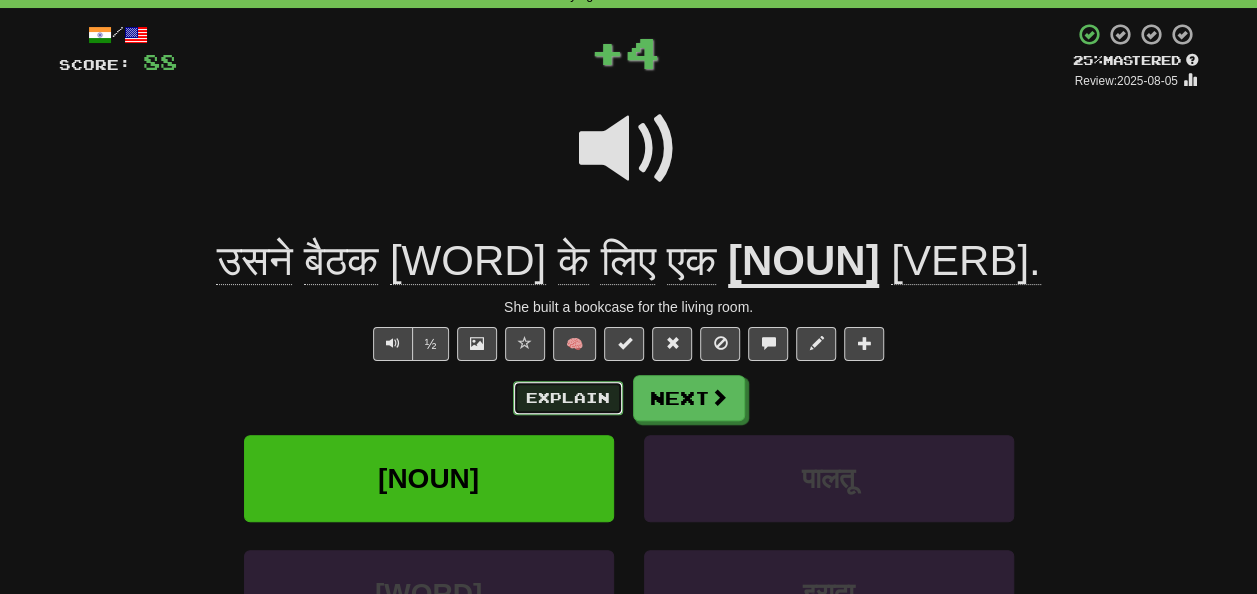 click on "Explain" at bounding box center [568, 398] 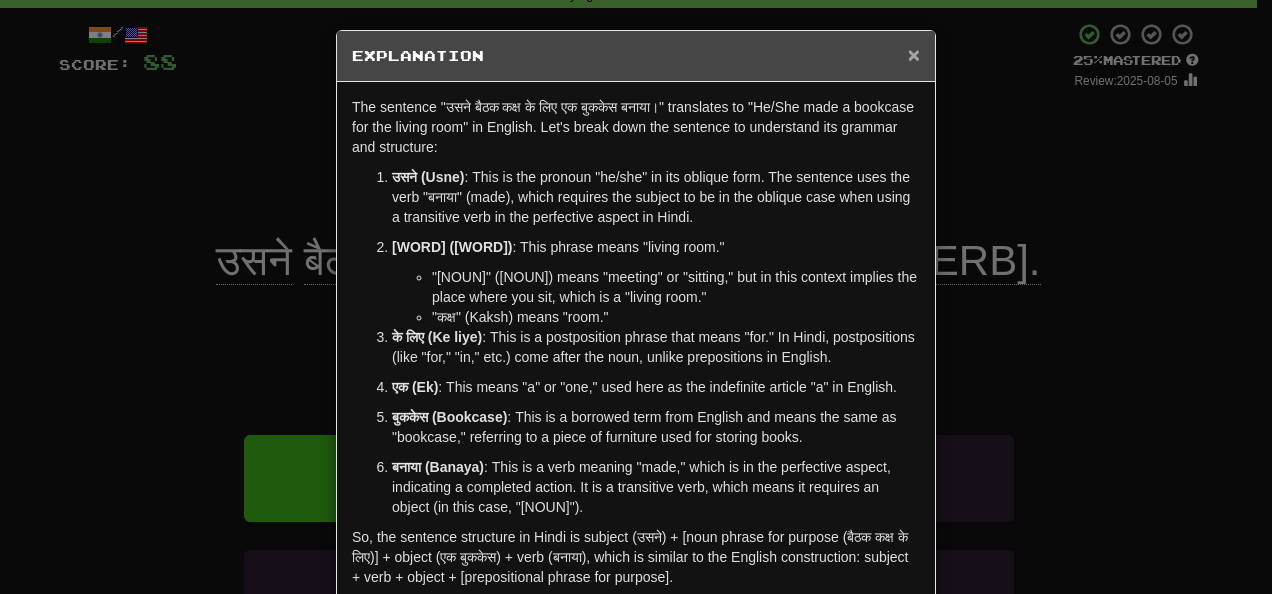 click on "×" at bounding box center [914, 54] 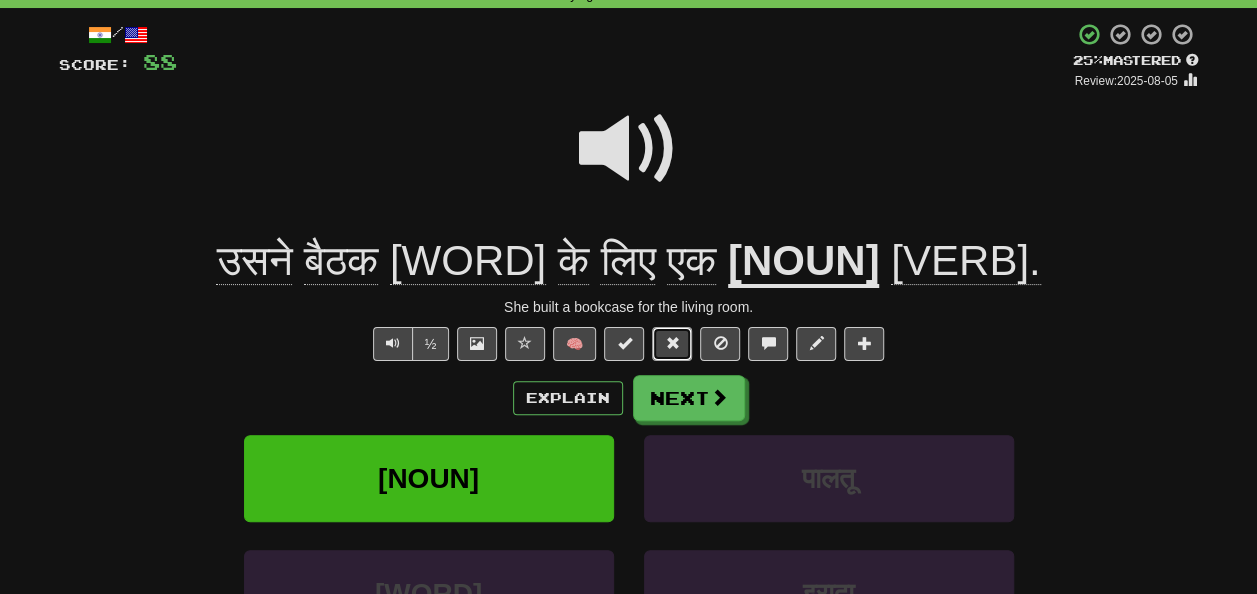click at bounding box center (672, 343) 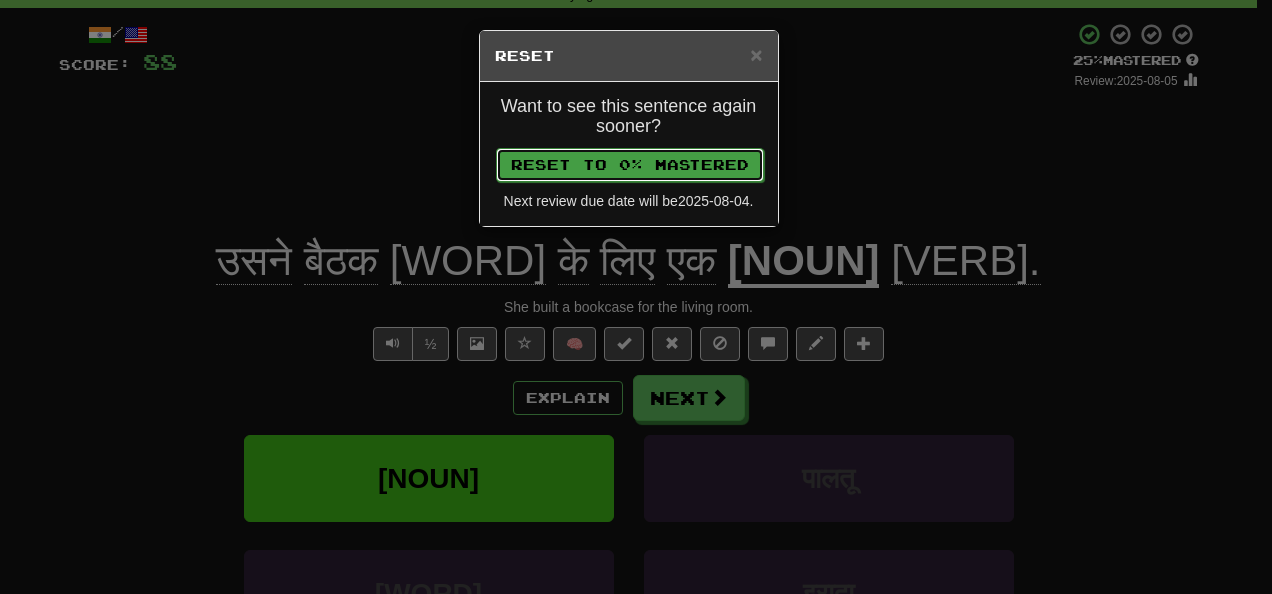 click on "Reset to 0% Mastered" at bounding box center (630, 165) 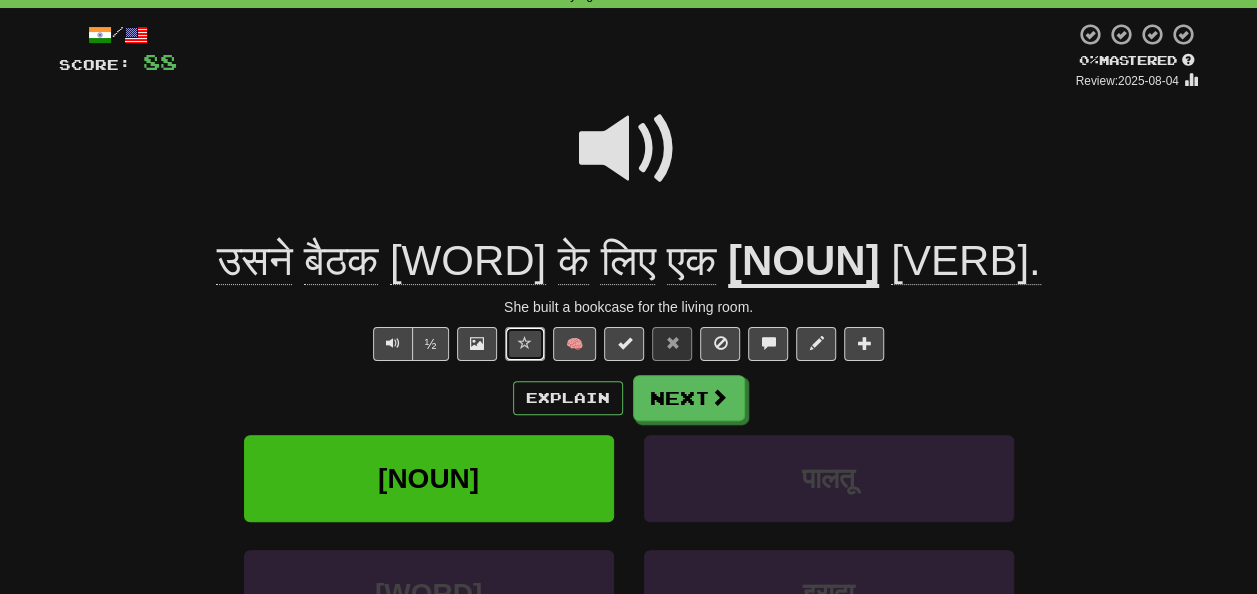 click at bounding box center [525, 344] 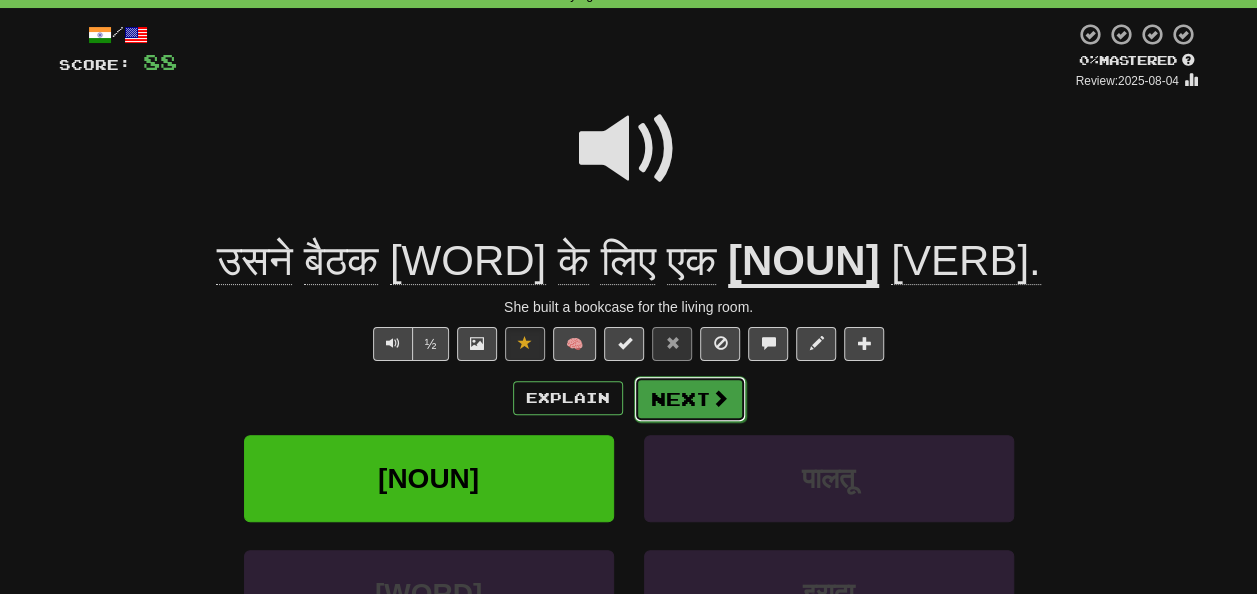 click on "Next" at bounding box center [690, 399] 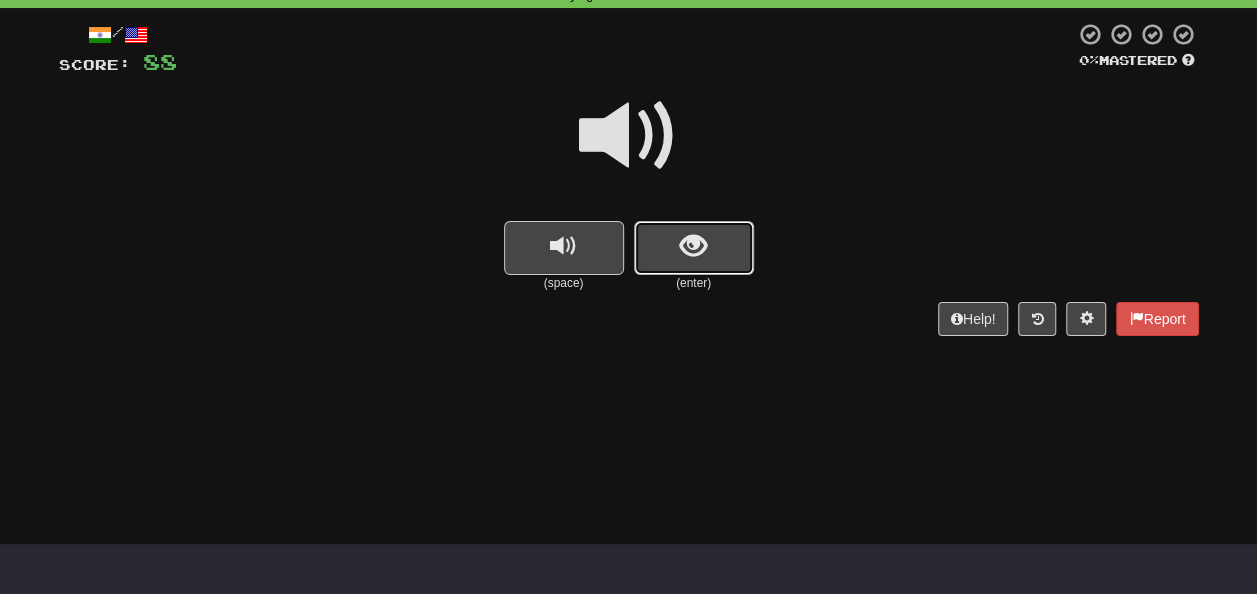click at bounding box center [694, 248] 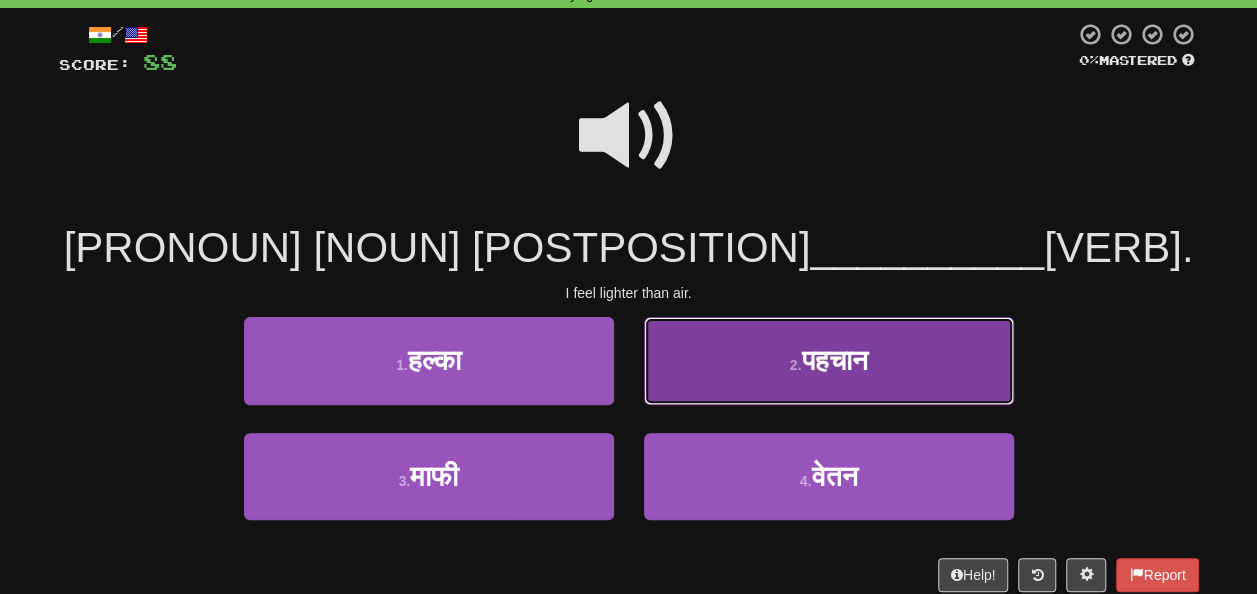 click on "[NUMBER] . [NOUN]" at bounding box center (829, 360) 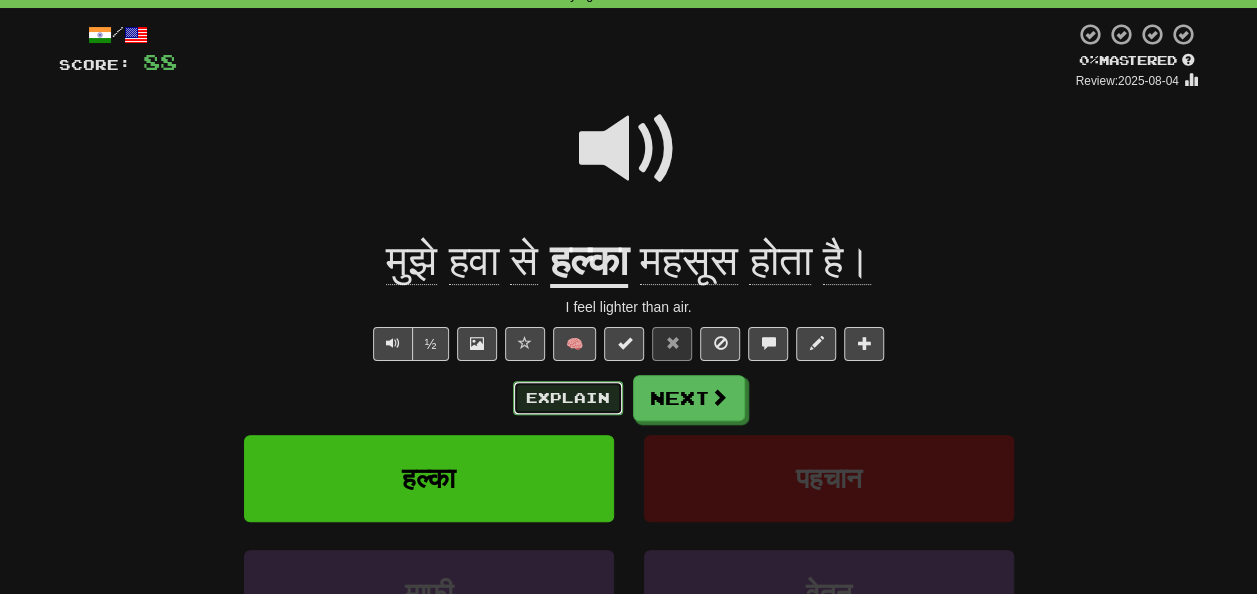 click on "Explain" at bounding box center (568, 398) 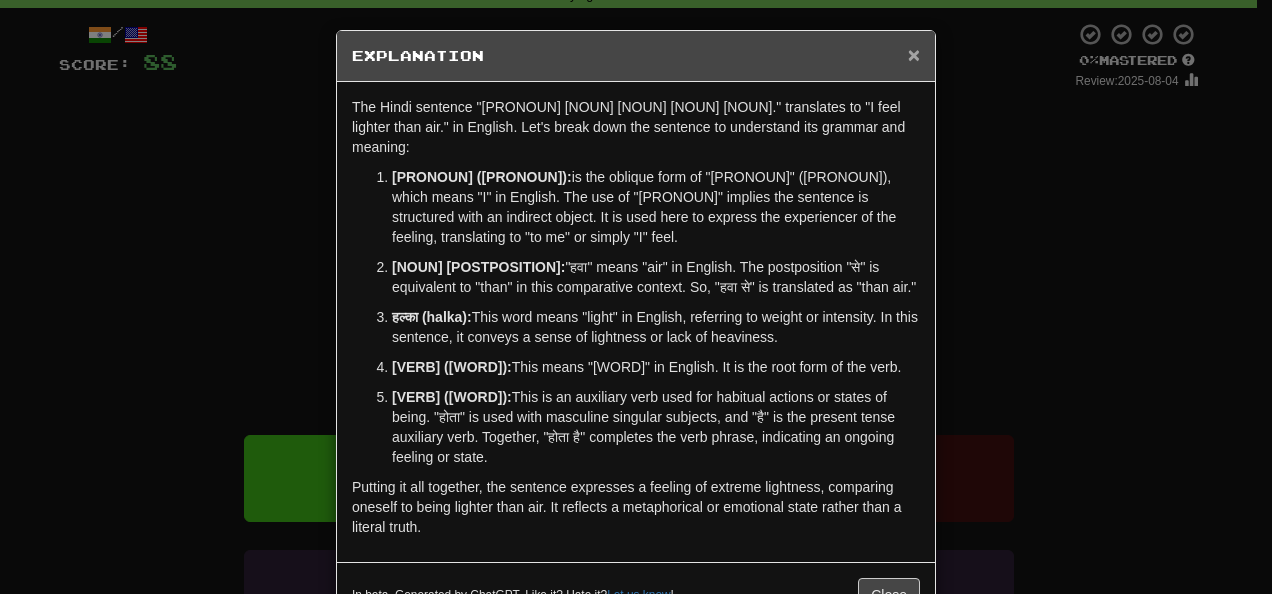 click on "×" at bounding box center (914, 54) 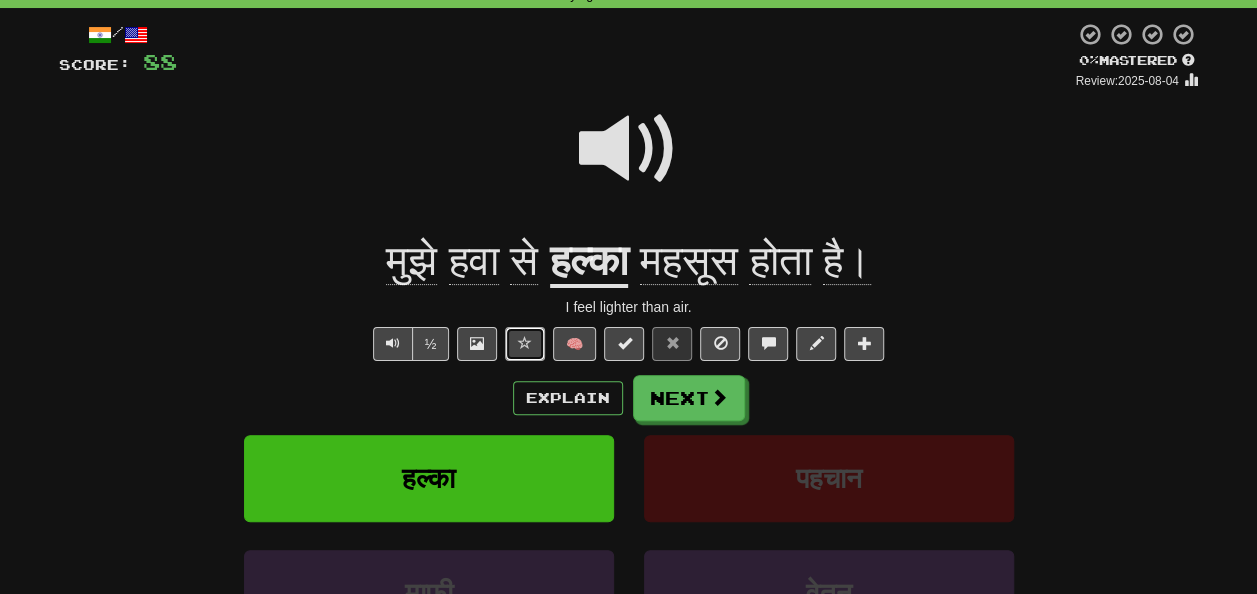 click at bounding box center [525, 343] 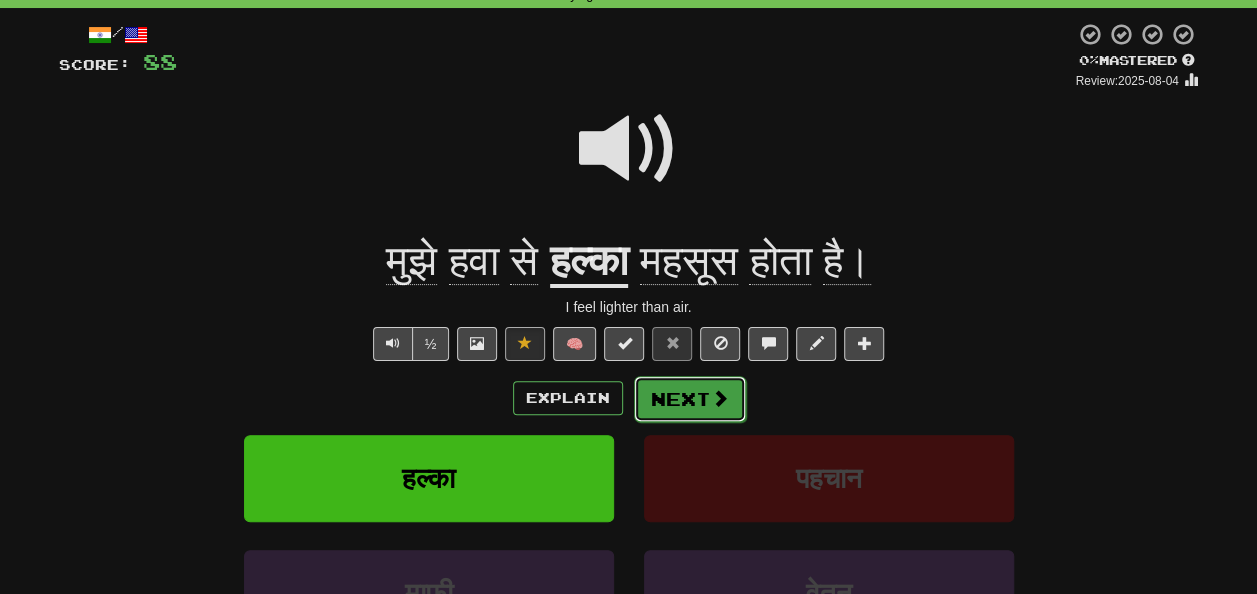 click on "Next" at bounding box center [690, 399] 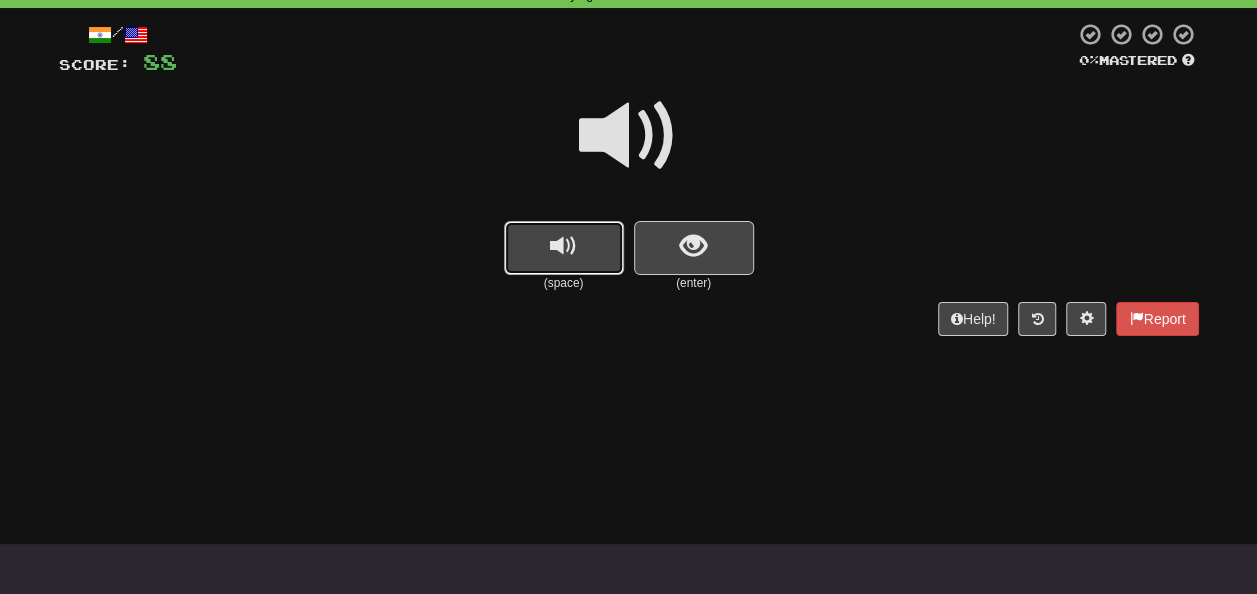 click at bounding box center [564, 248] 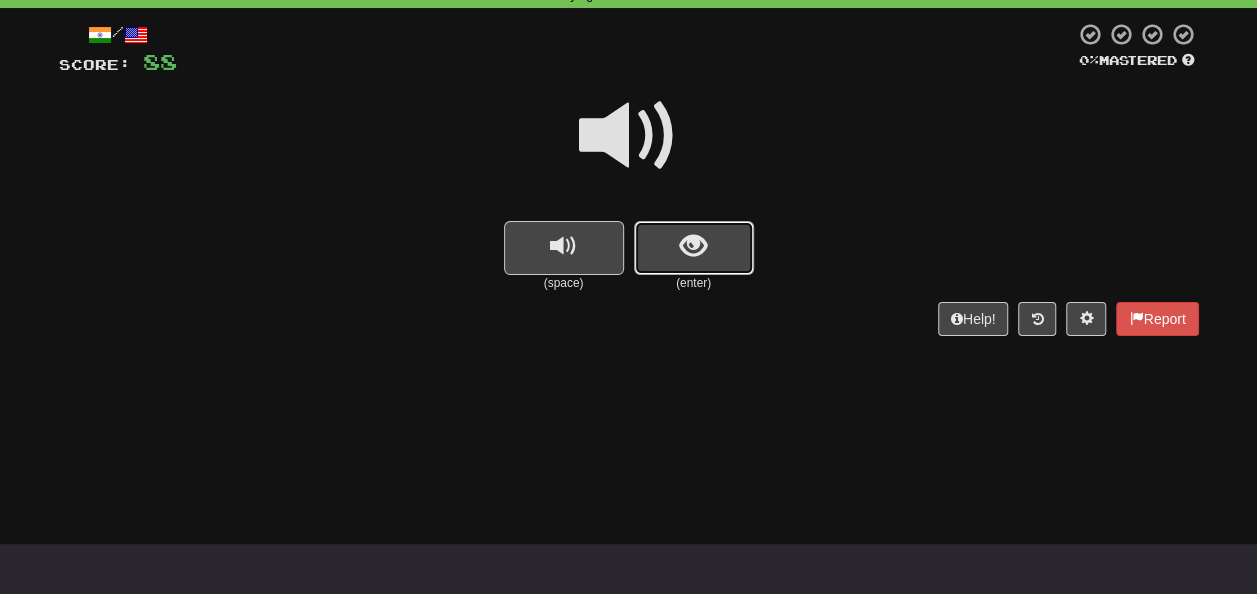 click at bounding box center [694, 248] 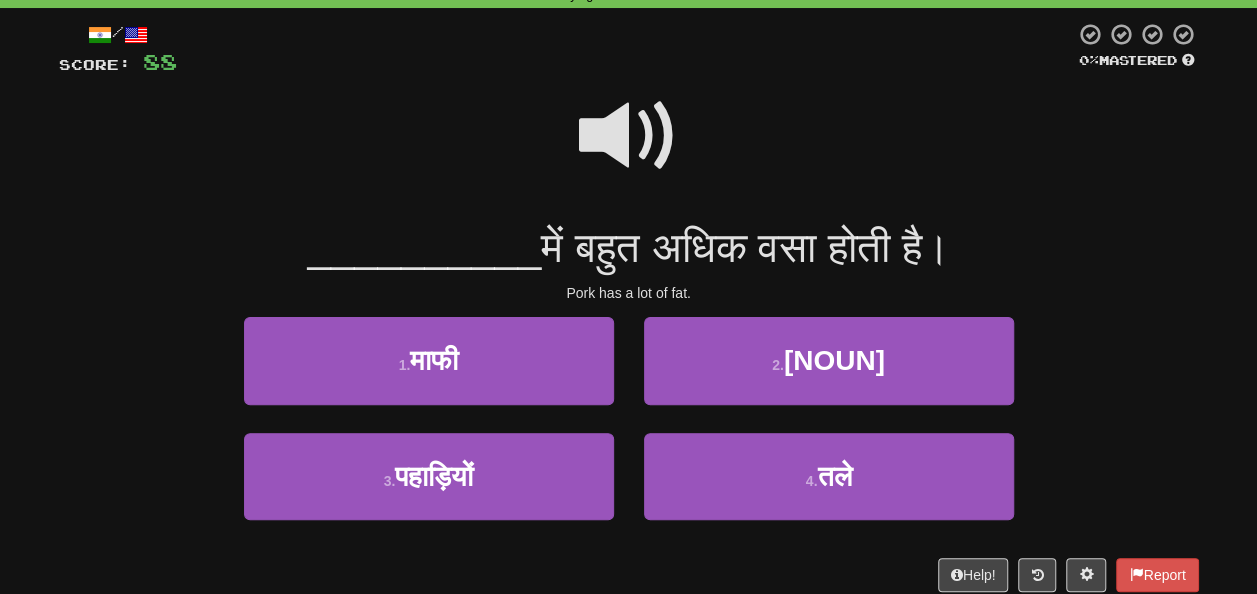 click at bounding box center (629, 136) 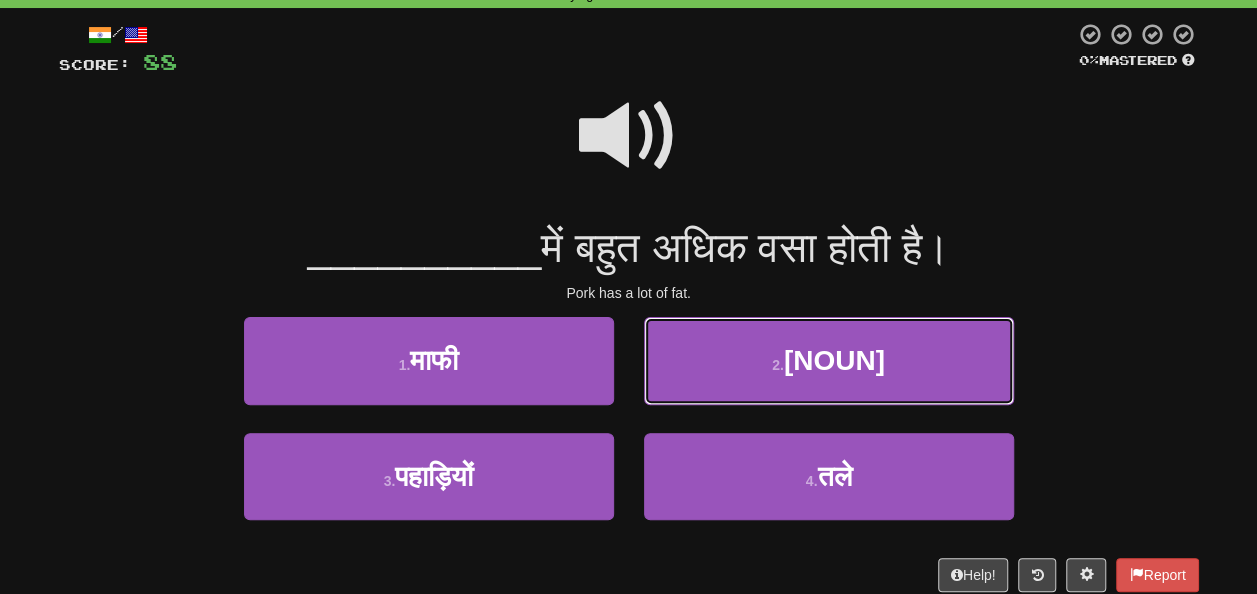 click on "2 .  पॉर्क" at bounding box center (829, 360) 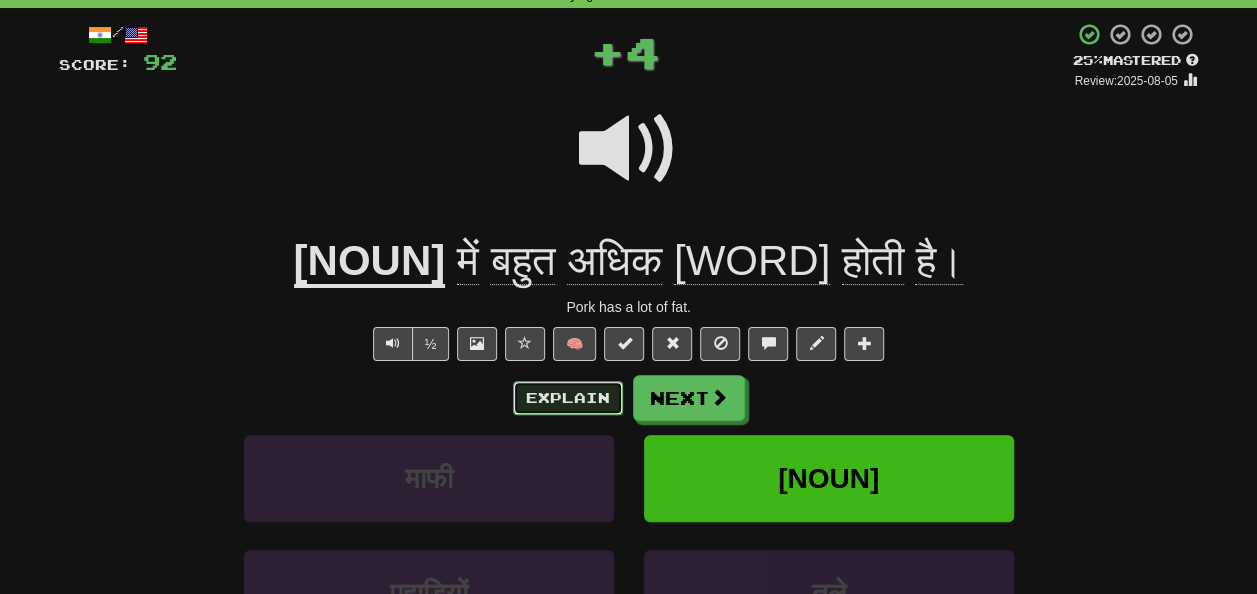 click on "Explain" at bounding box center (568, 398) 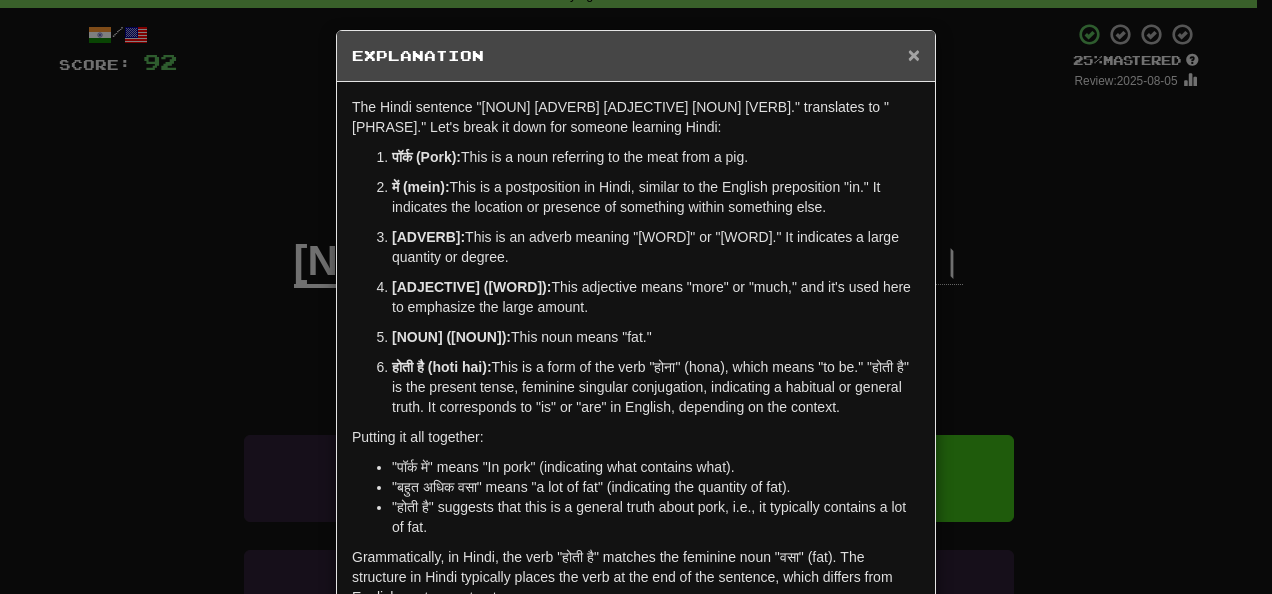 click on "×" at bounding box center [914, 54] 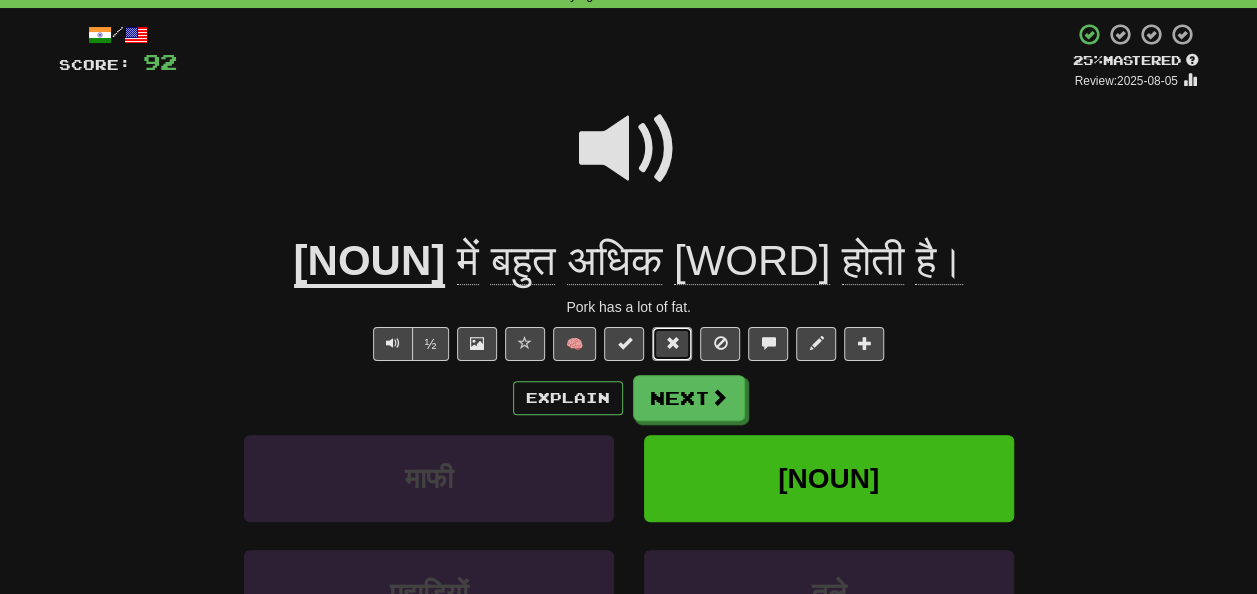 click at bounding box center [672, 344] 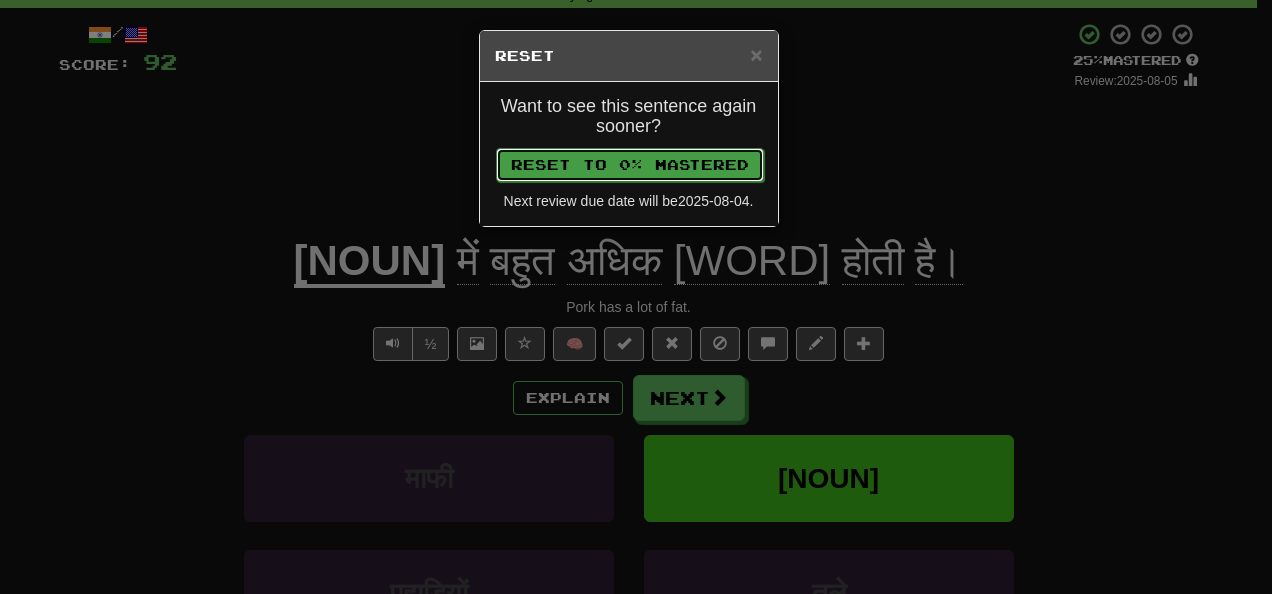 click on "Reset to 0% Mastered" at bounding box center (630, 165) 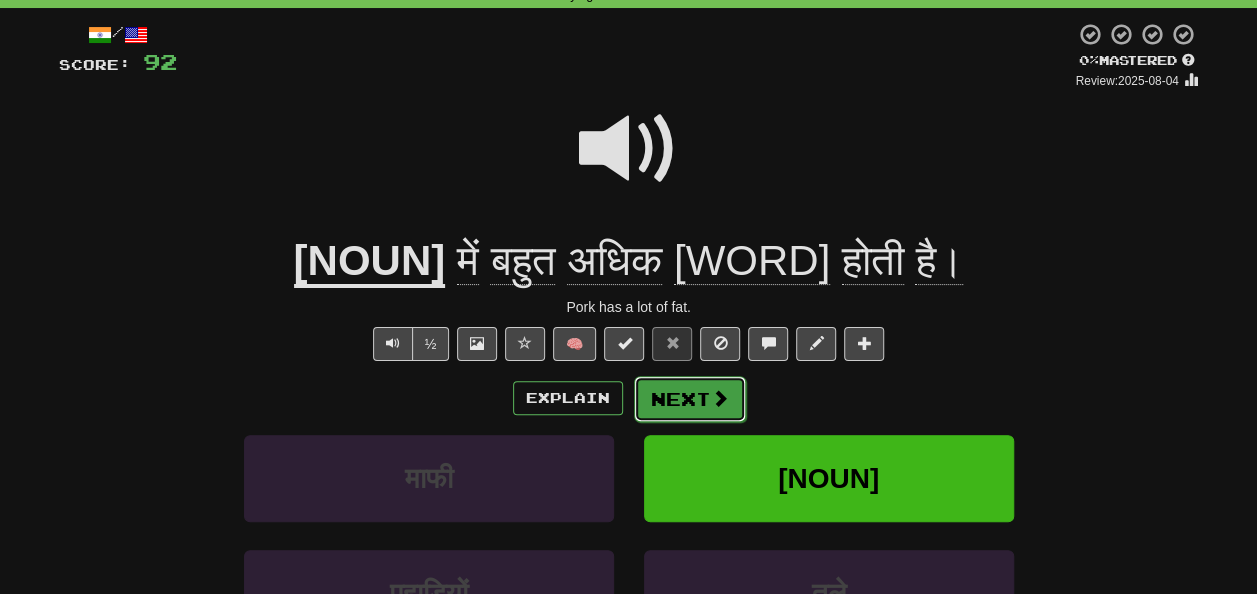 click on "Next" at bounding box center (690, 399) 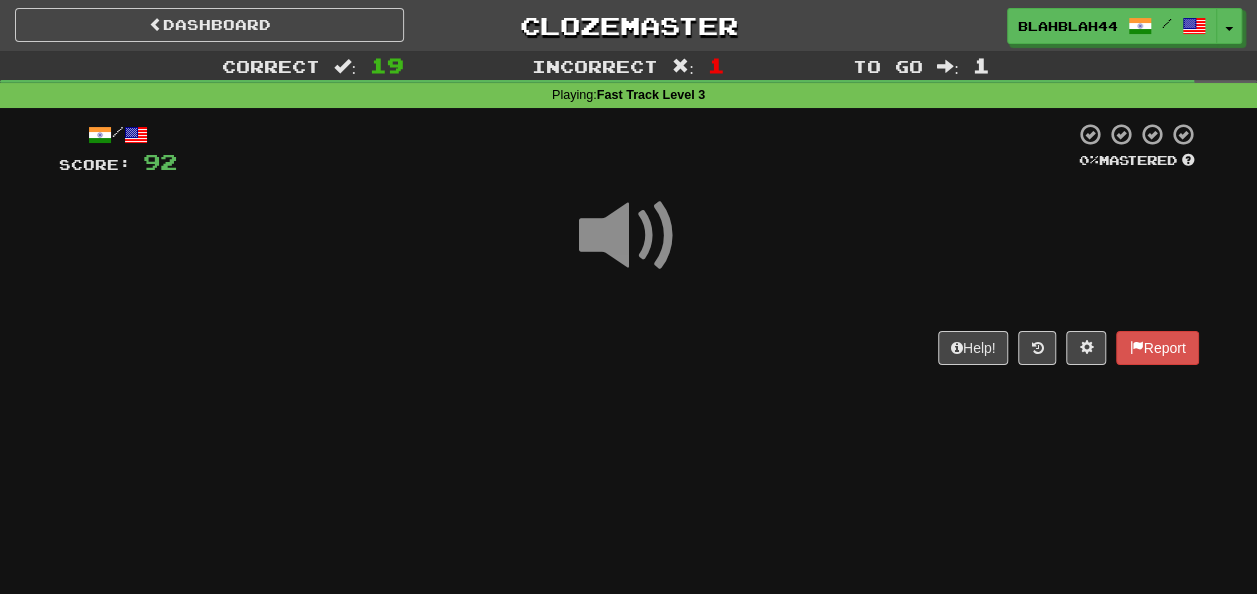 scroll, scrollTop: 100, scrollLeft: 0, axis: vertical 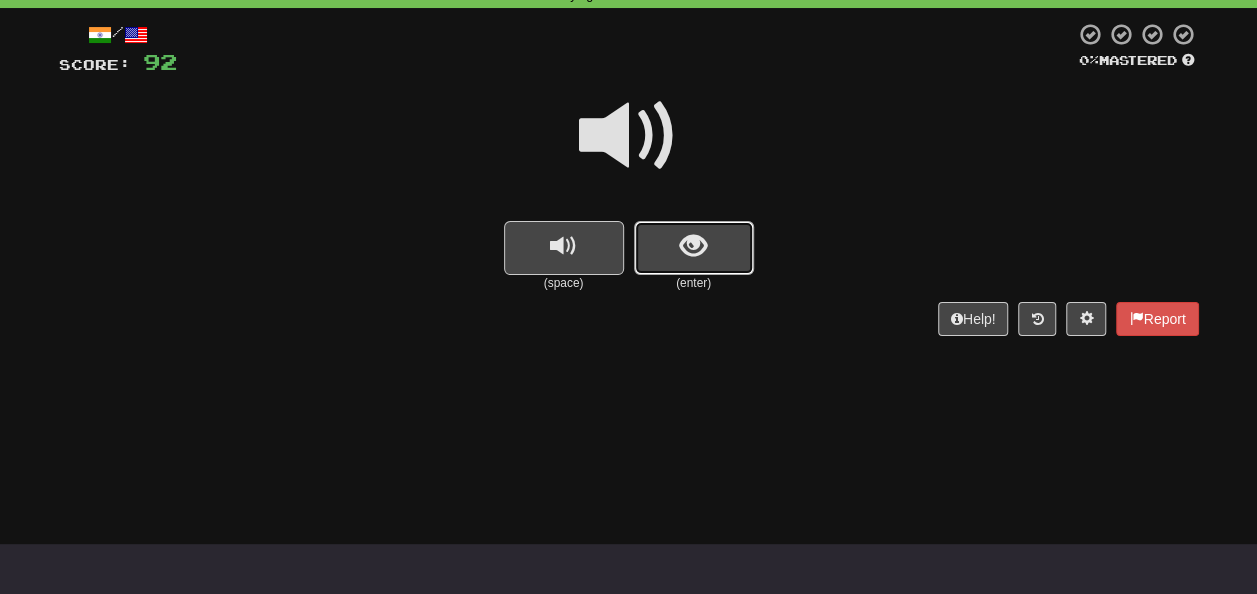 click at bounding box center (693, 246) 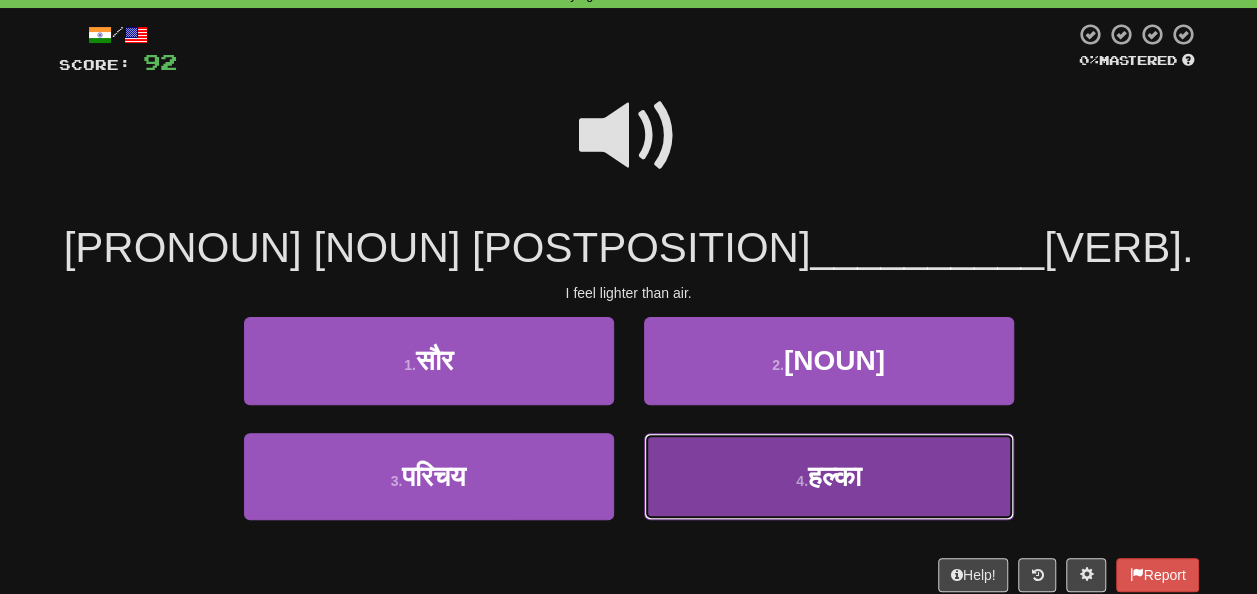 click on "हल्का" at bounding box center [834, 476] 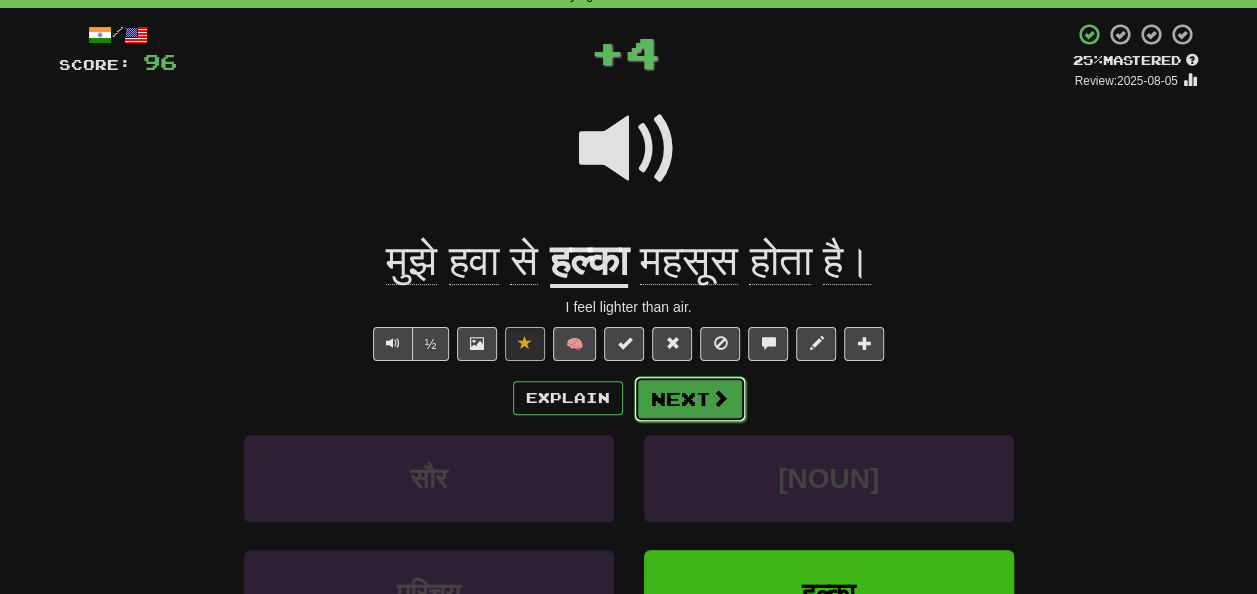click on "Next" at bounding box center (690, 399) 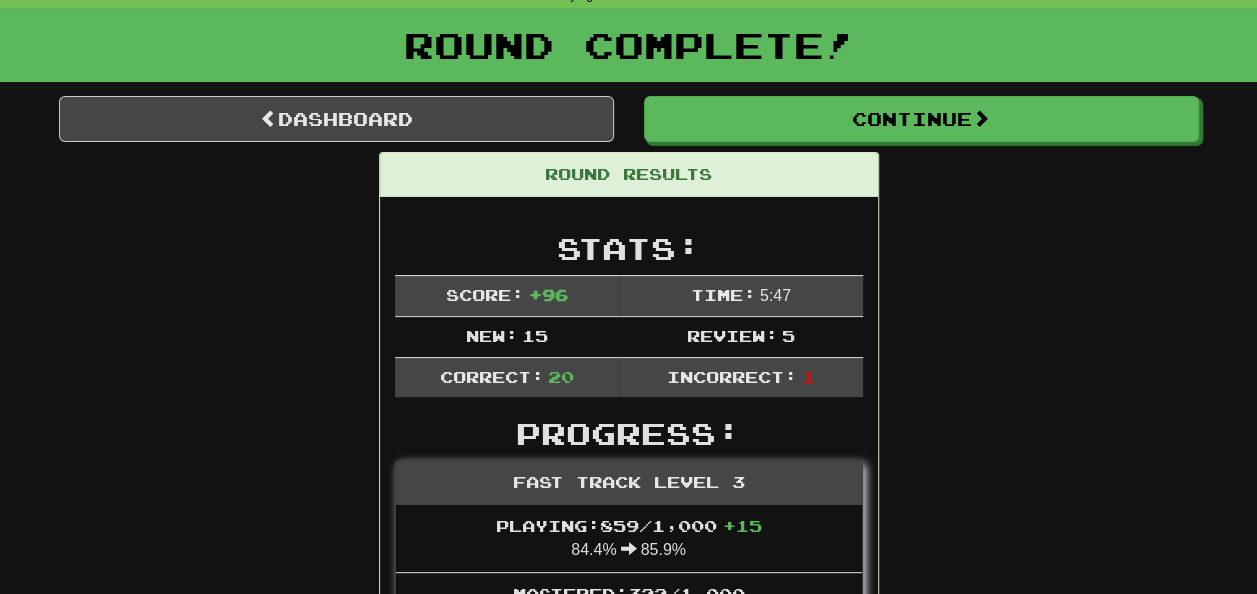 scroll, scrollTop: 0, scrollLeft: 0, axis: both 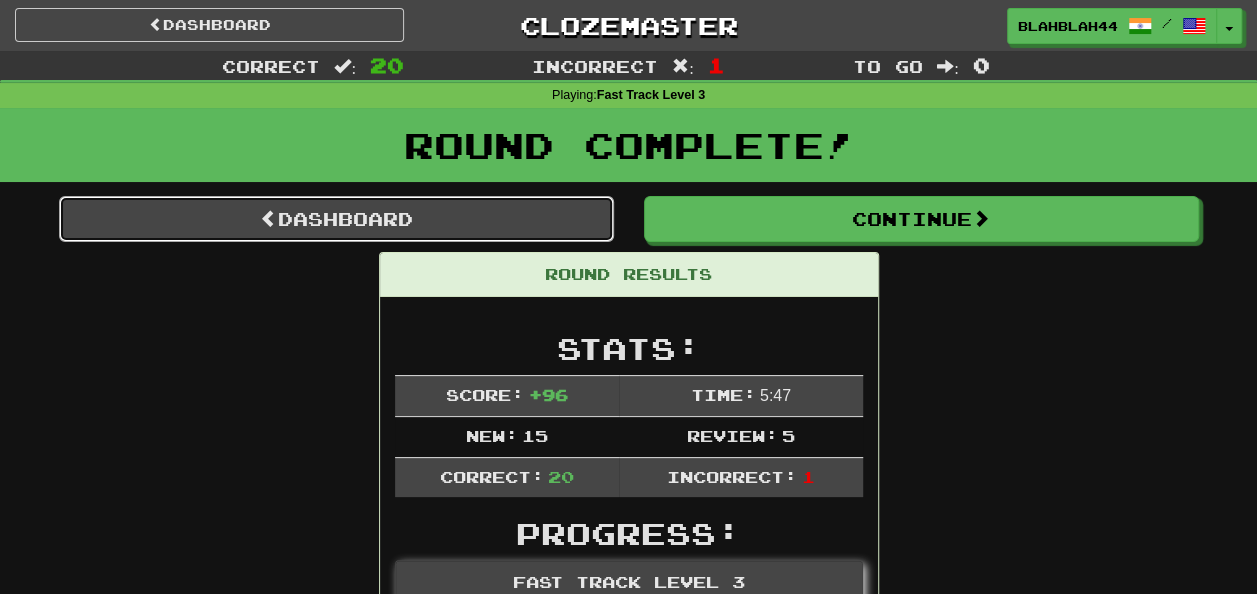 click on "Dashboard" at bounding box center (336, 219) 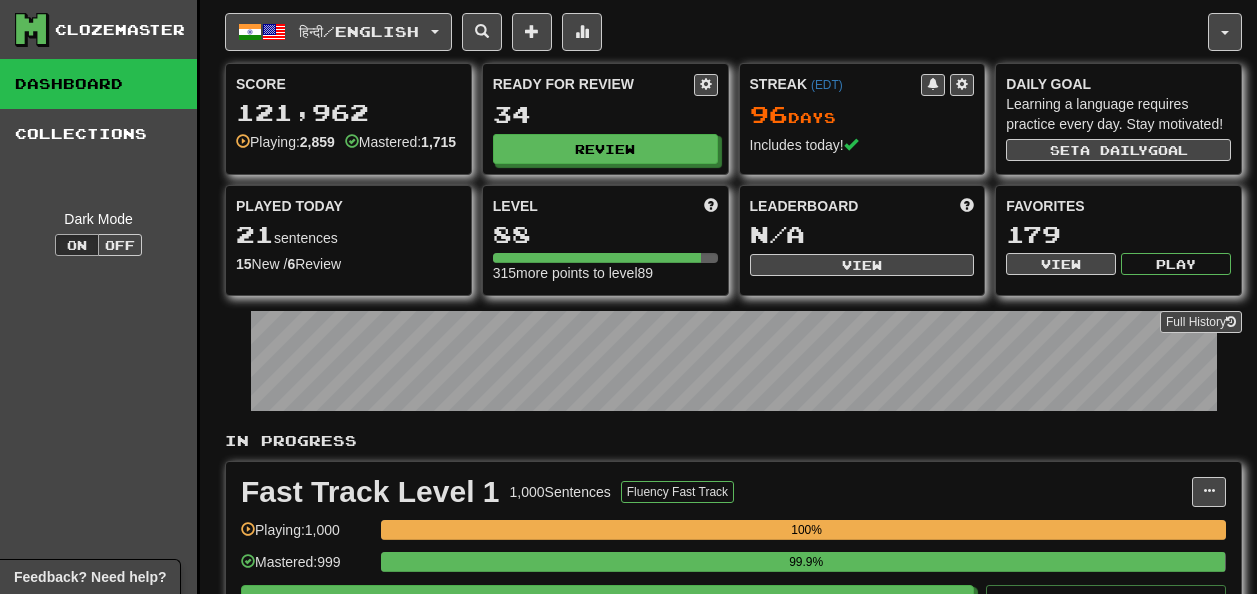 scroll, scrollTop: 0, scrollLeft: 0, axis: both 